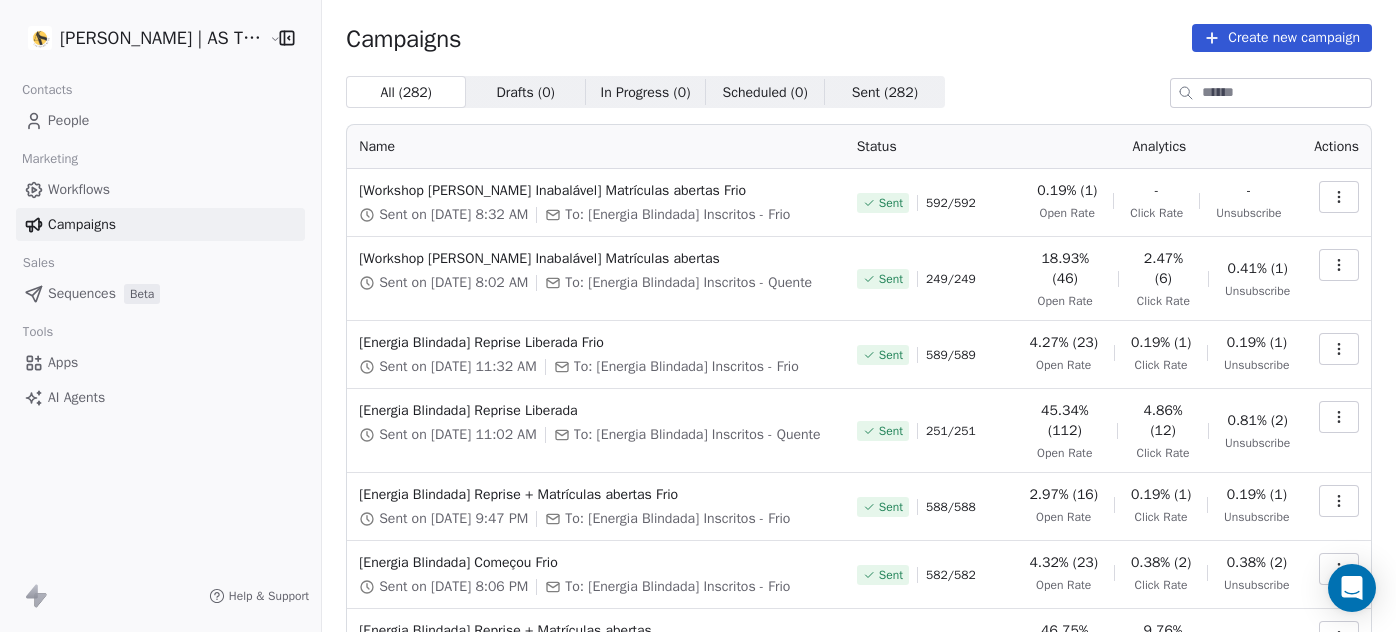 click on "Create new campaign" at bounding box center [1282, 38] 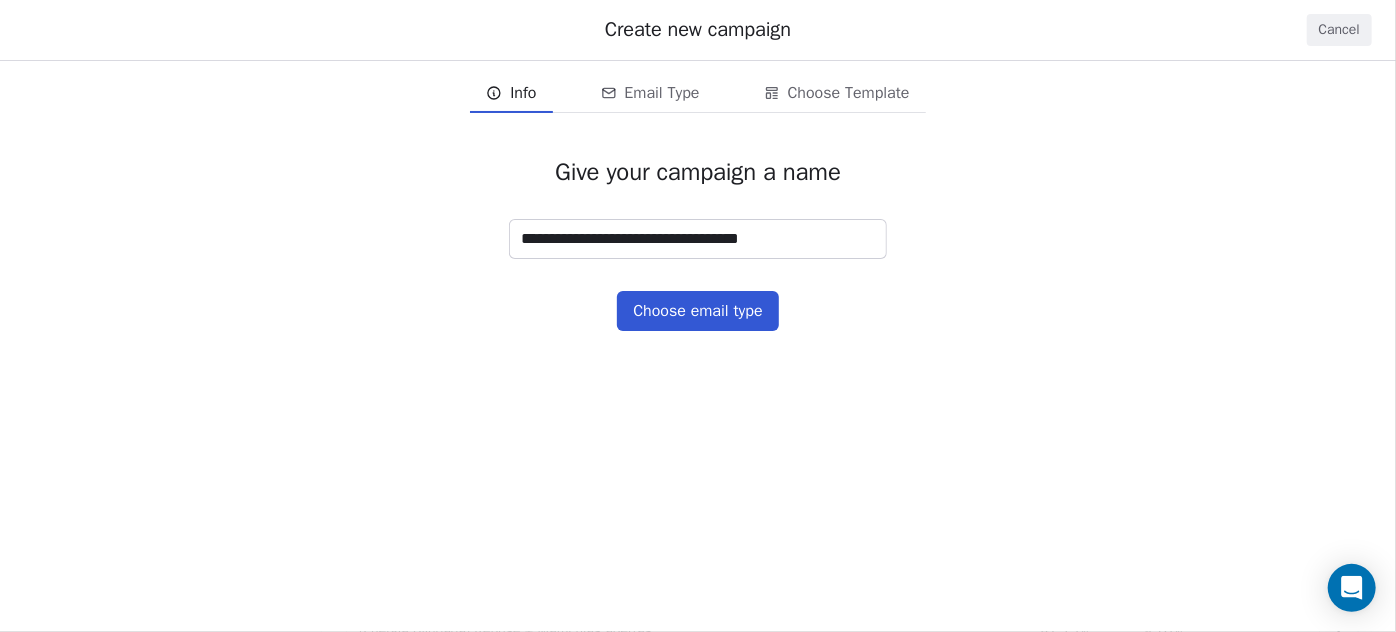 type on "**********" 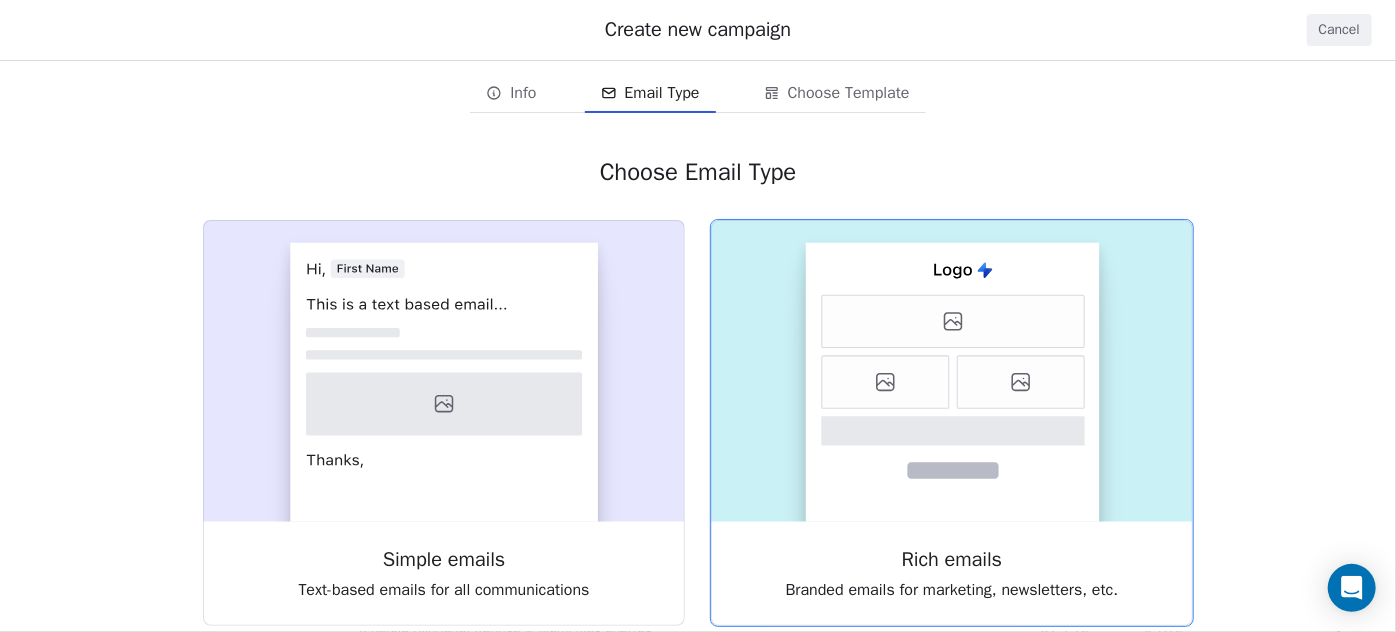 click 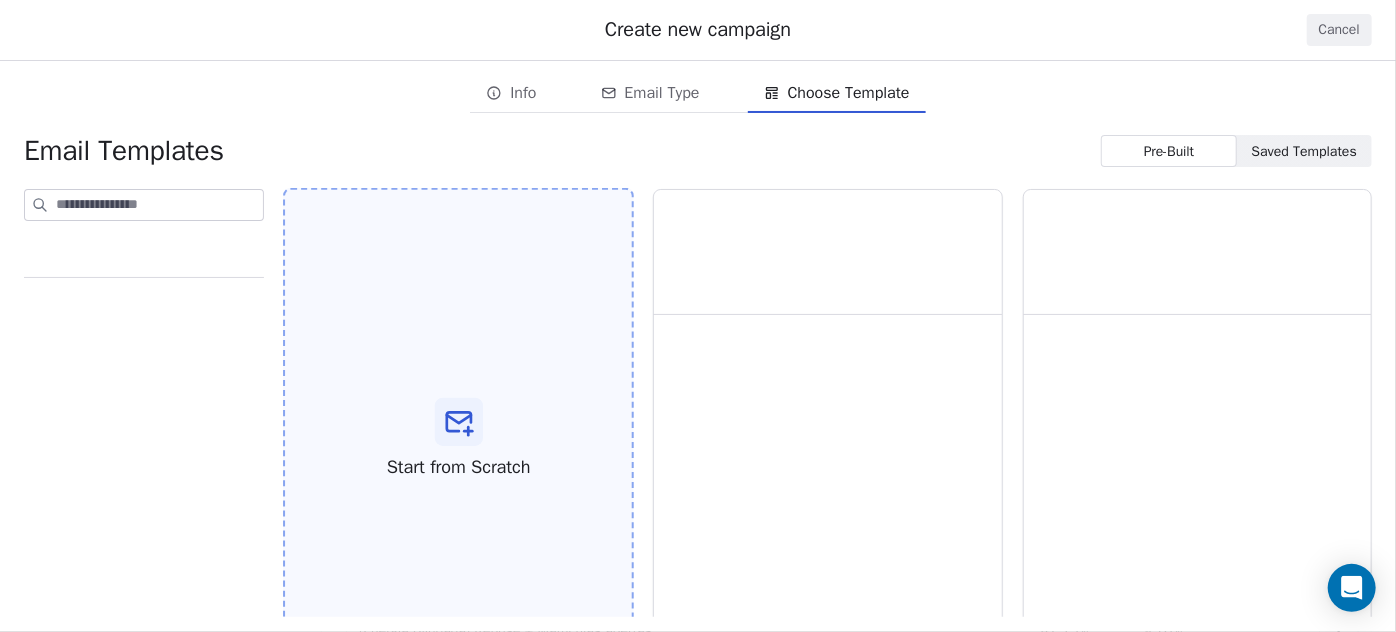 click on "Start from Scratch" at bounding box center (458, 439) 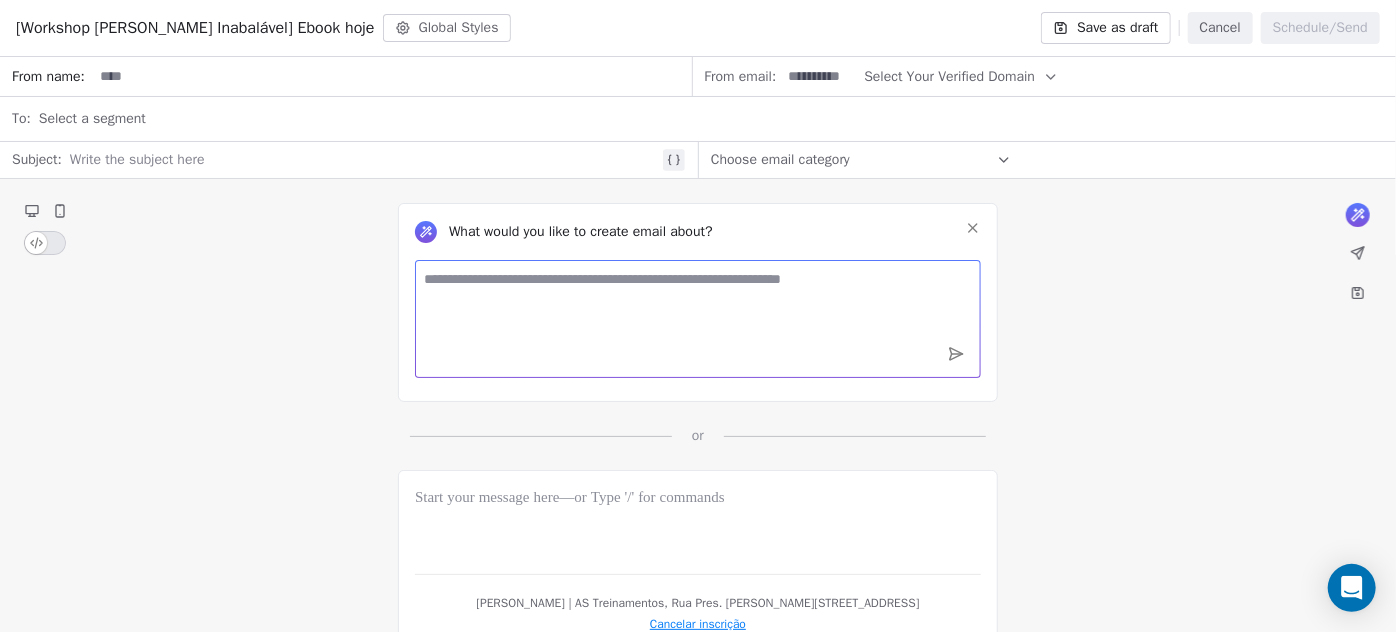click at bounding box center [698, 319] 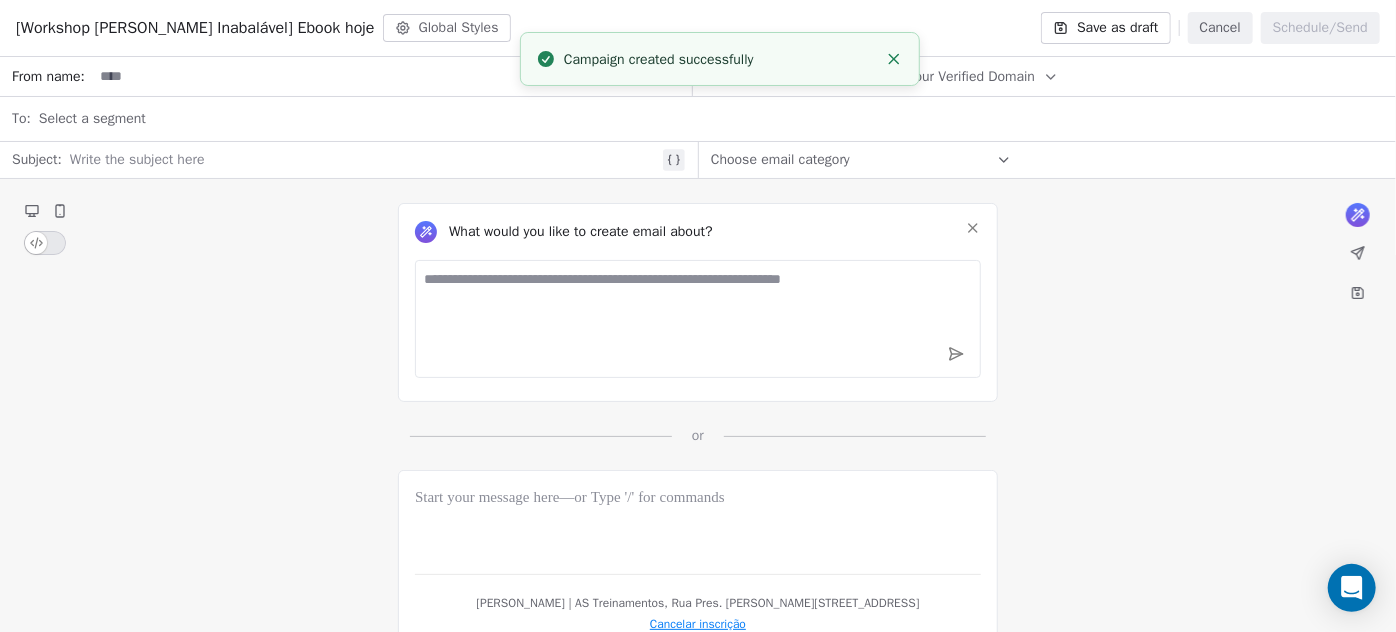 click 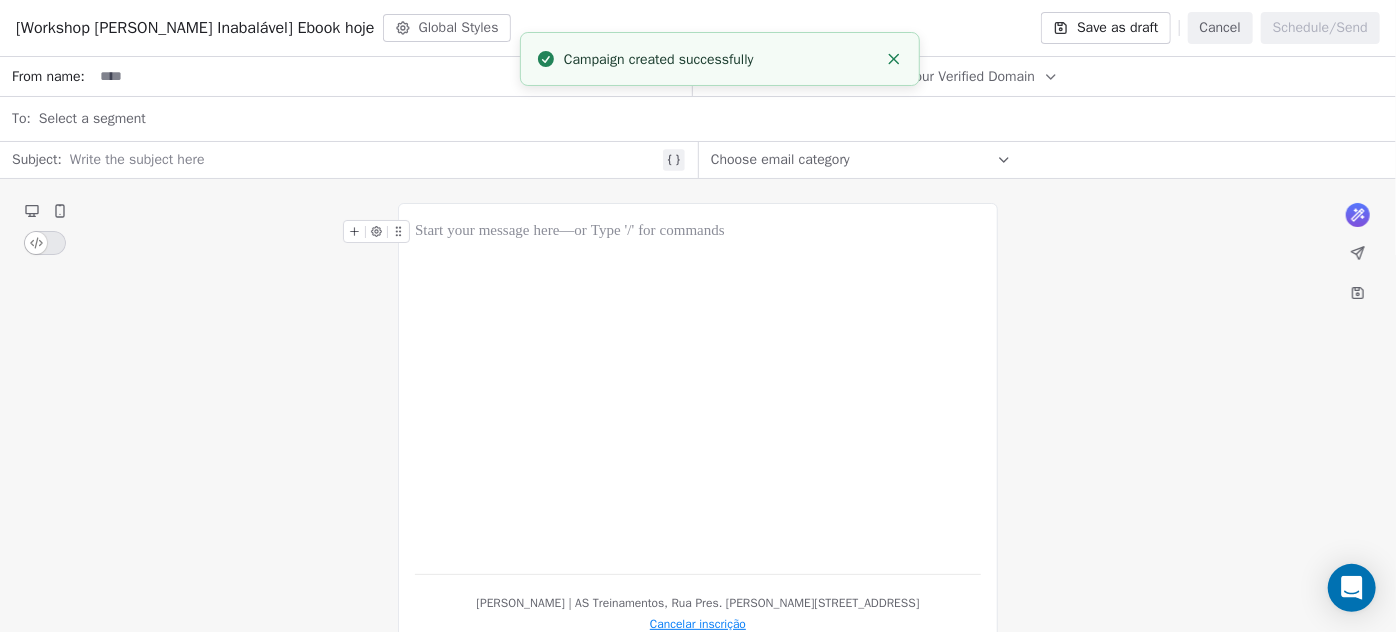 click at bounding box center (698, 389) 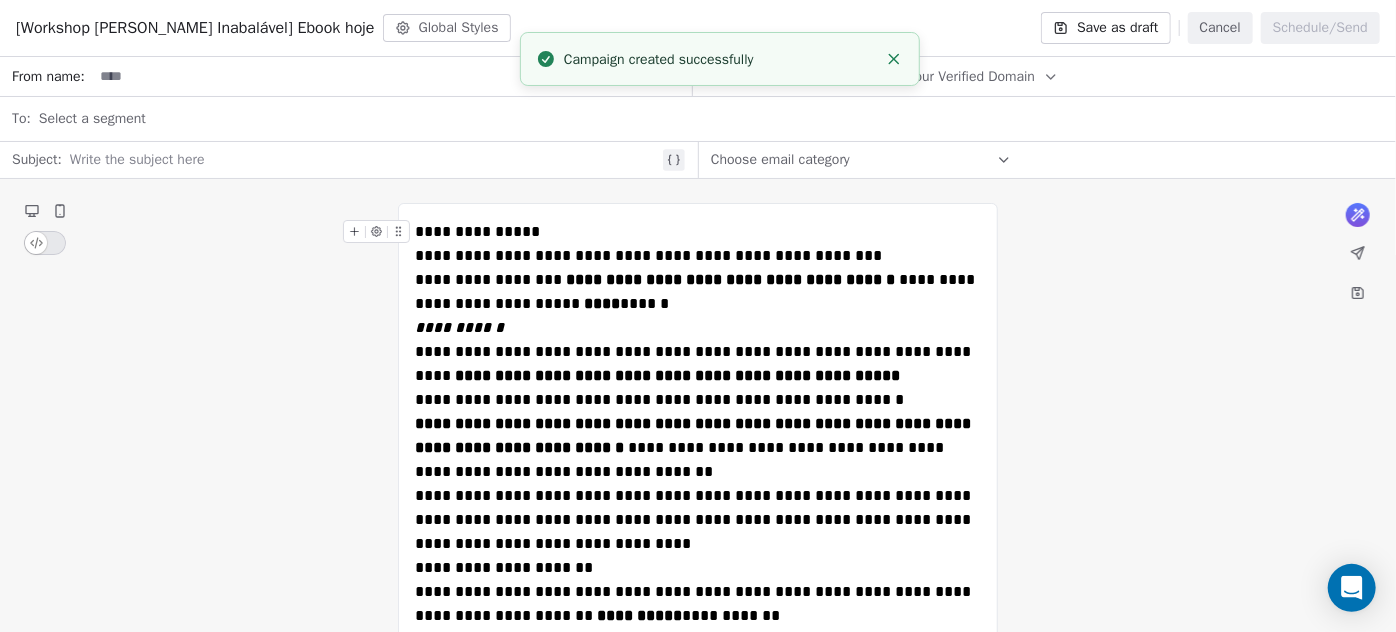click on "**********" at bounding box center (698, 232) 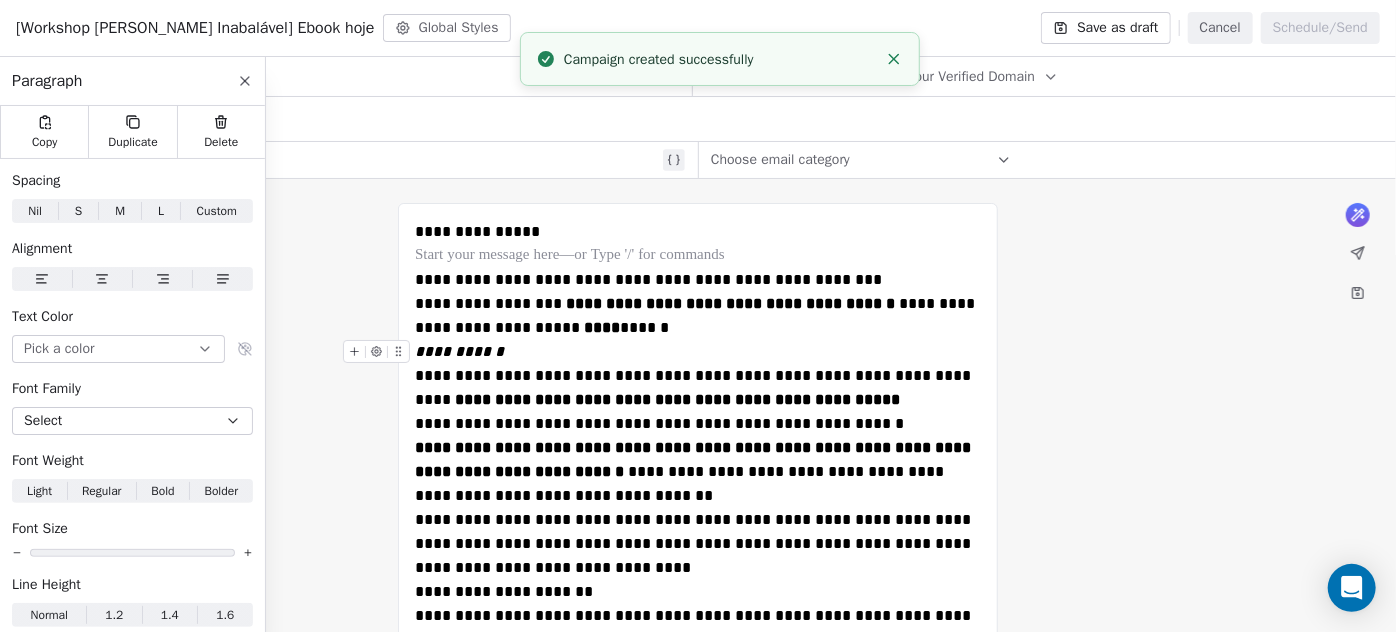 click on "**********" at bounding box center (698, 352) 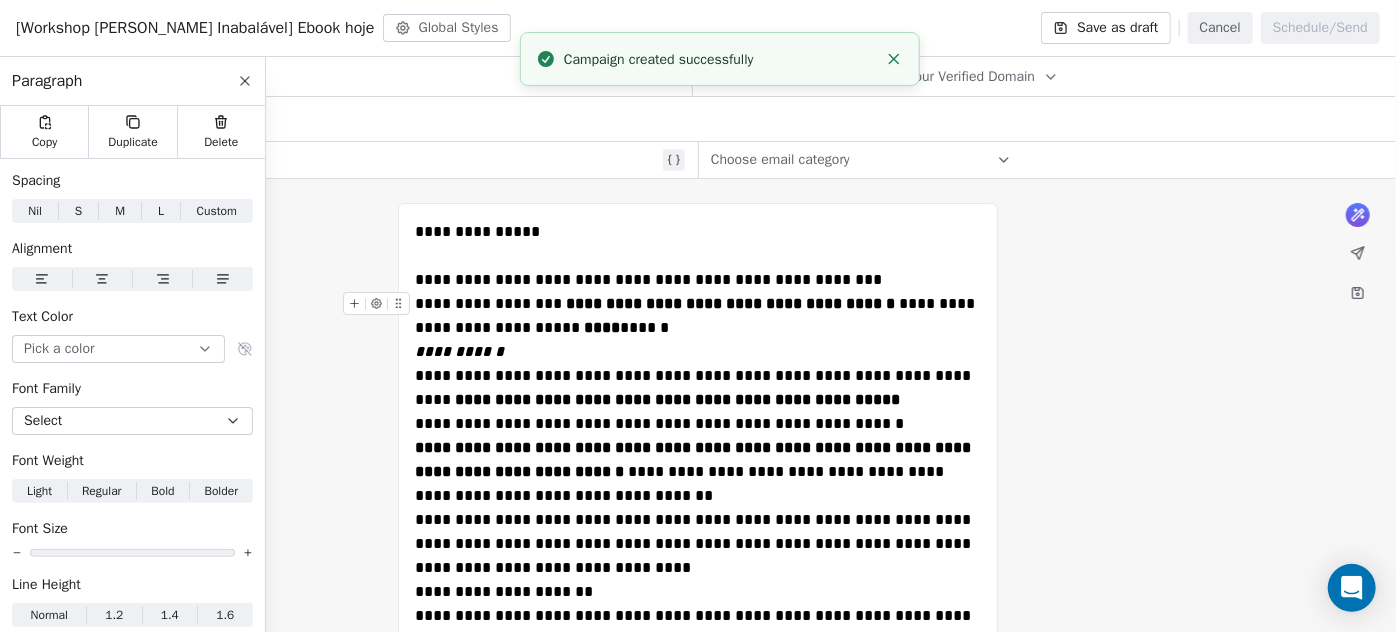 click on "**********" at bounding box center (698, 316) 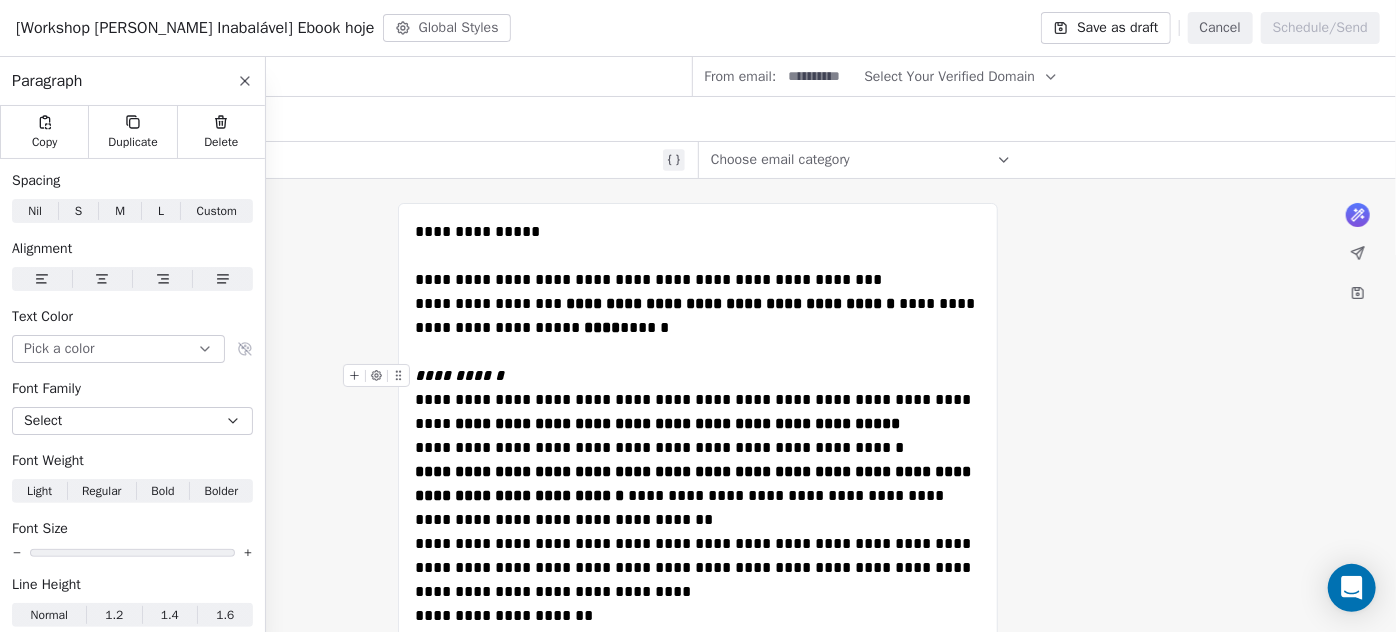 click on "**********" at bounding box center [698, 376] 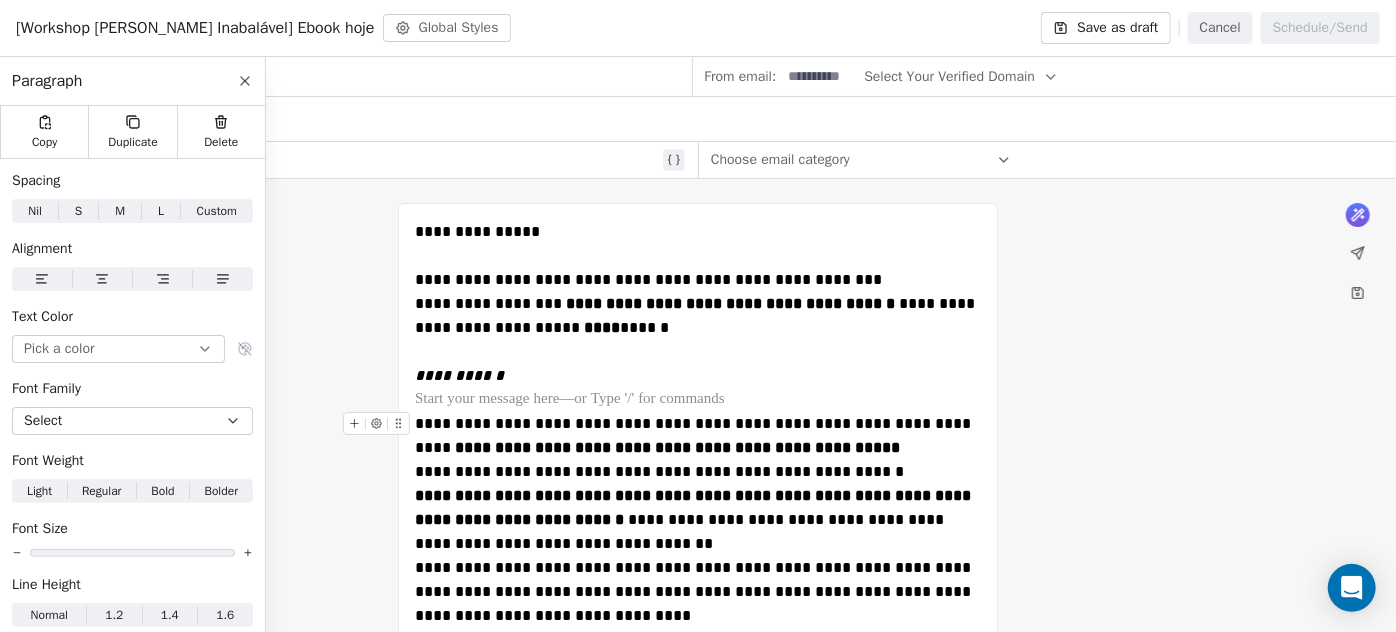 click on "**********" at bounding box center [698, 436] 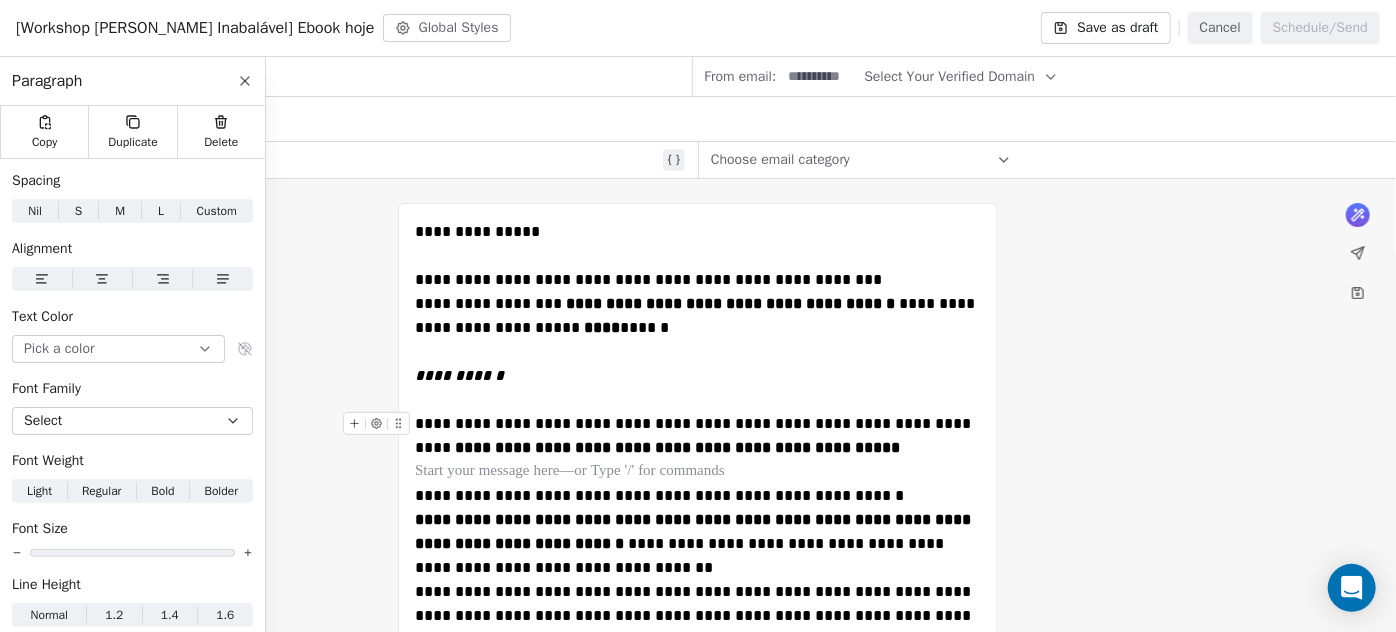 scroll, scrollTop: 181, scrollLeft: 0, axis: vertical 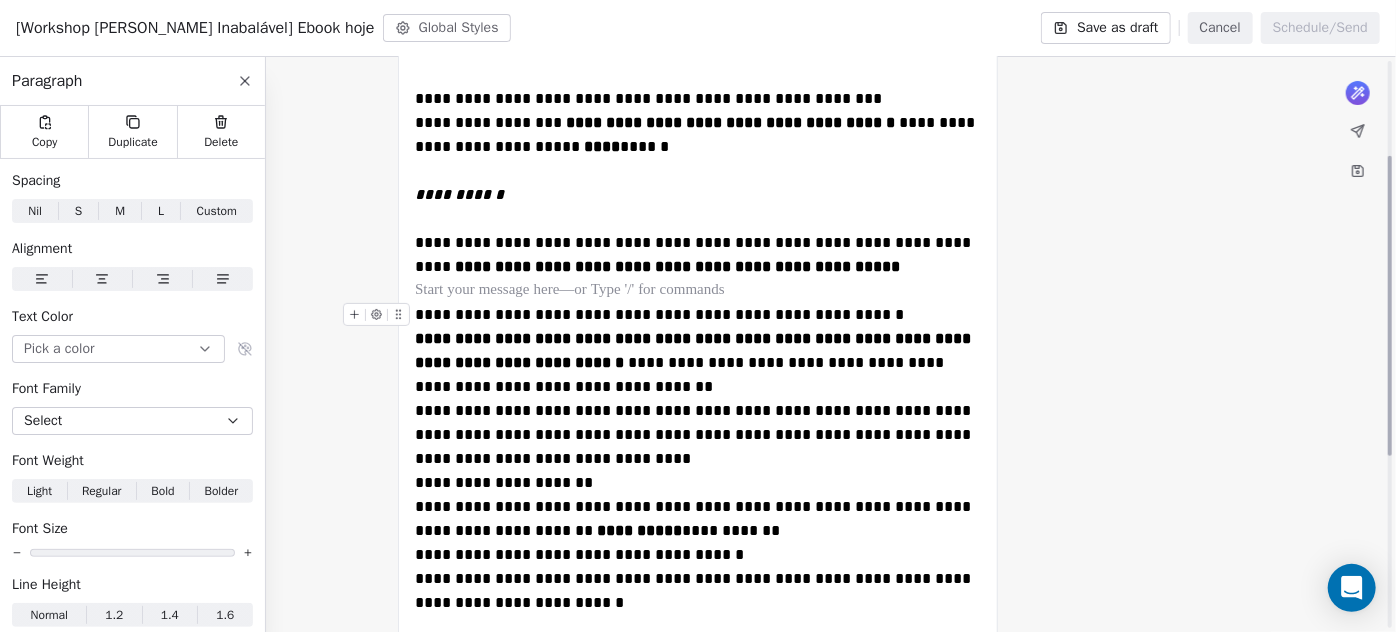 click on "**********" at bounding box center [698, 315] 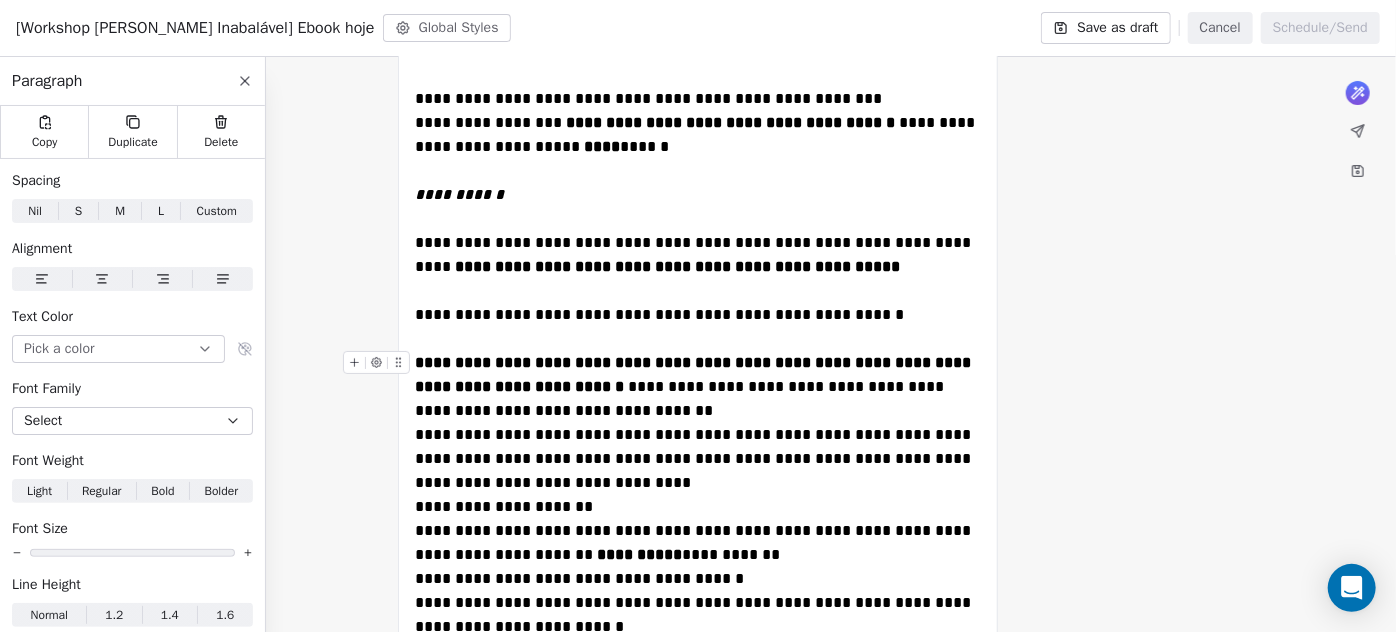 click on "**********" at bounding box center (698, 387) 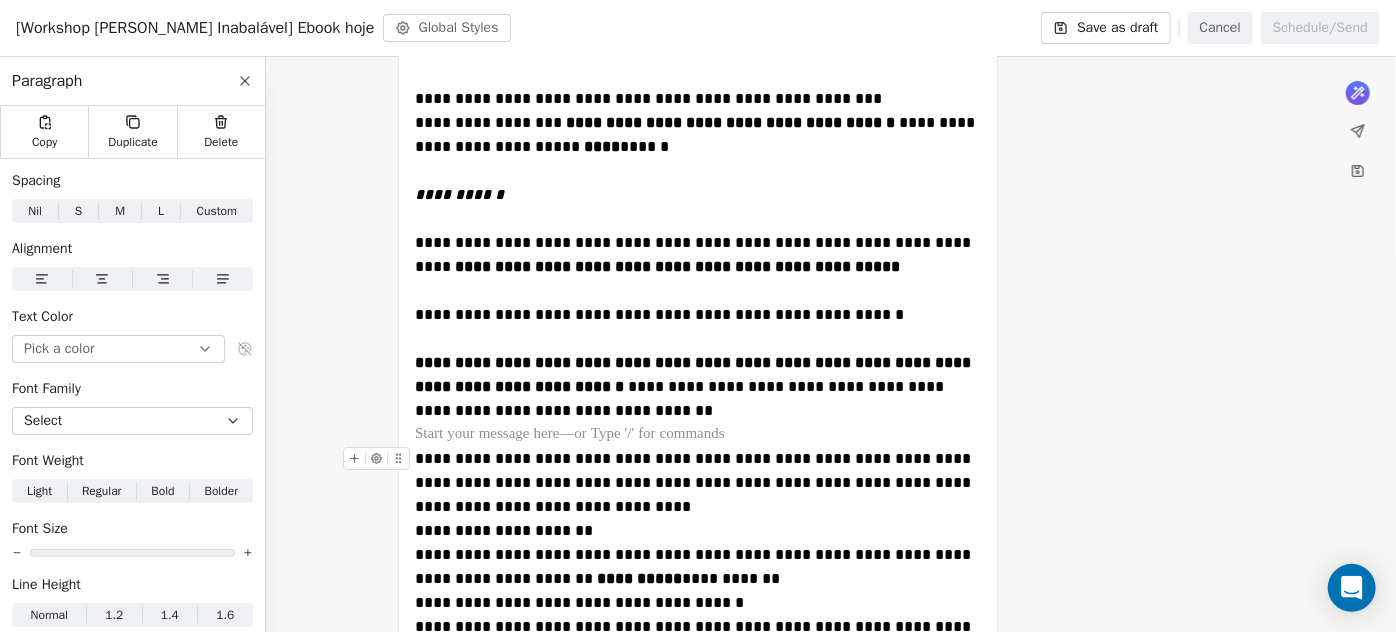 click on "**********" at bounding box center (698, 483) 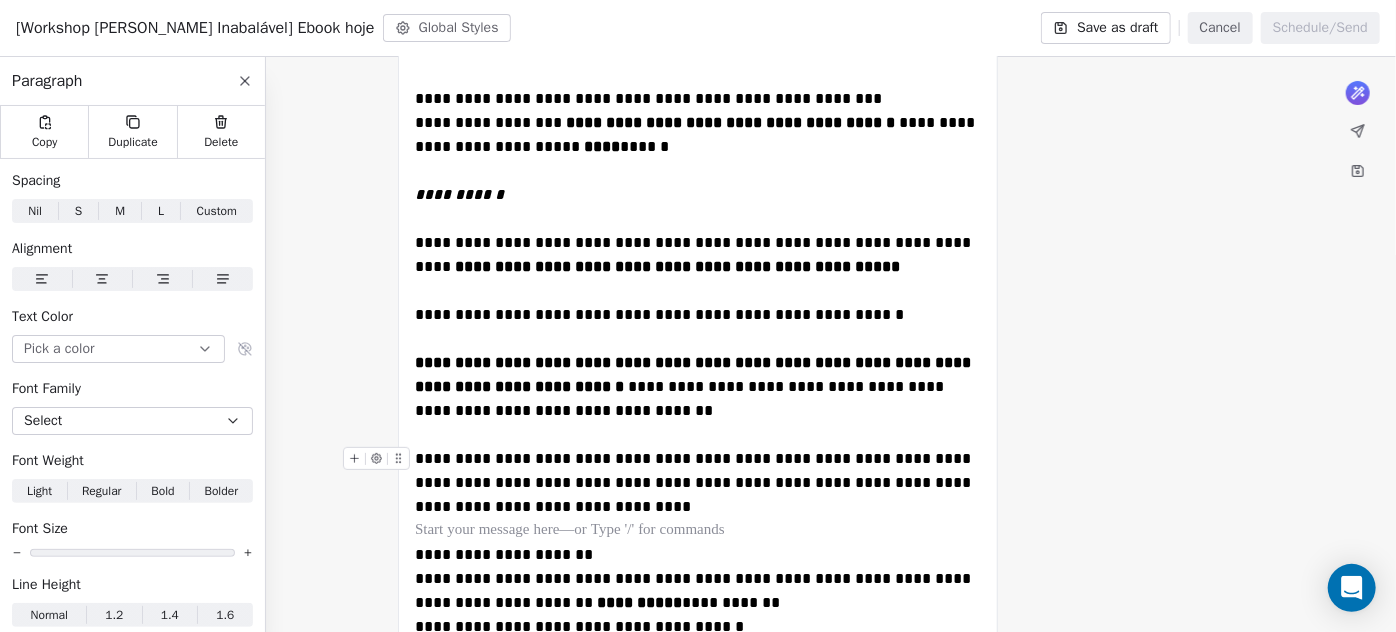 scroll, scrollTop: 363, scrollLeft: 0, axis: vertical 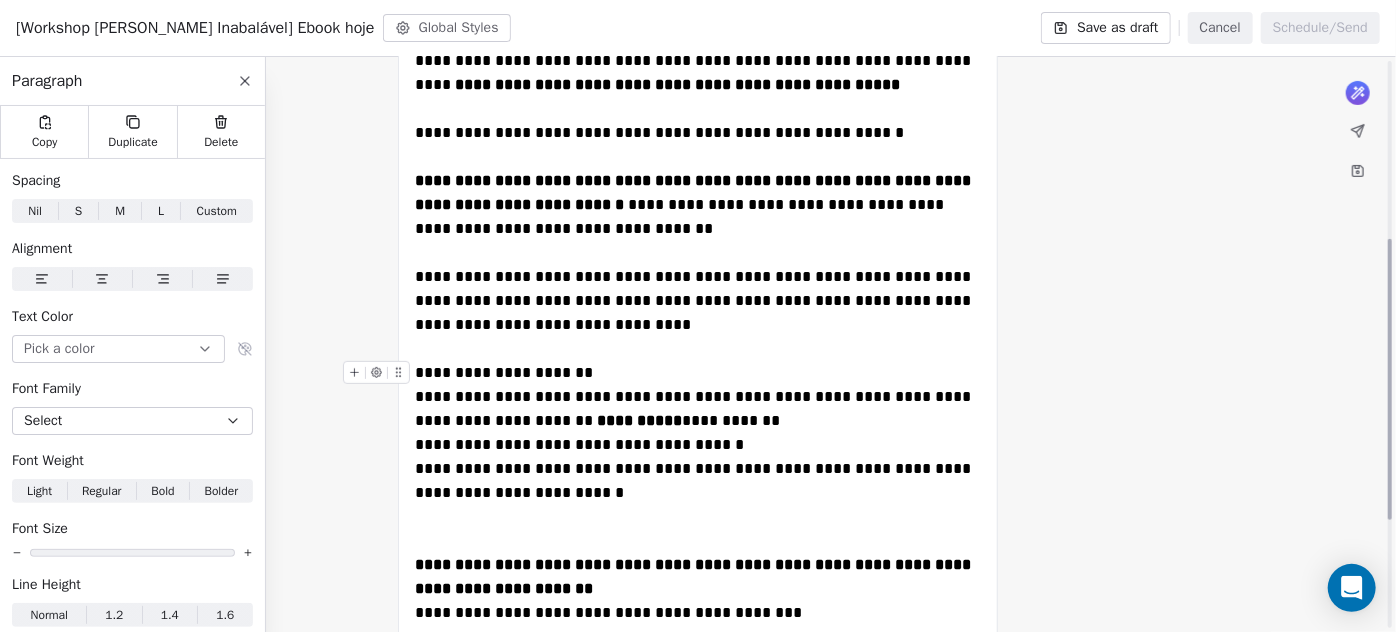 click on "**********" at bounding box center [698, 373] 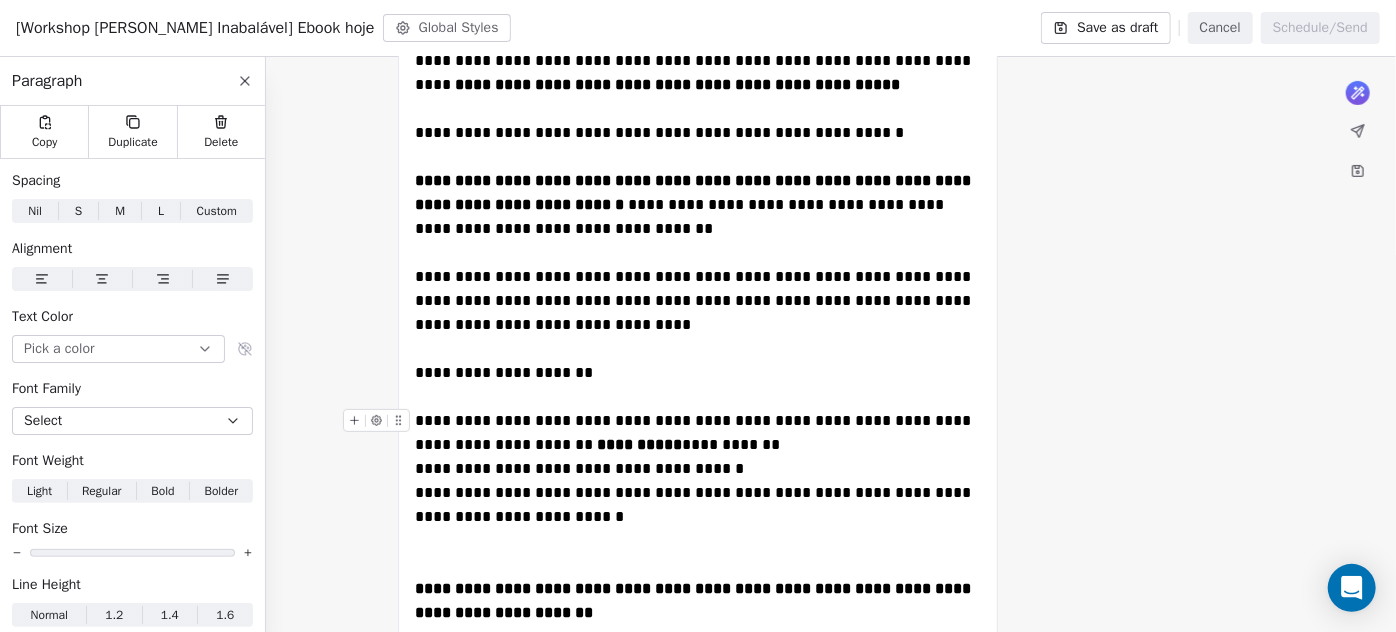 click on "**********" at bounding box center [698, 433] 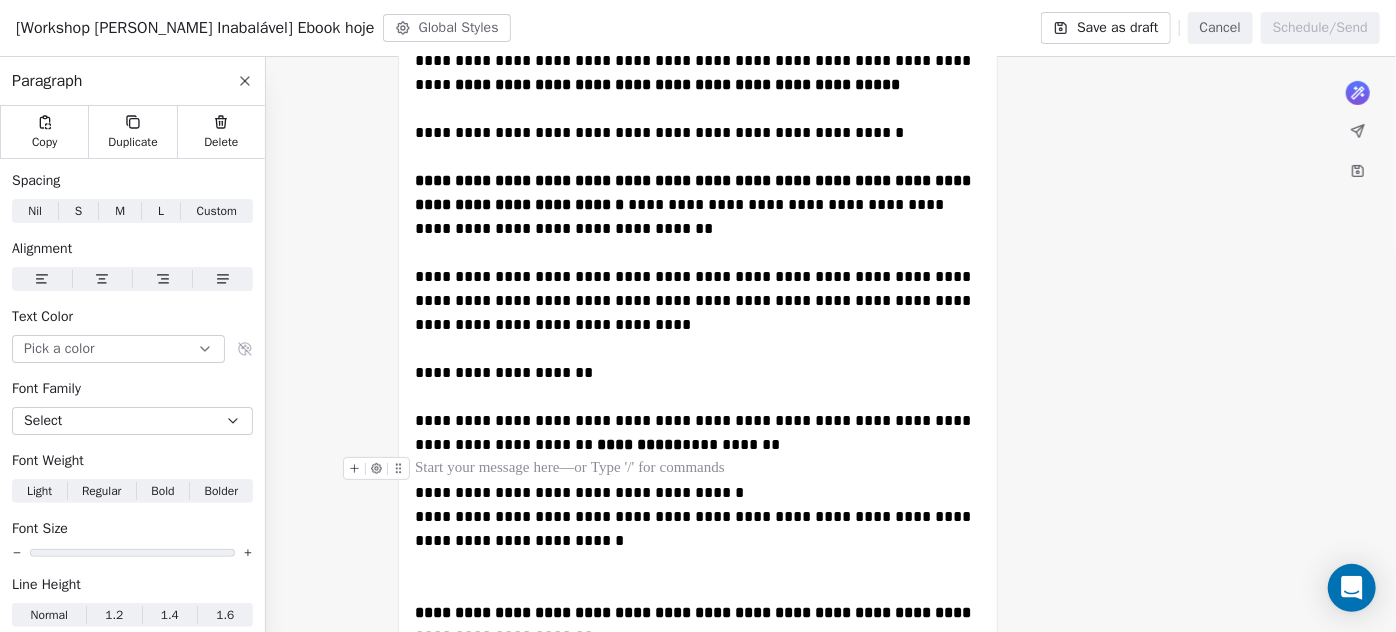 scroll, scrollTop: 545, scrollLeft: 0, axis: vertical 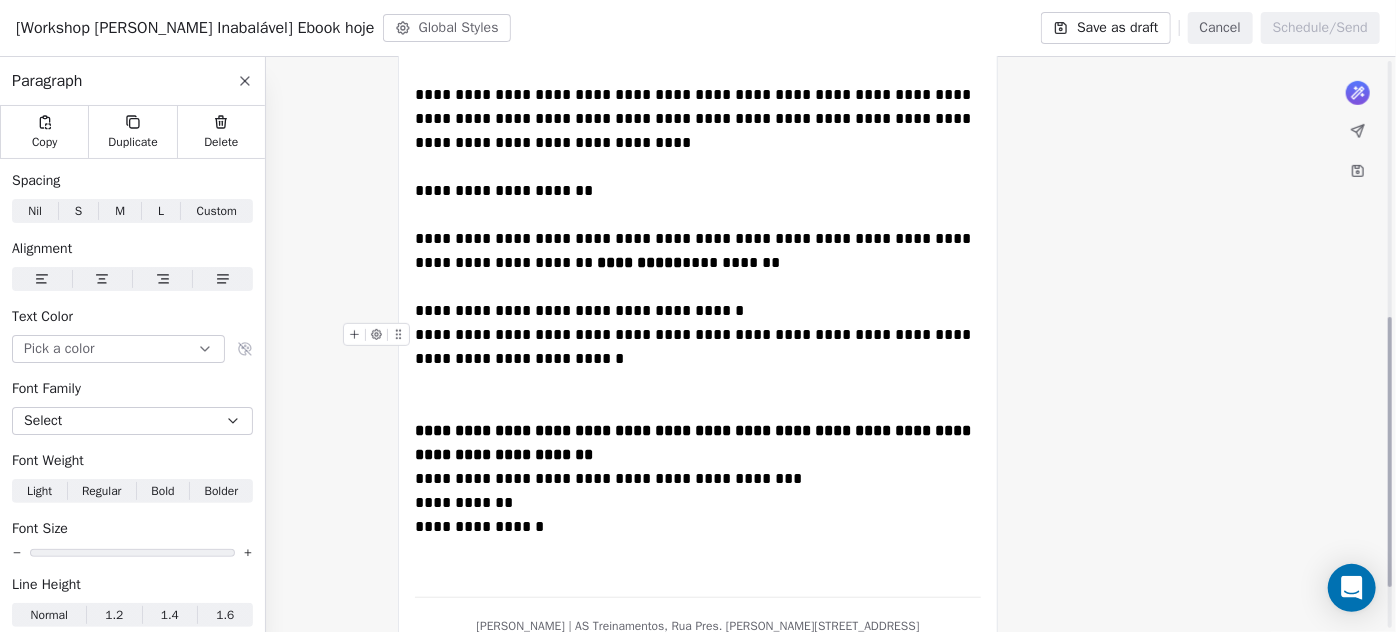 click on "**********" at bounding box center [698, 371] 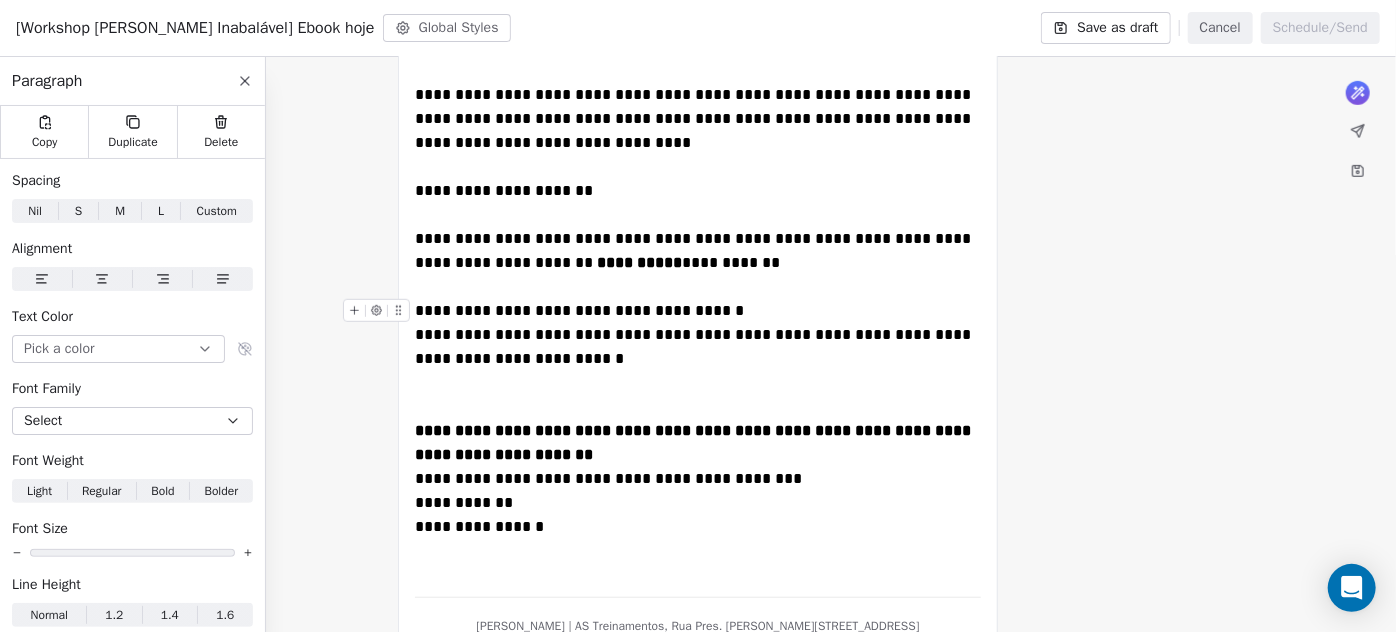 click on "**********" at bounding box center (698, 311) 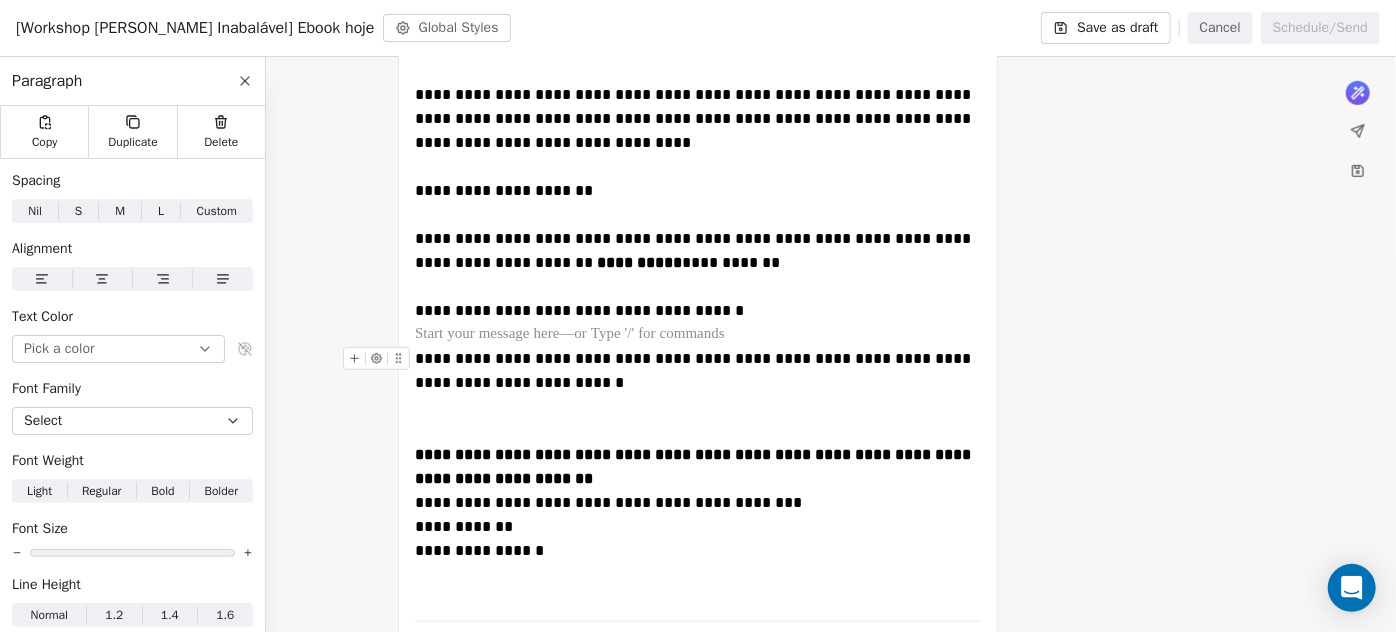 click on "**********" at bounding box center (698, 395) 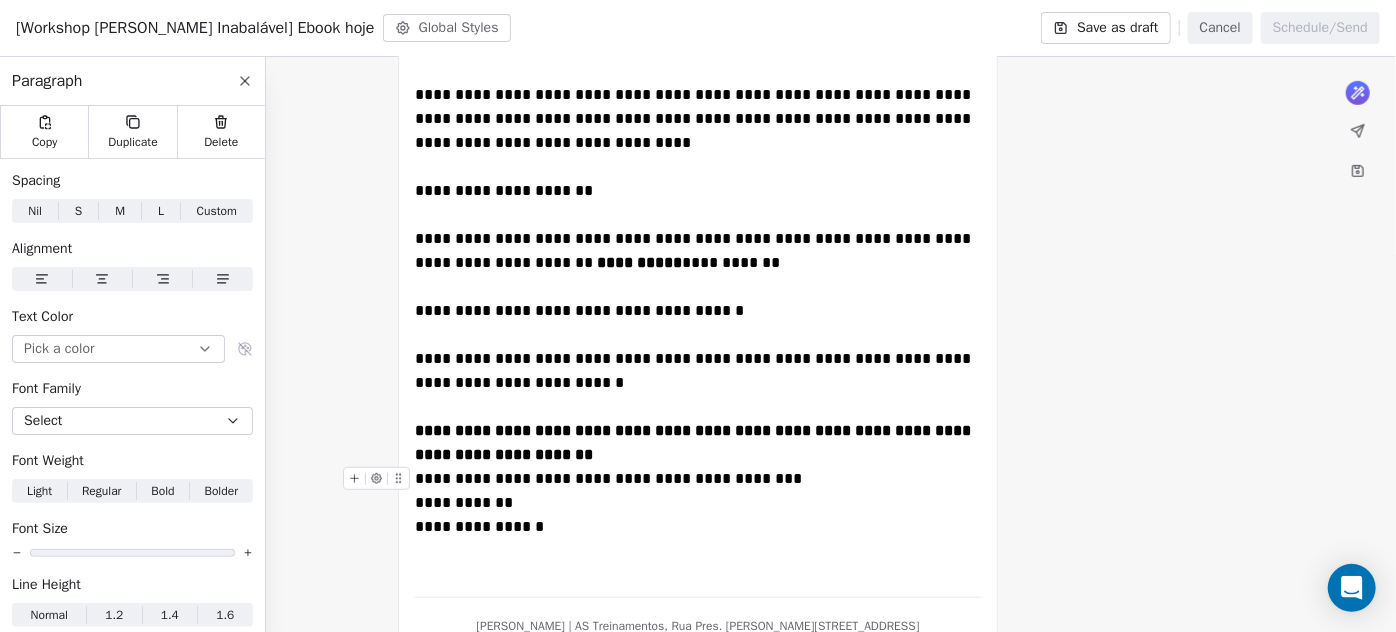 click on "**********" at bounding box center [698, 479] 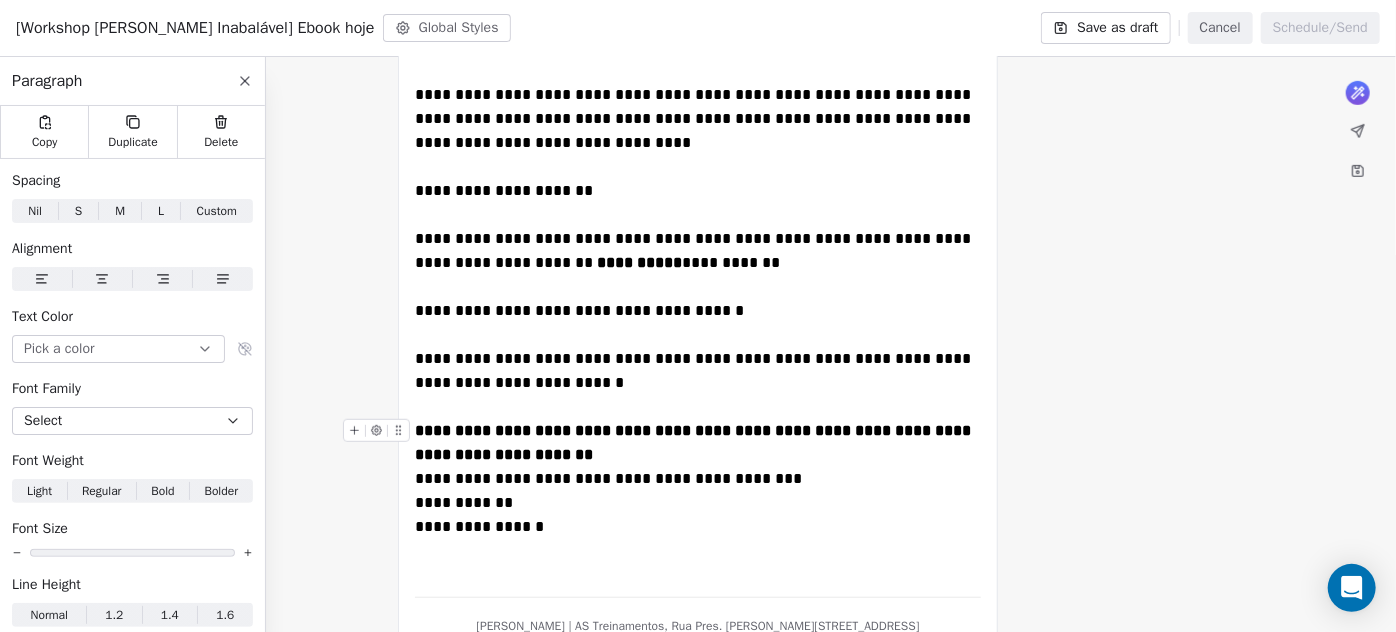 click on "**********" at bounding box center [698, 443] 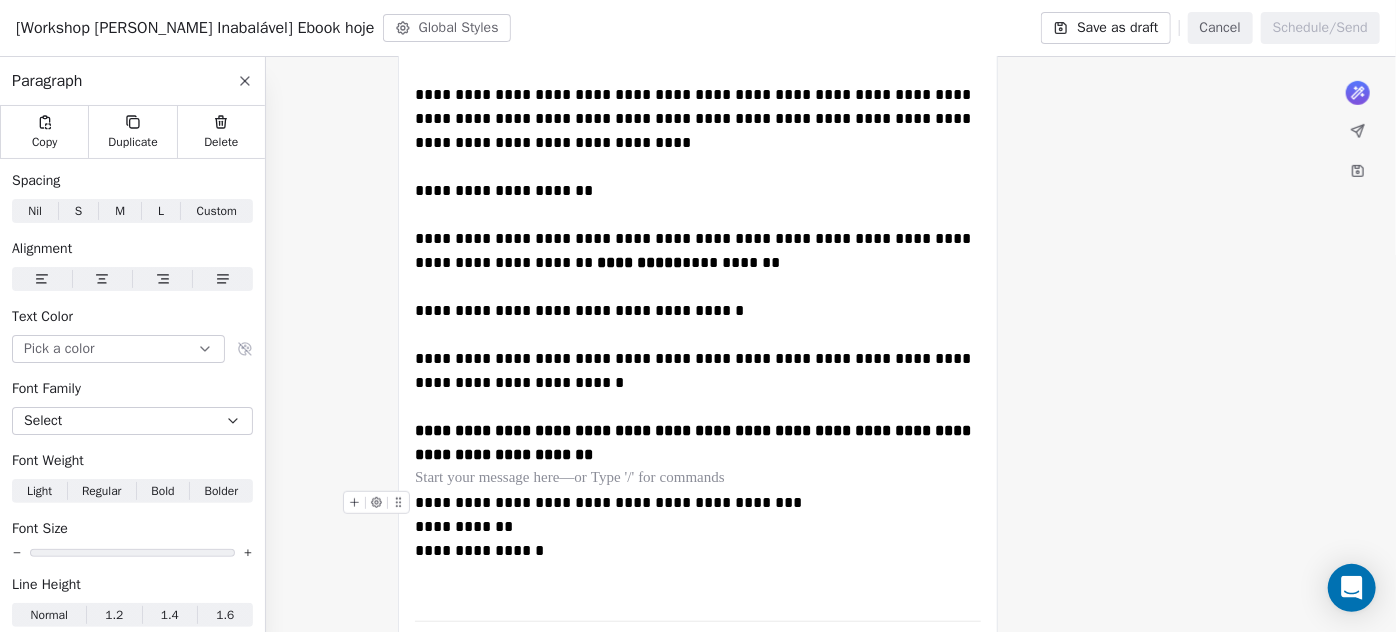 click on "**********" at bounding box center [608, 502] 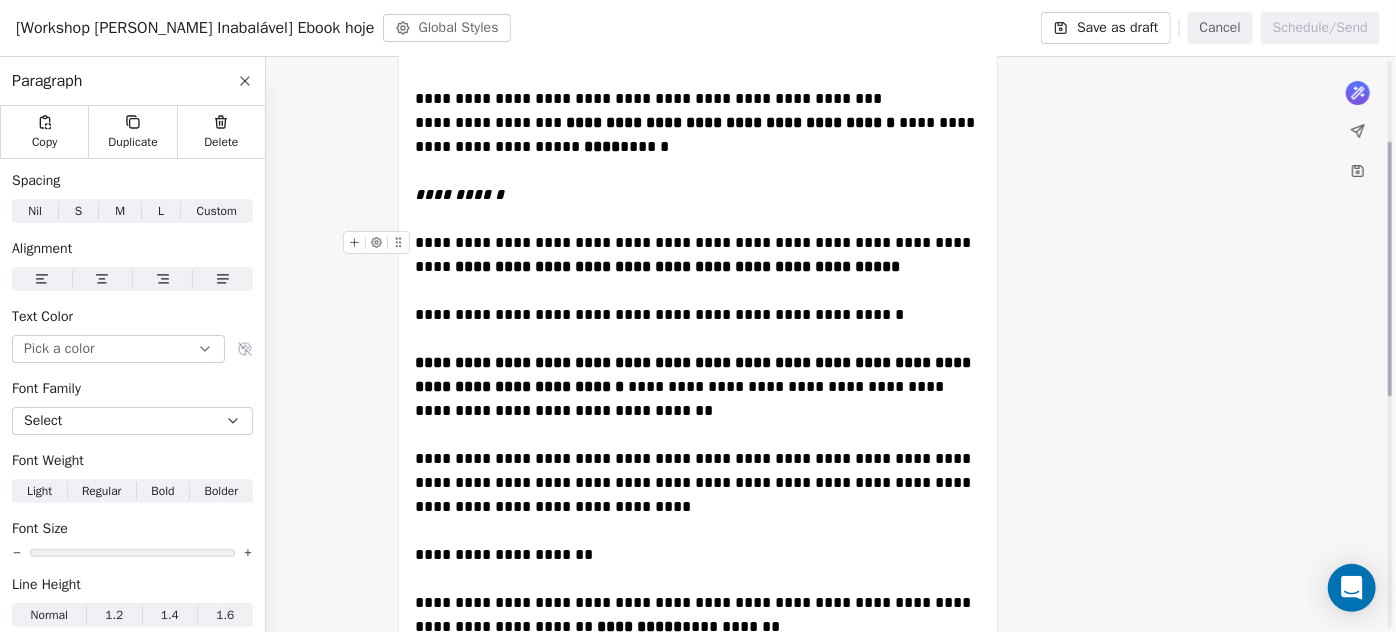 scroll, scrollTop: 0, scrollLeft: 0, axis: both 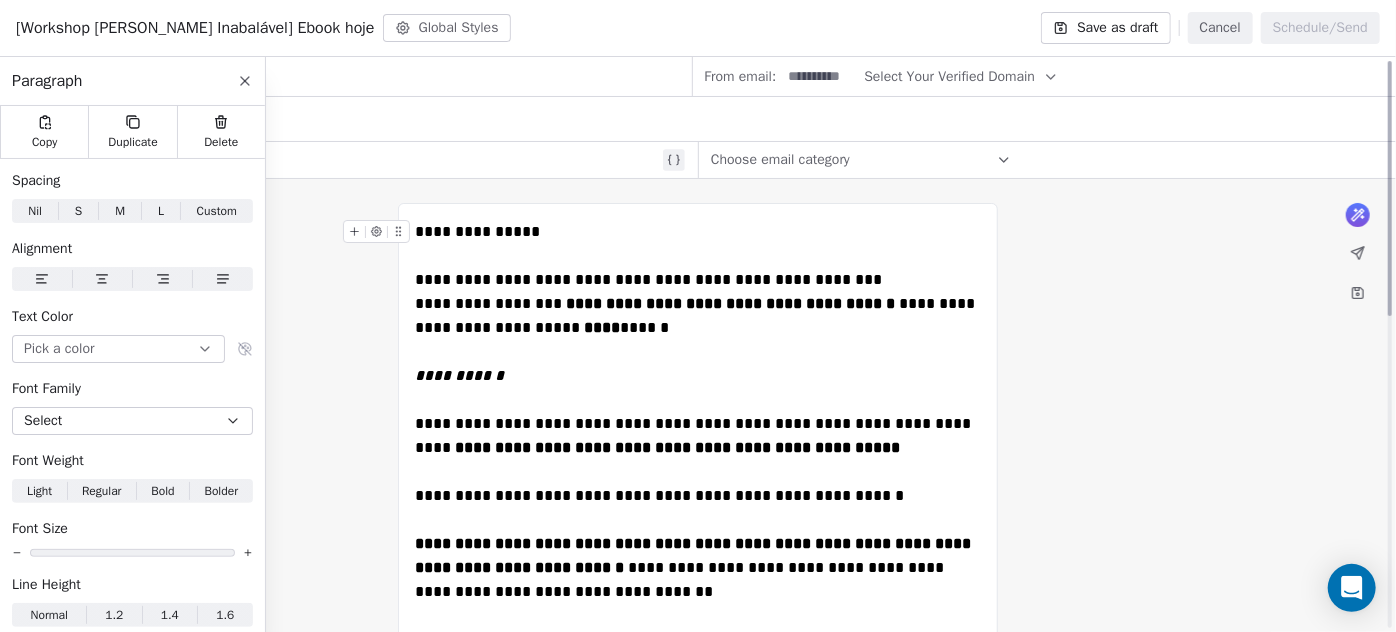 click on "**********" at bounding box center [698, 232] 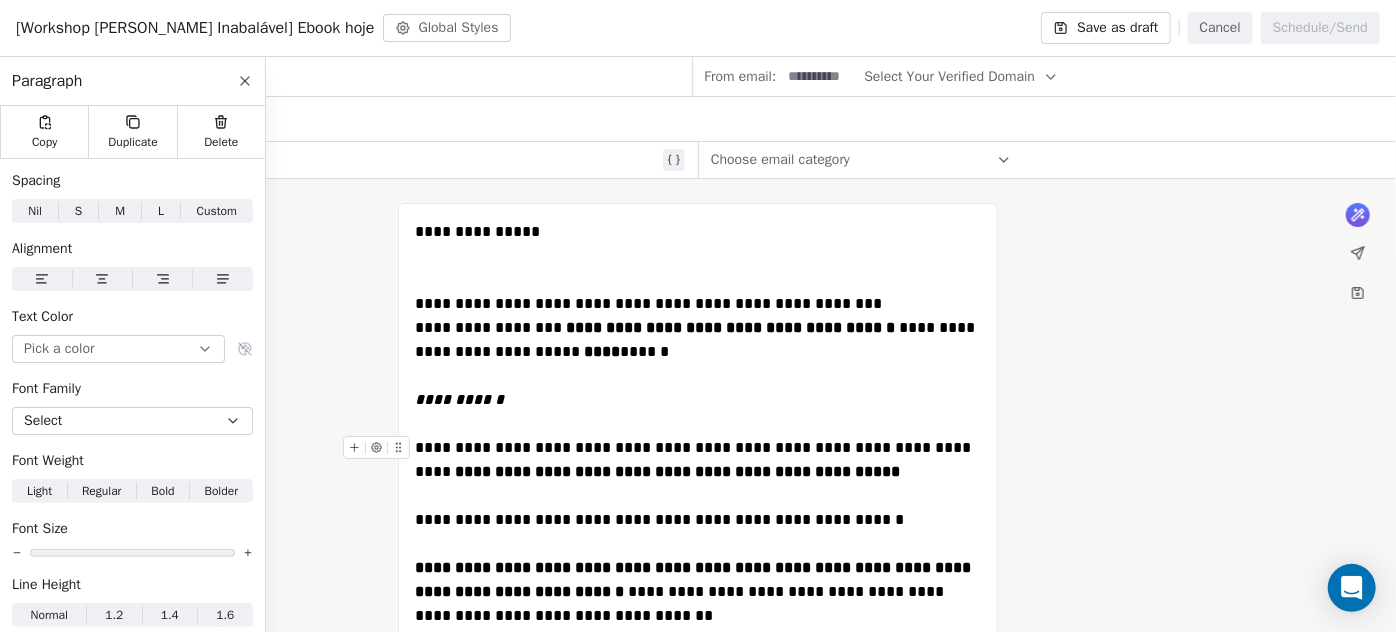 click on "**********" at bounding box center [698, 460] 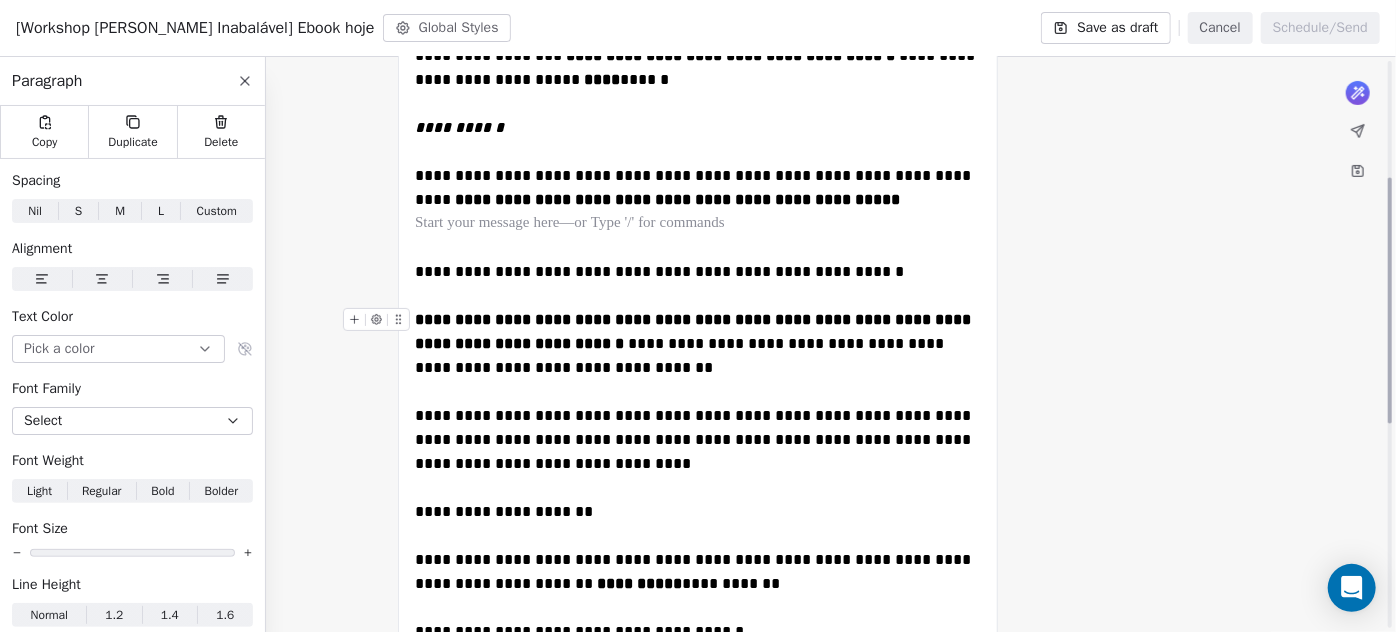 click on "**********" at bounding box center (698, 344) 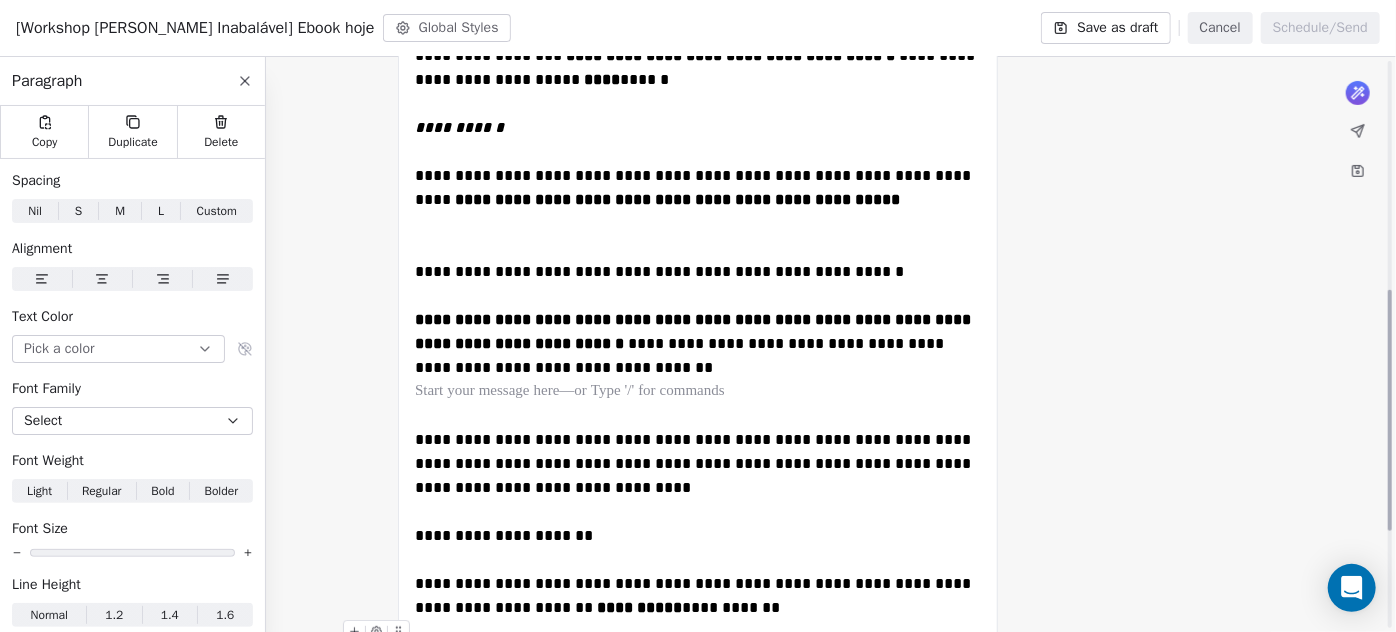 scroll, scrollTop: 545, scrollLeft: 0, axis: vertical 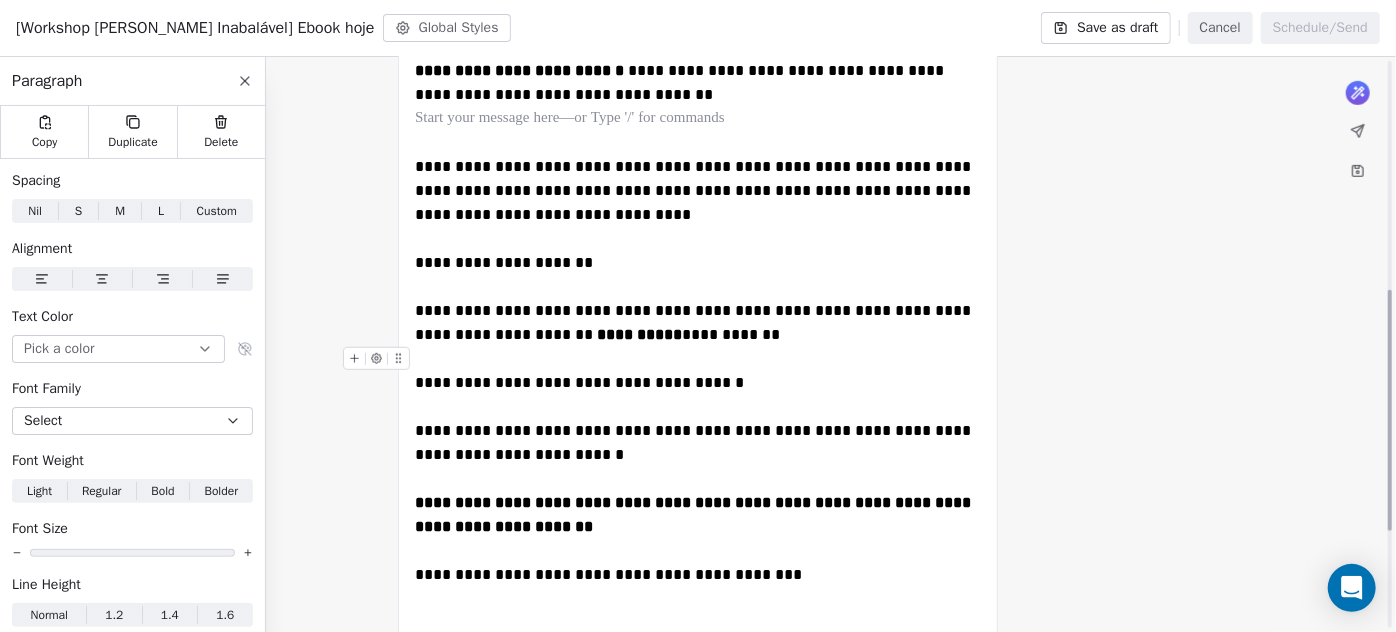 click on "**********" at bounding box center [698, 323] 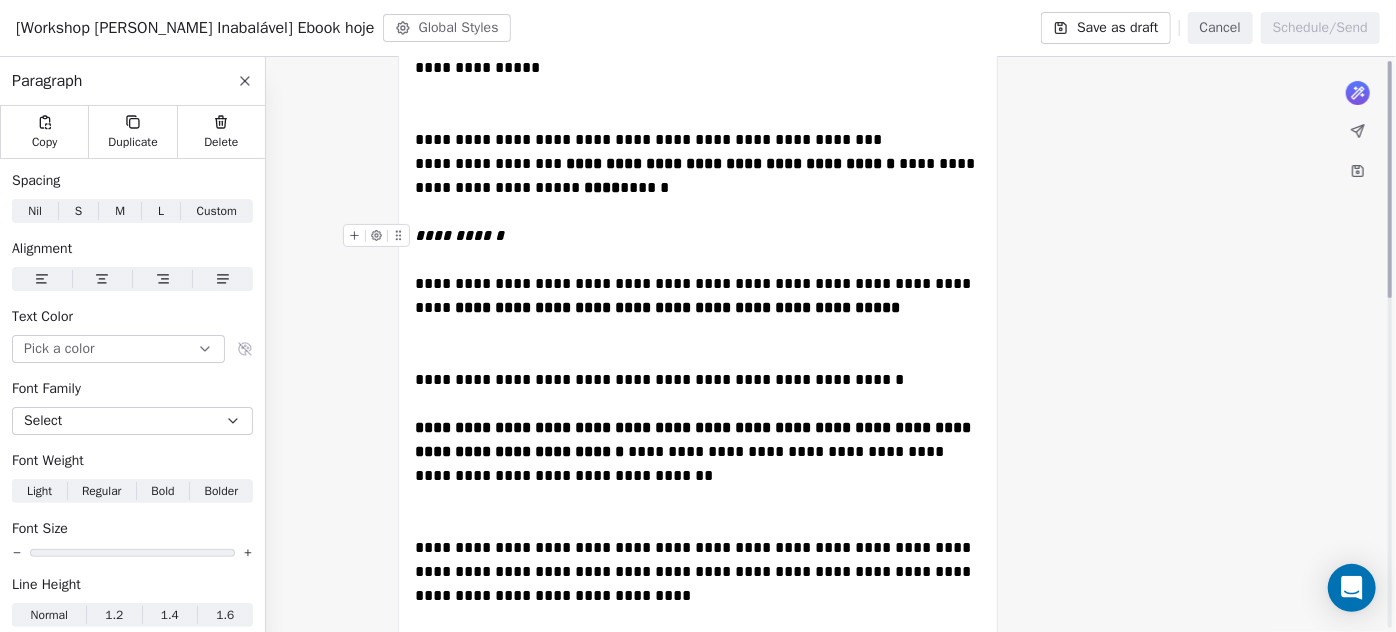 scroll, scrollTop: 0, scrollLeft: 0, axis: both 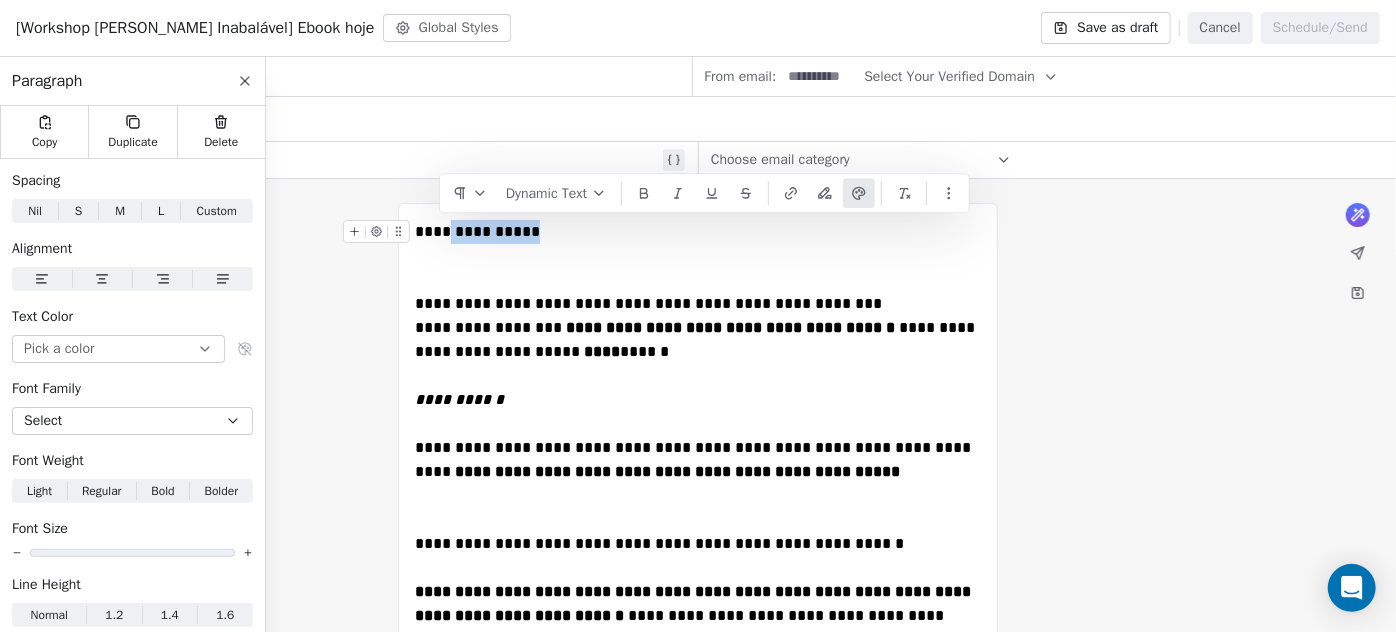 drag, startPoint x: 477, startPoint y: 221, endPoint x: 442, endPoint y: 220, distance: 35.014282 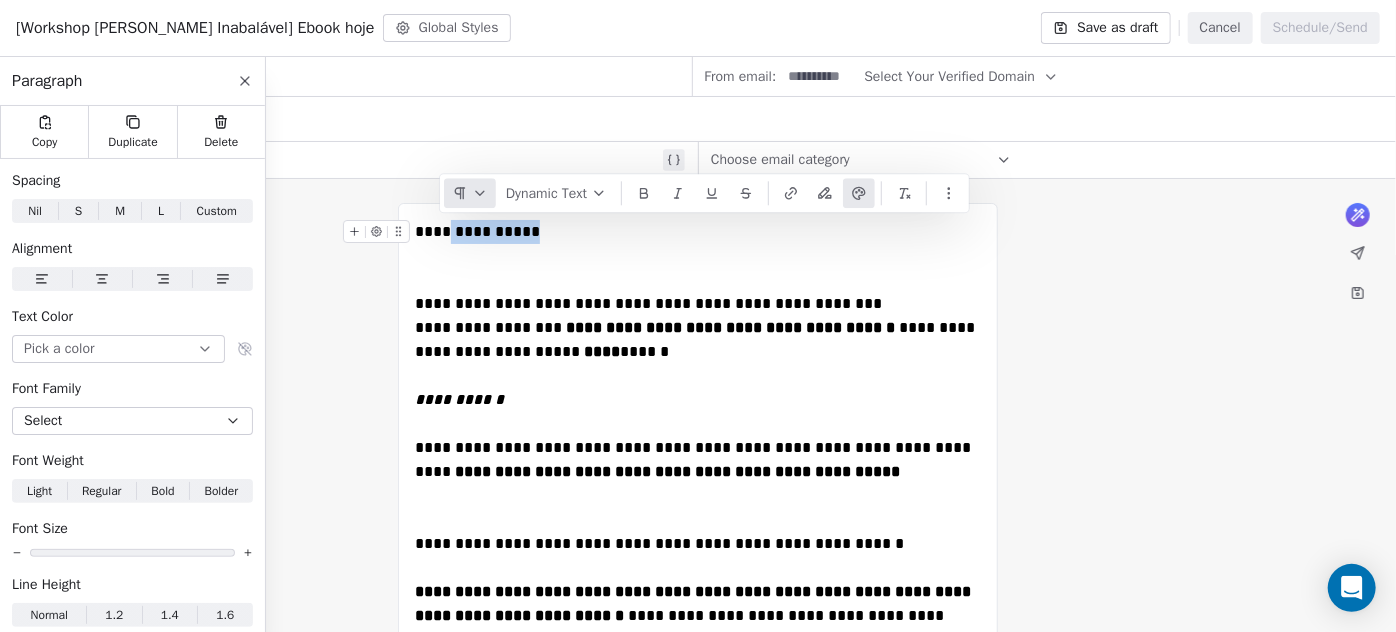 click at bounding box center [470, 193] 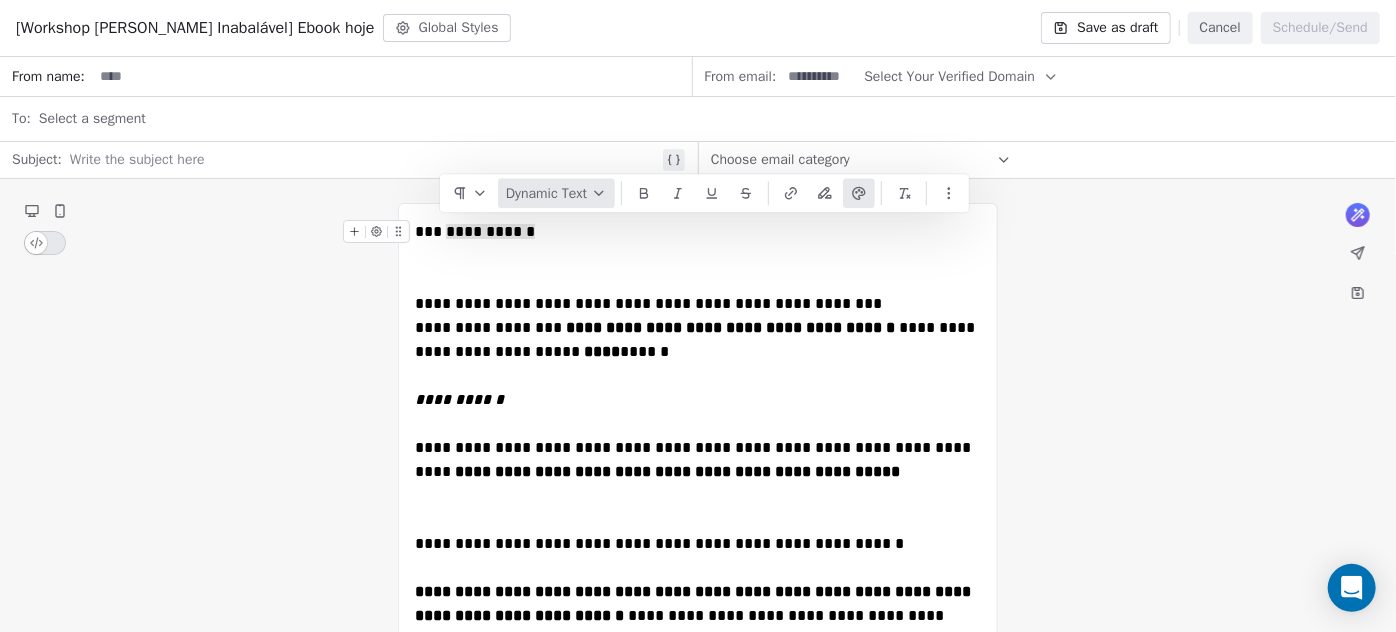 click on "Dynamic Text" at bounding box center [556, 193] 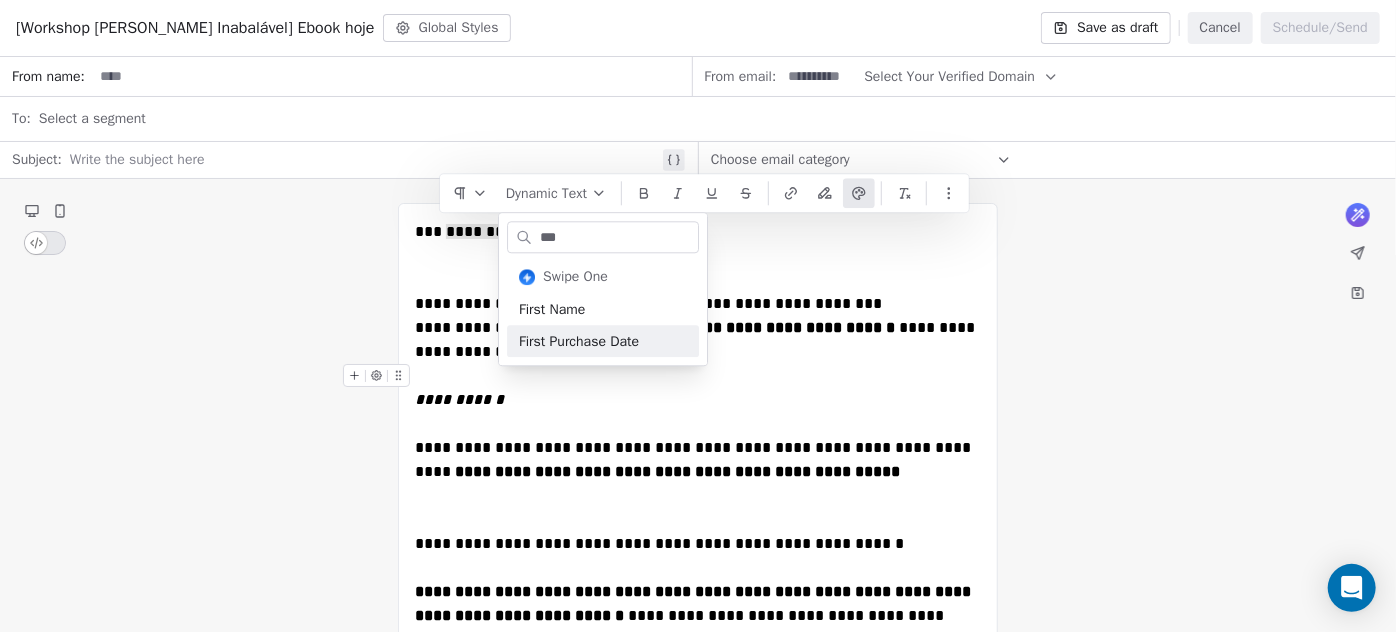 type on "***" 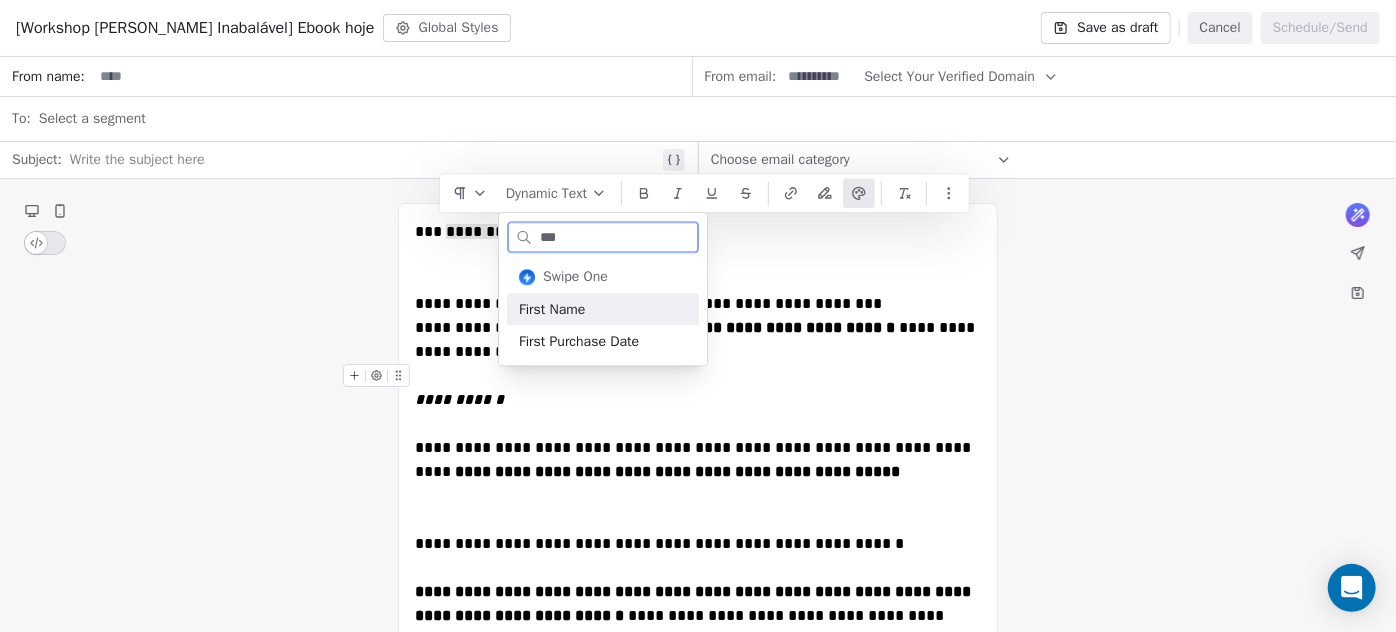 click on "First Name" at bounding box center [603, 309] 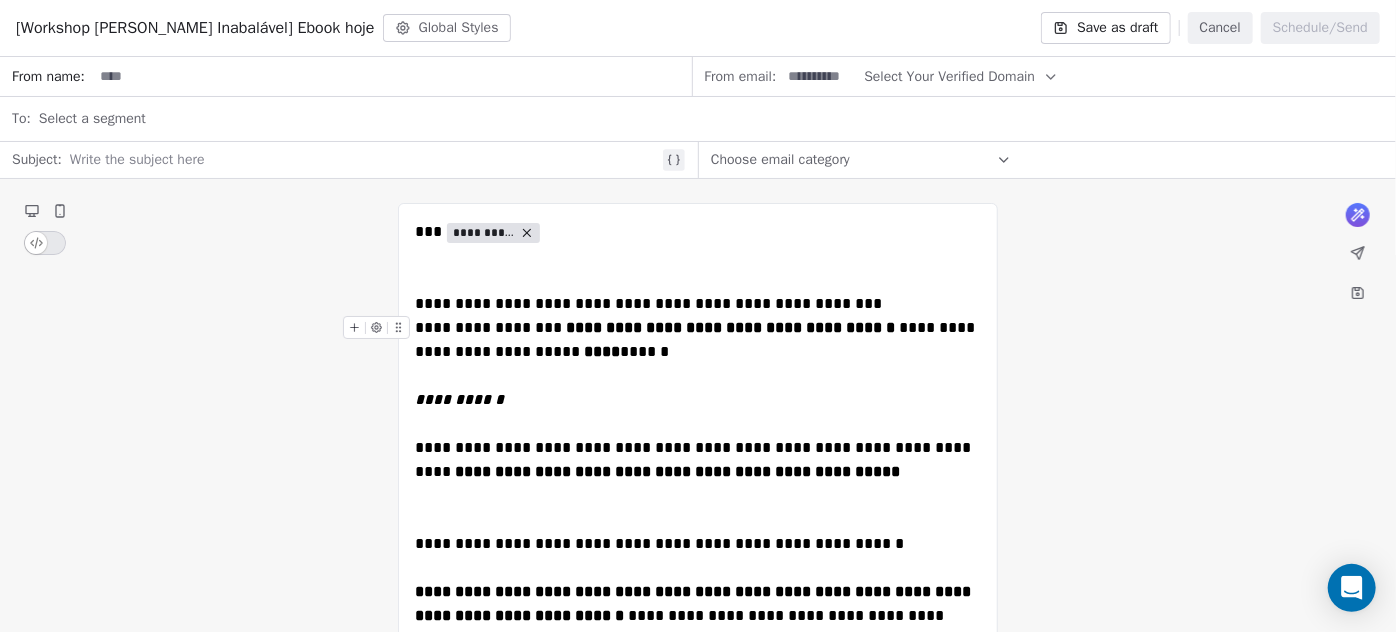 type 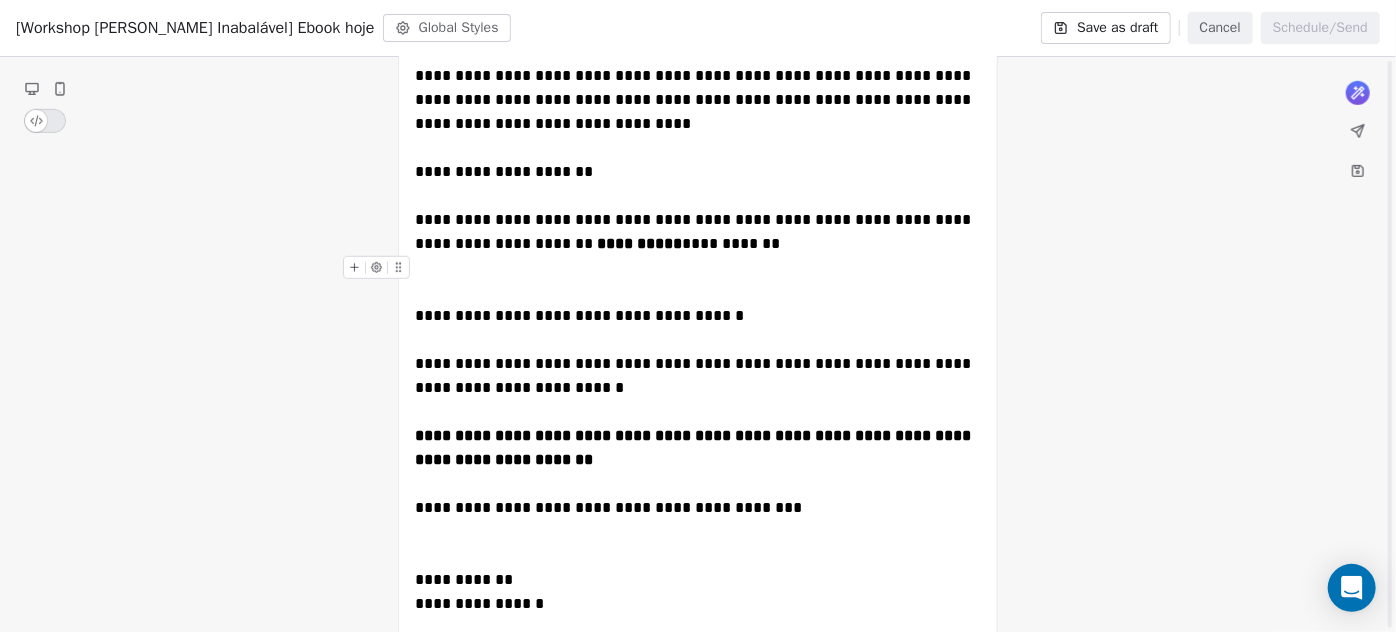 scroll, scrollTop: 727, scrollLeft: 0, axis: vertical 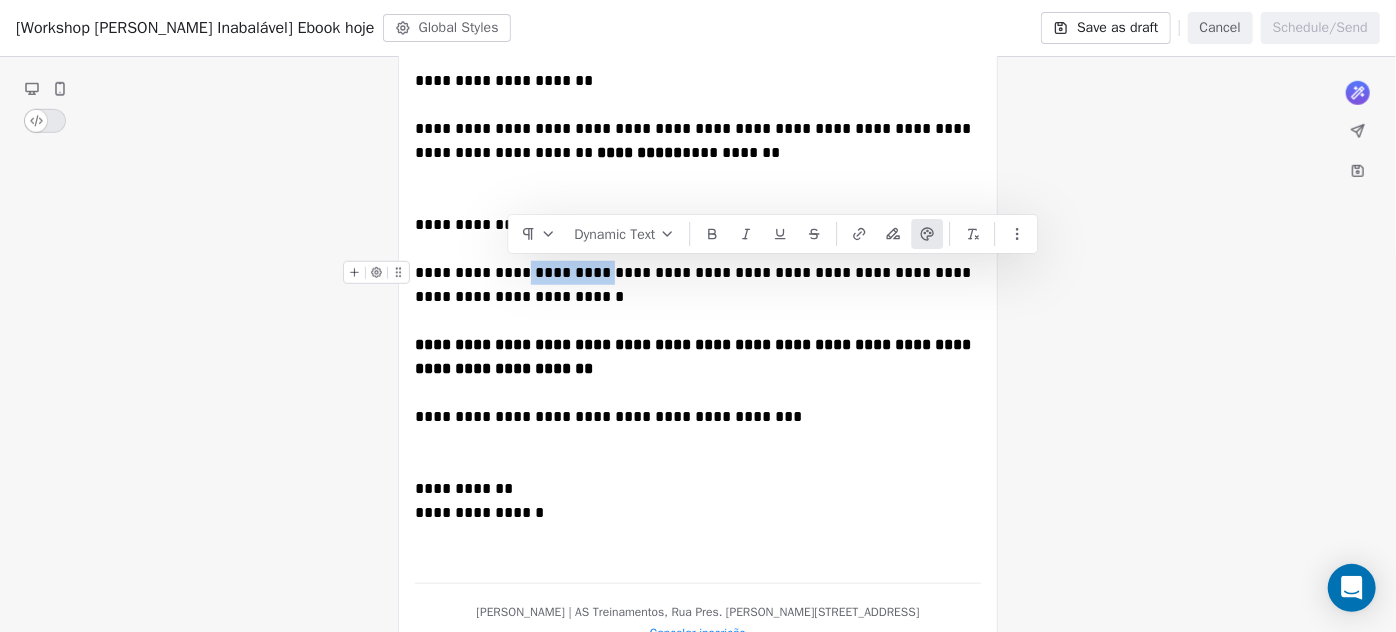 drag, startPoint x: 625, startPoint y: 271, endPoint x: 509, endPoint y: 266, distance: 116.10771 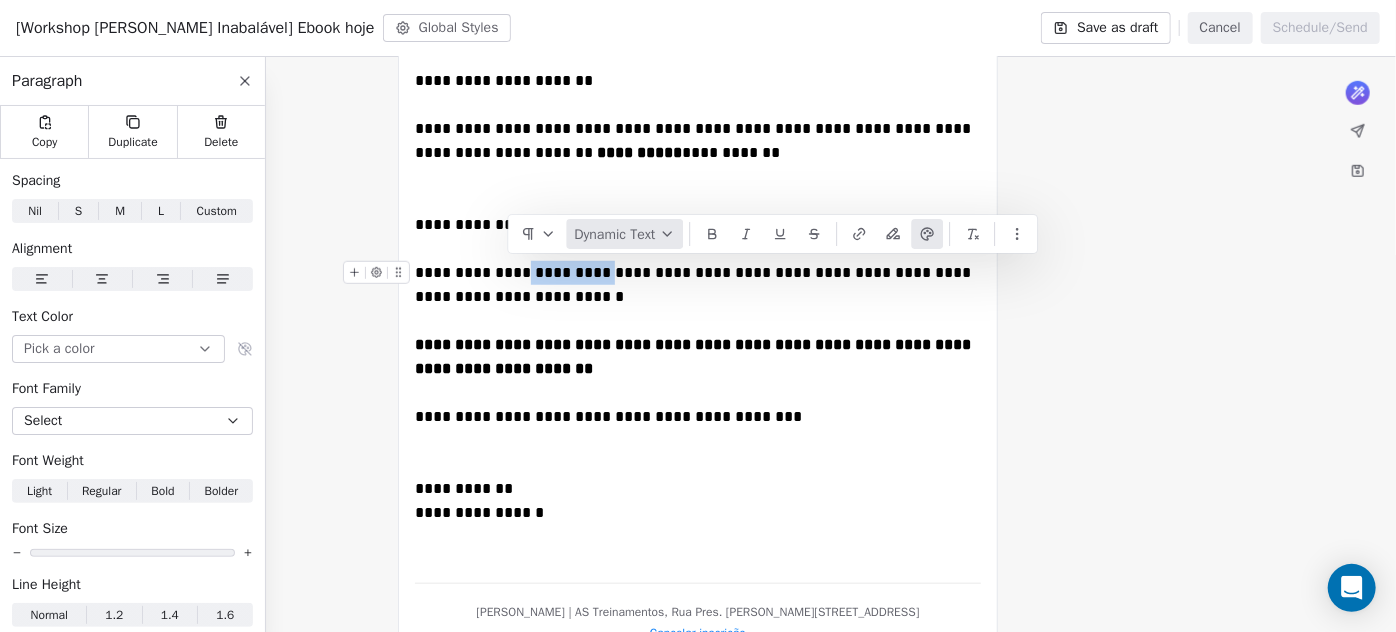 click on "Dynamic Text" at bounding box center [624, 234] 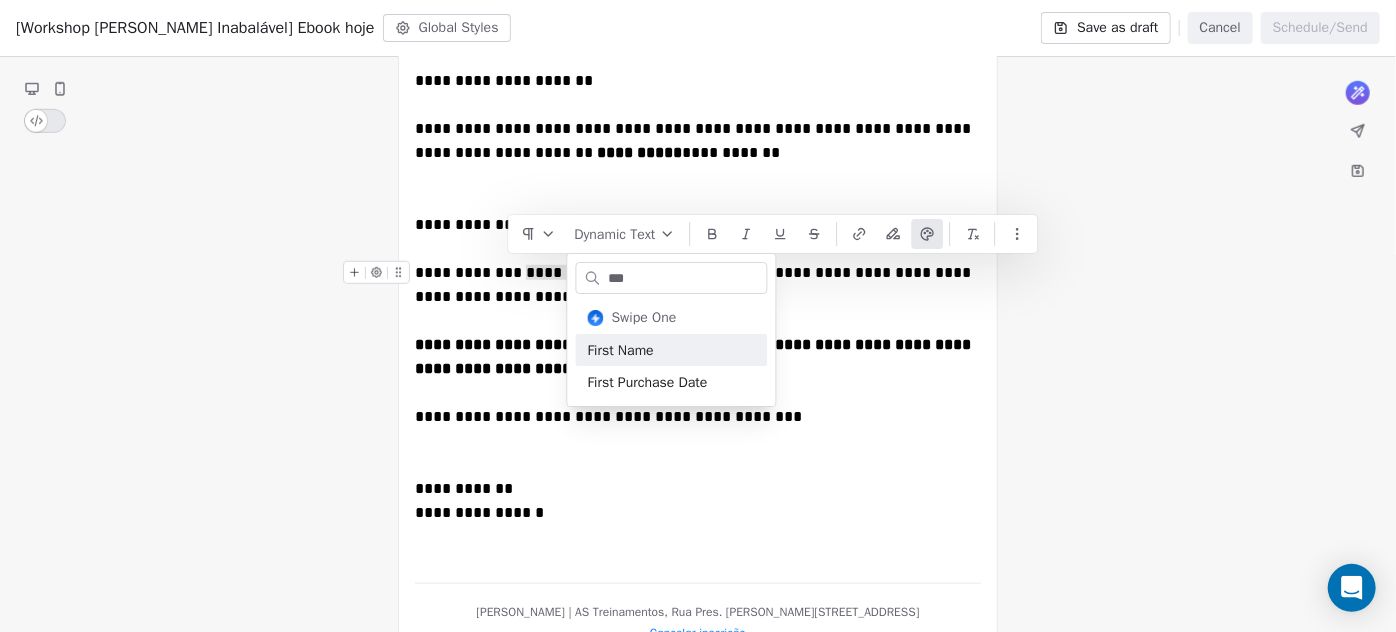type on "***" 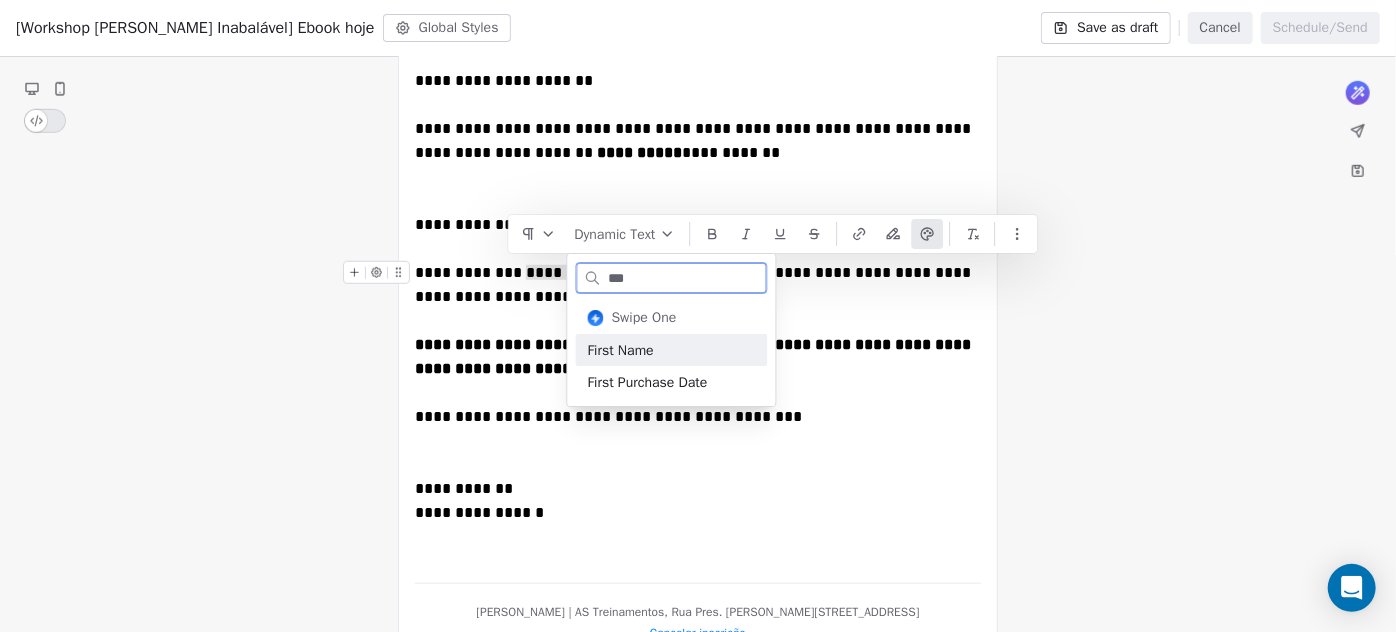 click on "First Name" at bounding box center [672, 350] 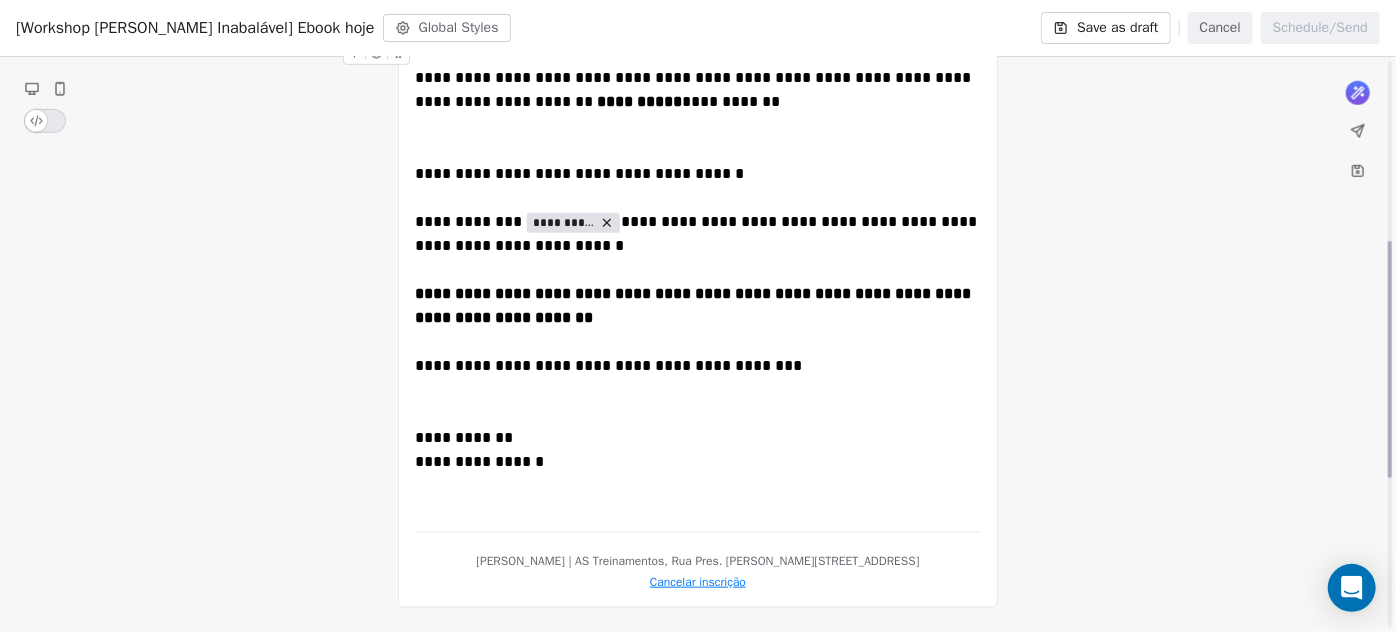 scroll, scrollTop: 437, scrollLeft: 0, axis: vertical 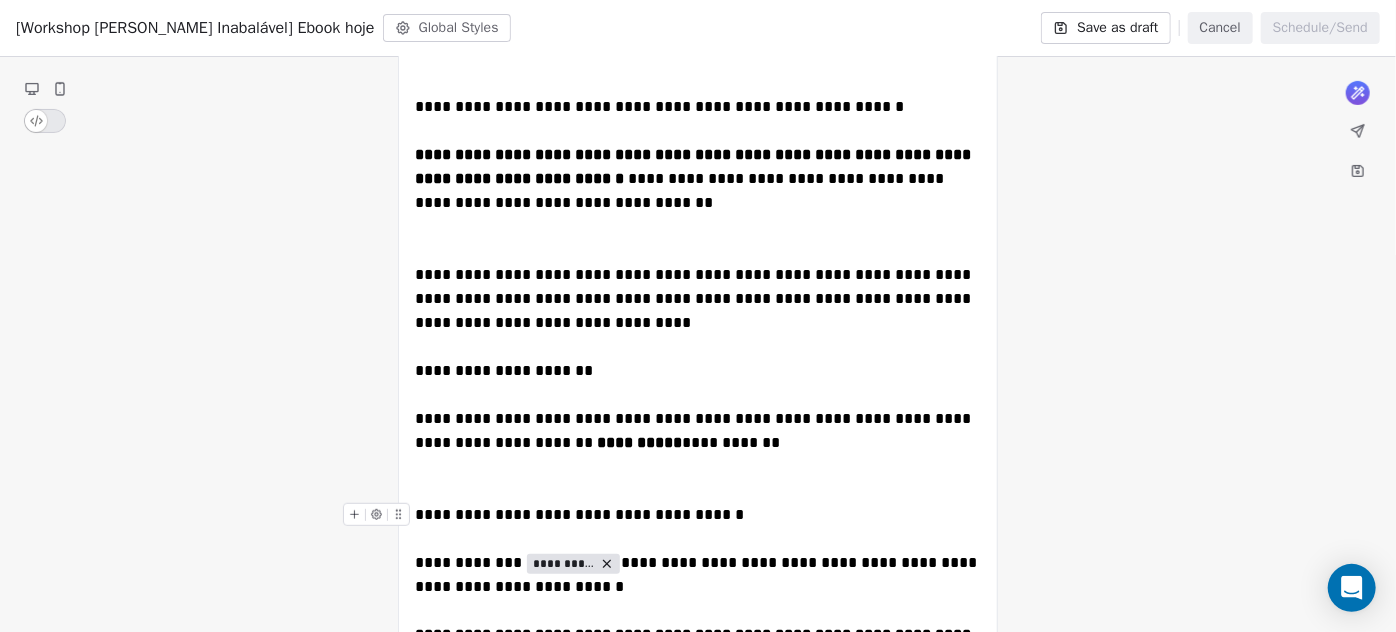 click on "**********" at bounding box center [579, 514] 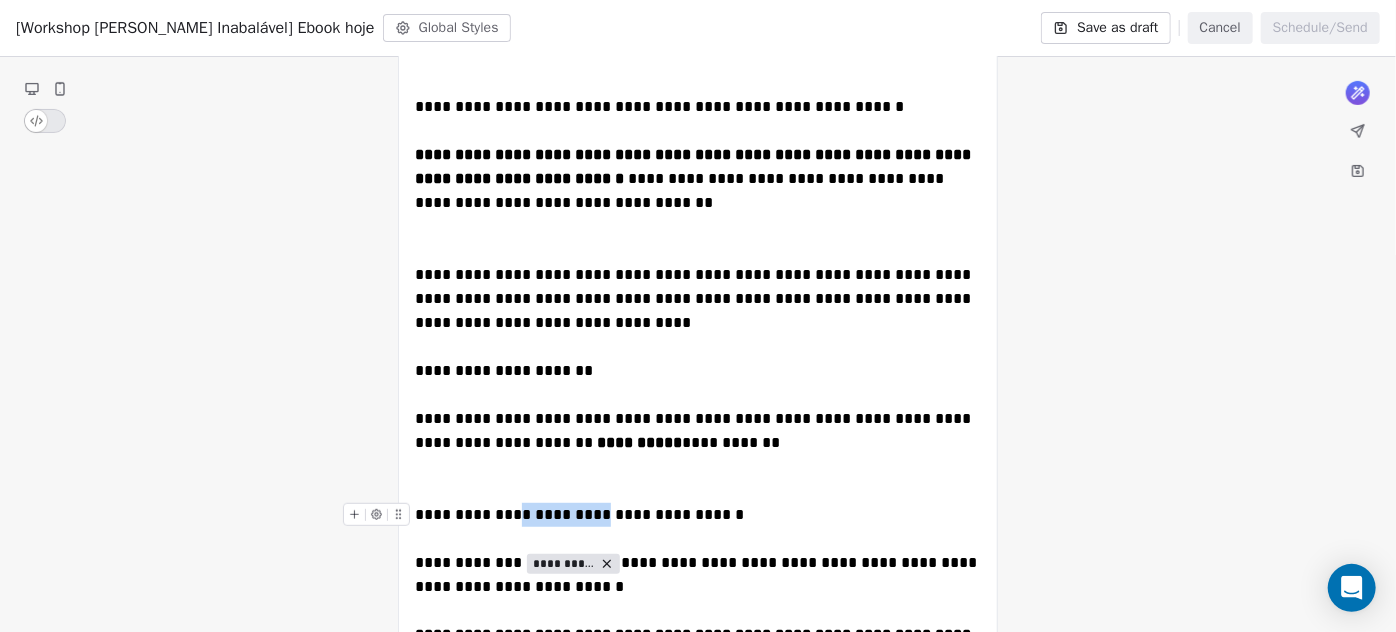 click on "**********" at bounding box center (579, 514) 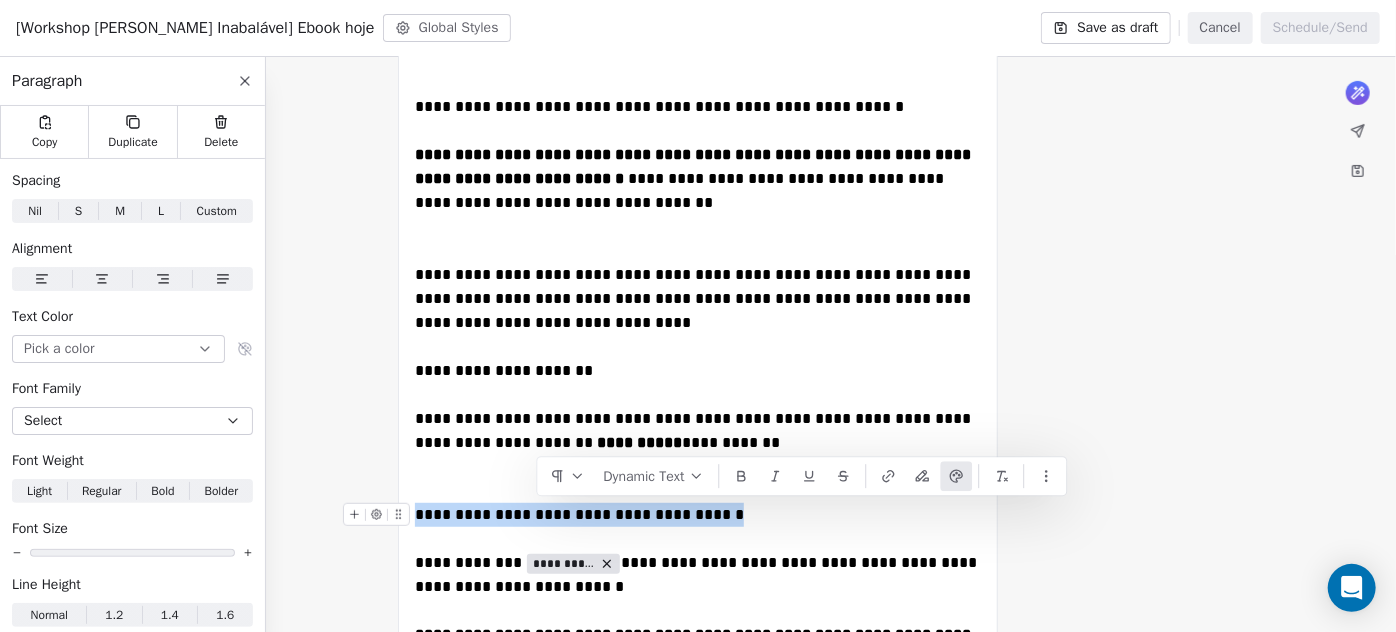 click on "**********" at bounding box center (579, 514) 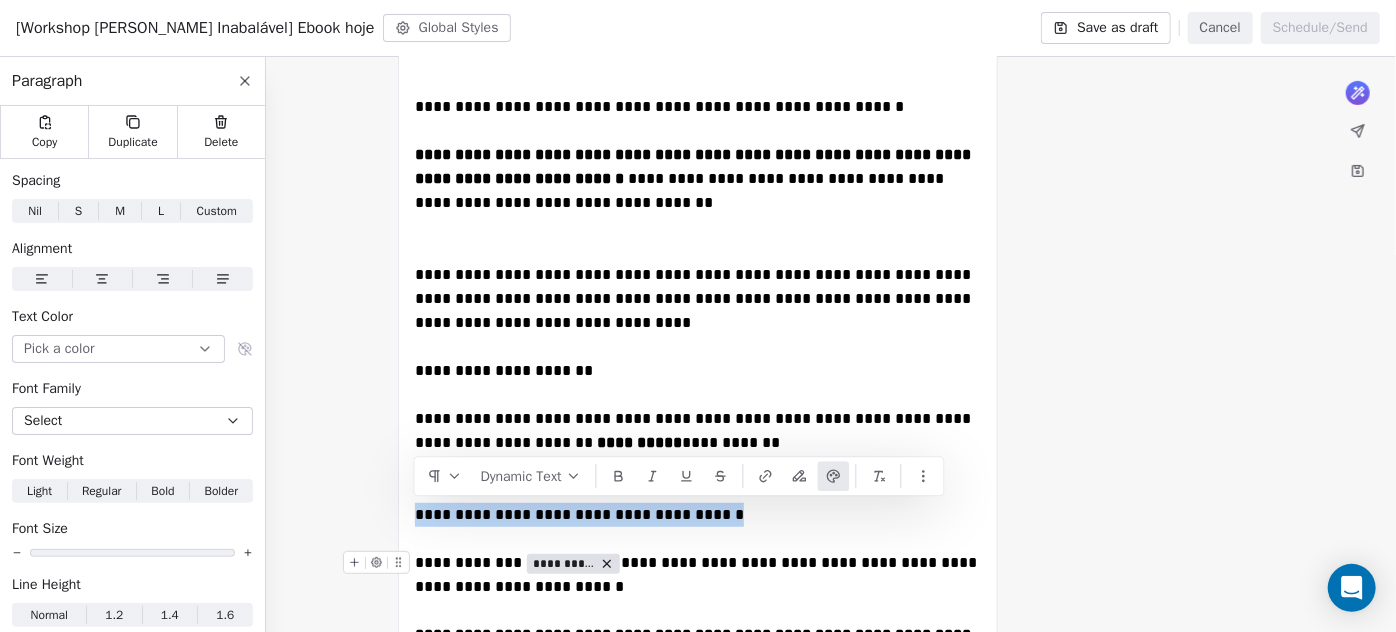 copy on "**********" 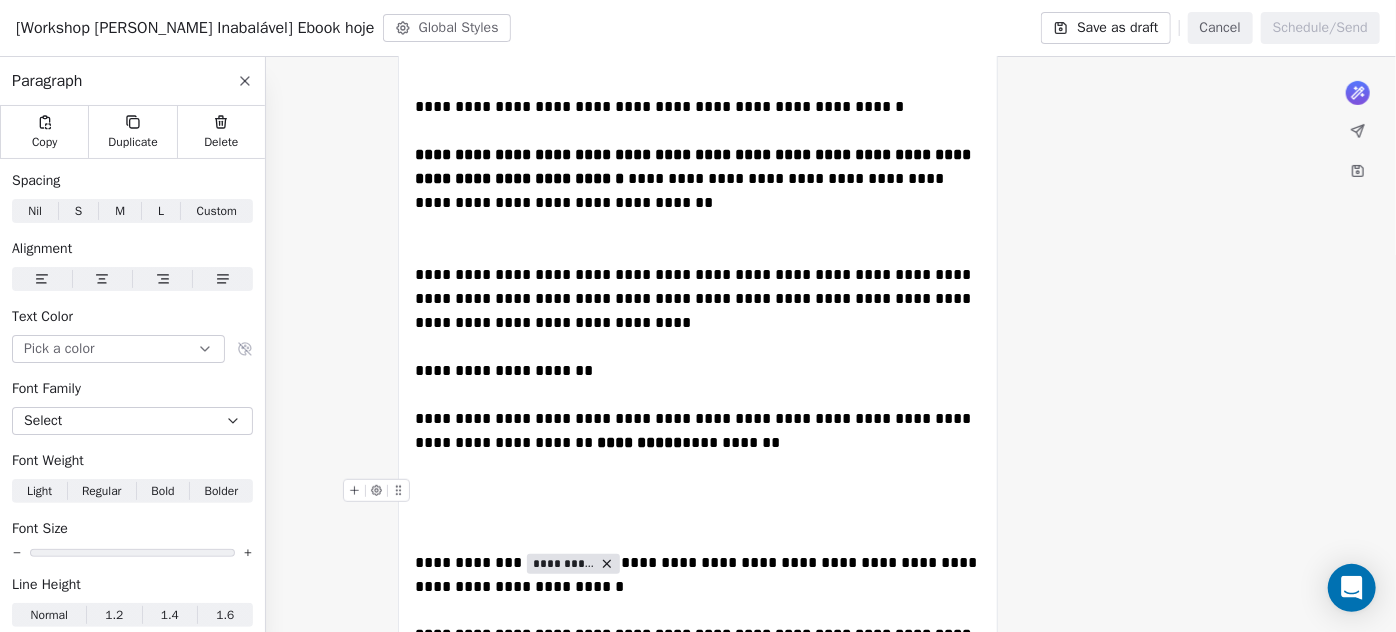drag, startPoint x: 464, startPoint y: 500, endPoint x: 350, endPoint y: 492, distance: 114.28036 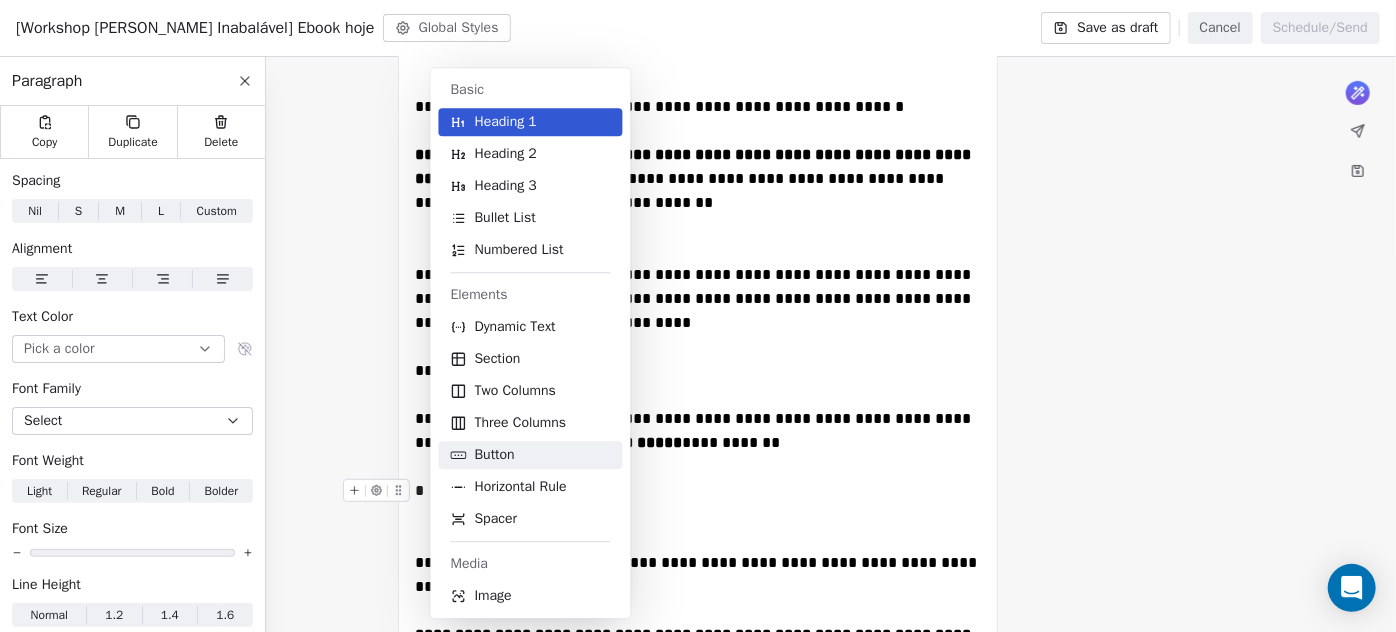 click on "Button" at bounding box center (495, 455) 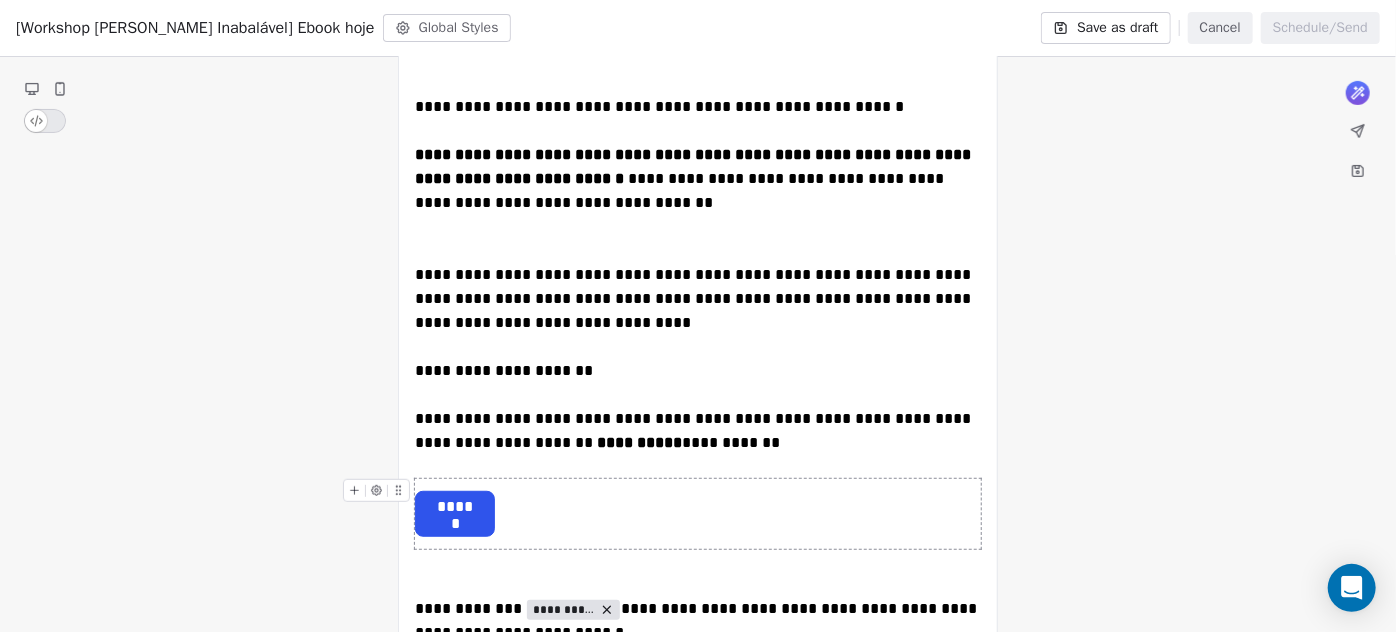 click on "******" at bounding box center [455, 507] 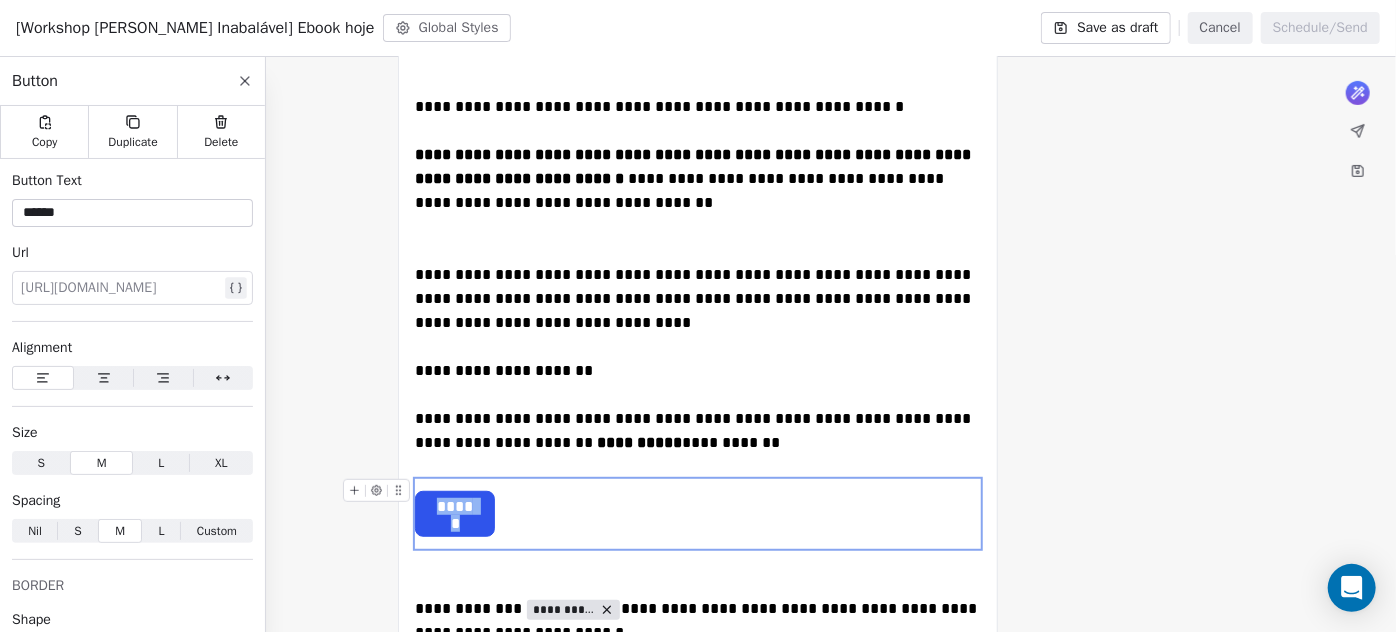click on "******" at bounding box center (455, 507) 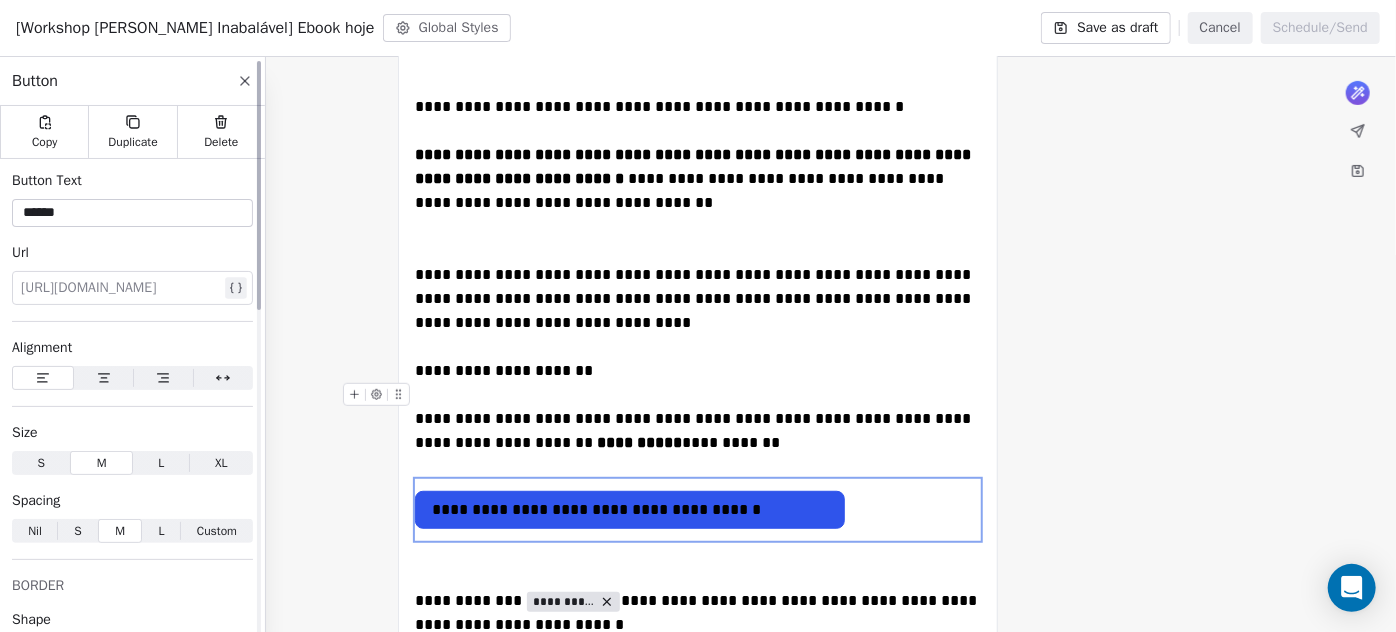 click at bounding box center (104, 378) 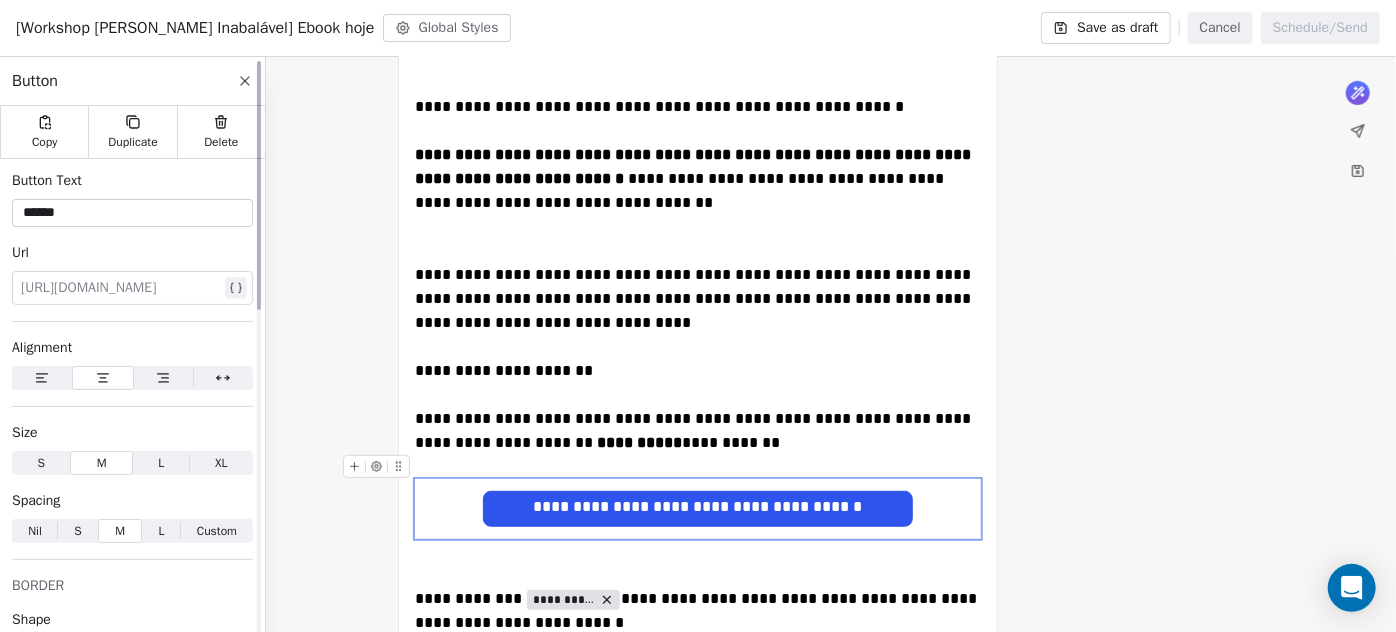 scroll, scrollTop: 363, scrollLeft: 0, axis: vertical 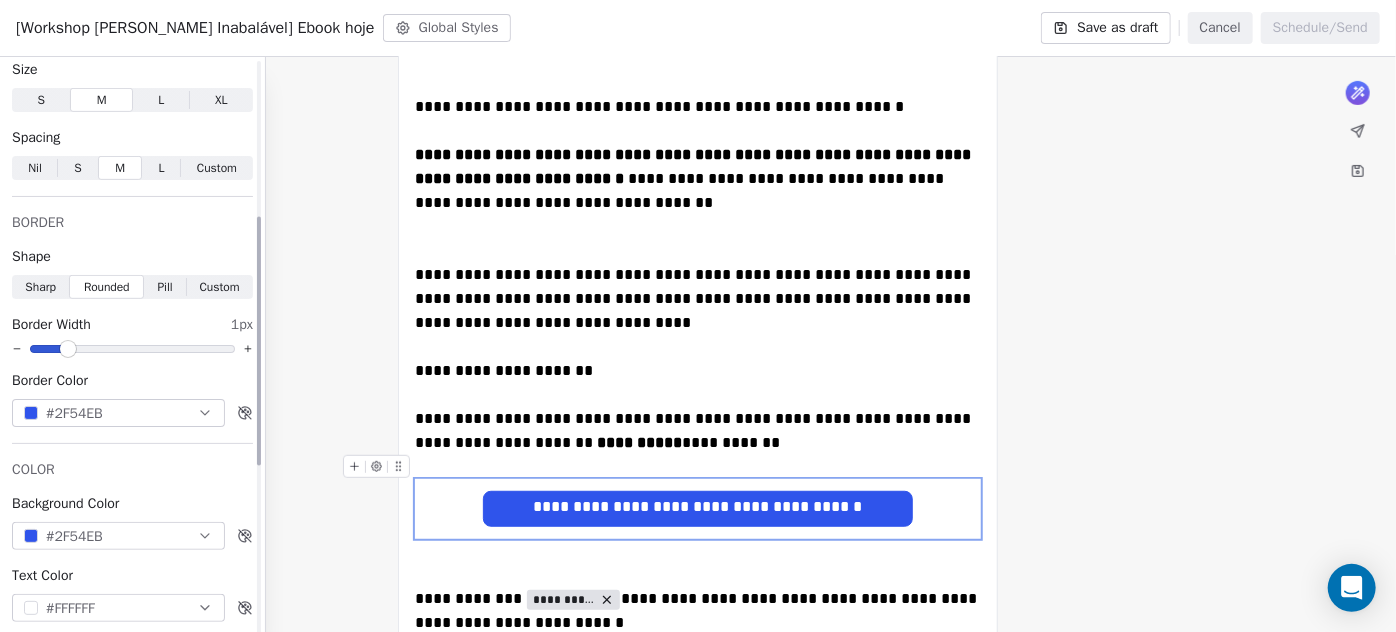 click on "#2F54EB" at bounding box center (74, 413) 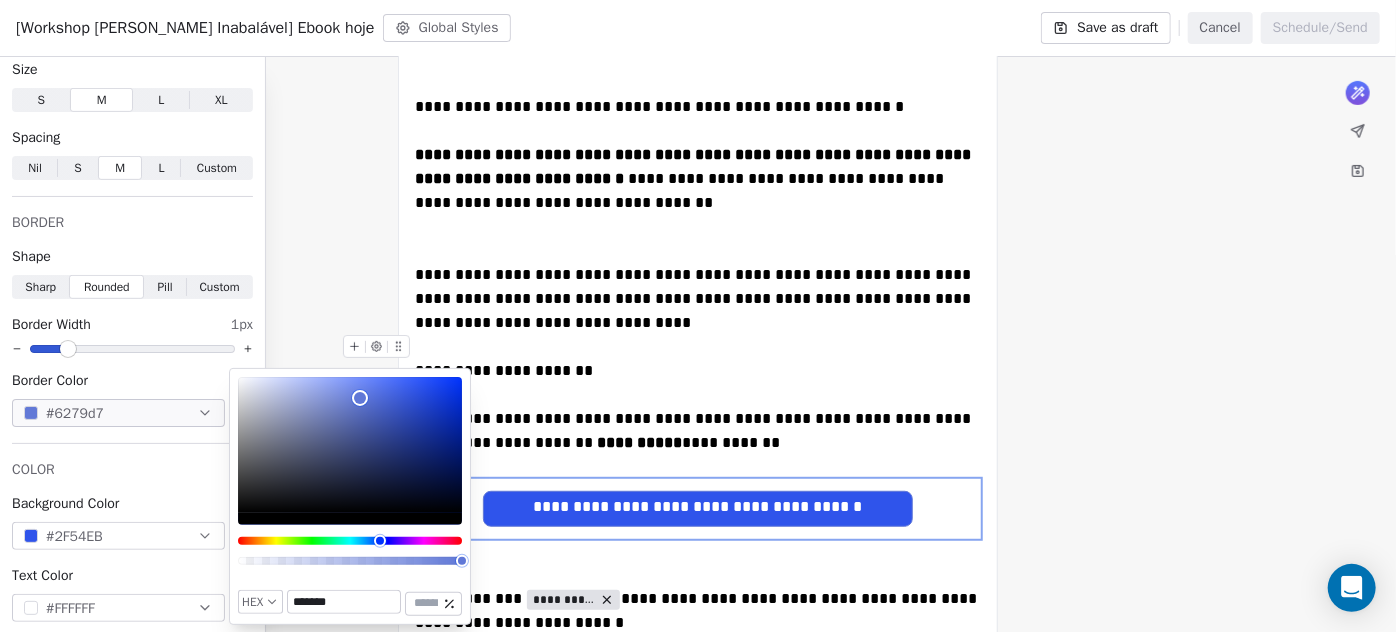 drag, startPoint x: 360, startPoint y: 407, endPoint x: 348, endPoint y: 396, distance: 16.27882 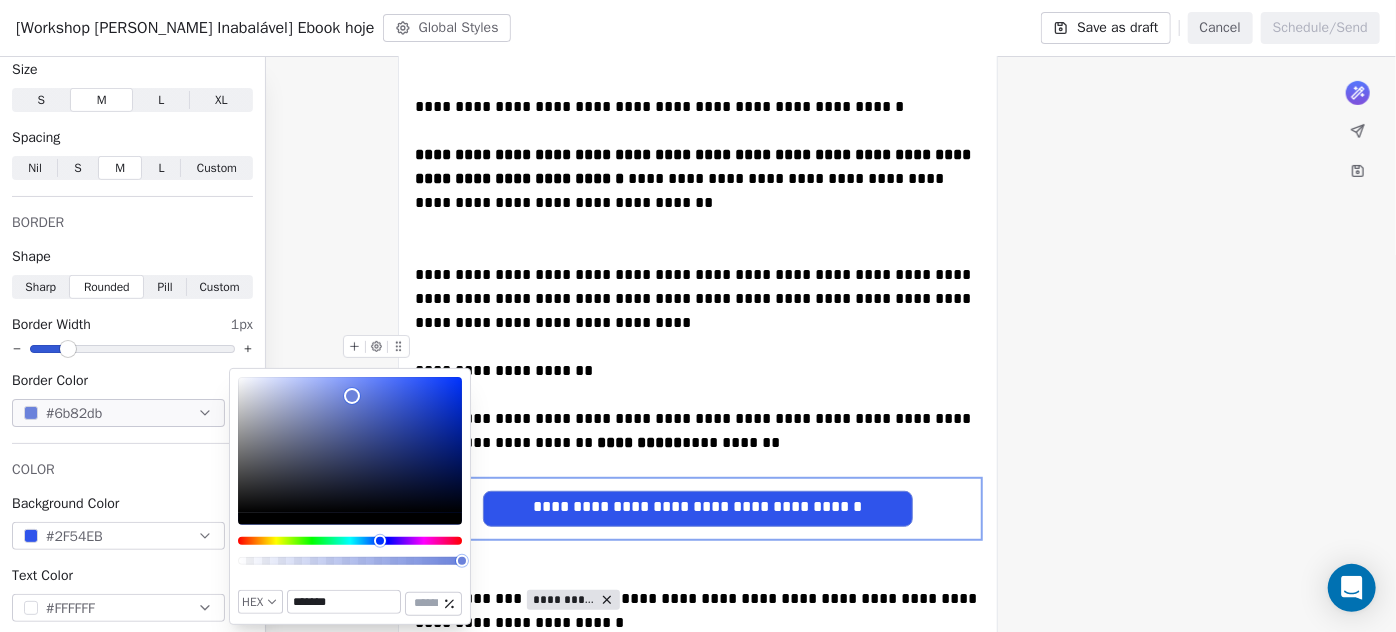 type on "*******" 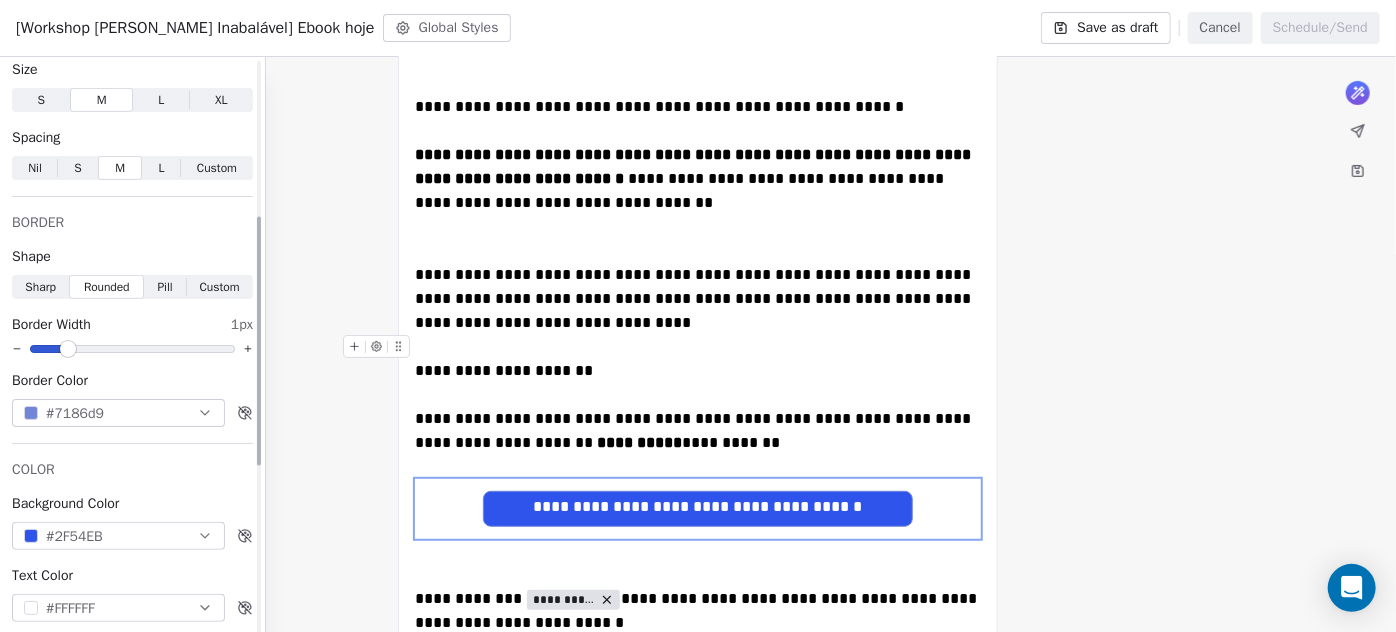 drag, startPoint x: 117, startPoint y: 533, endPoint x: 202, endPoint y: 511, distance: 87.80091 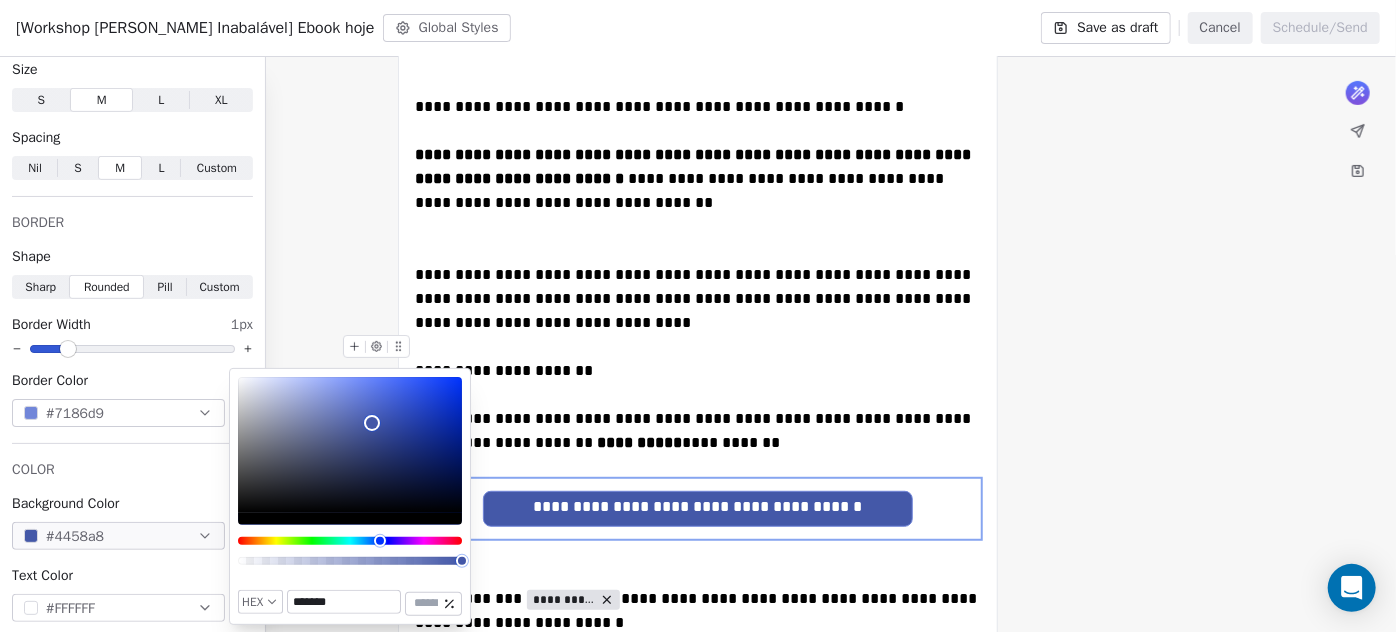 type on "*******" 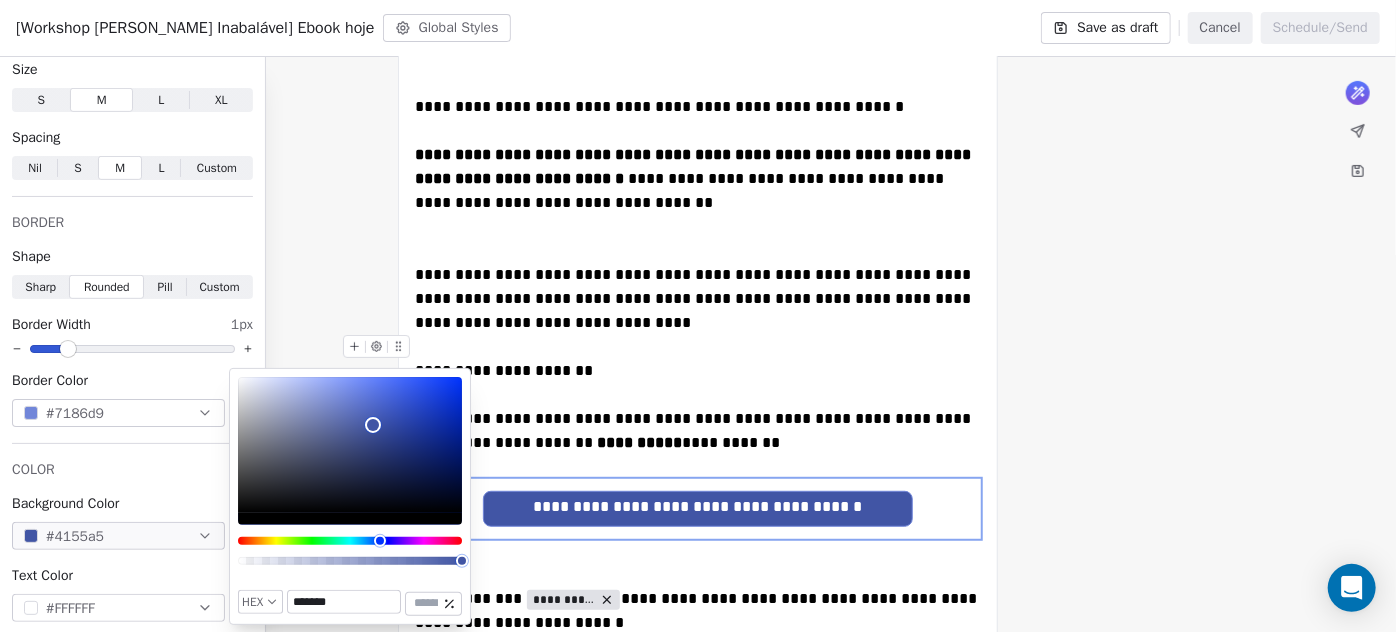 drag, startPoint x: 354, startPoint y: 434, endPoint x: 373, endPoint y: 425, distance: 21.023796 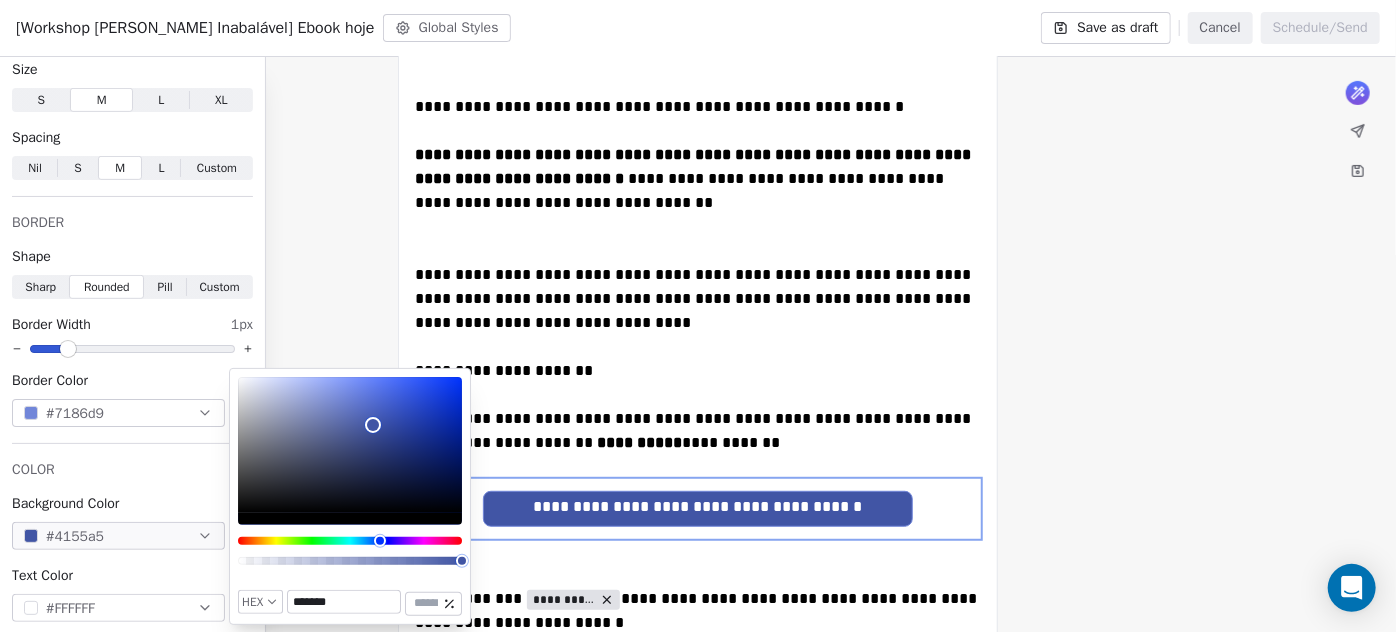 click on "**********" at bounding box center [698, 431] 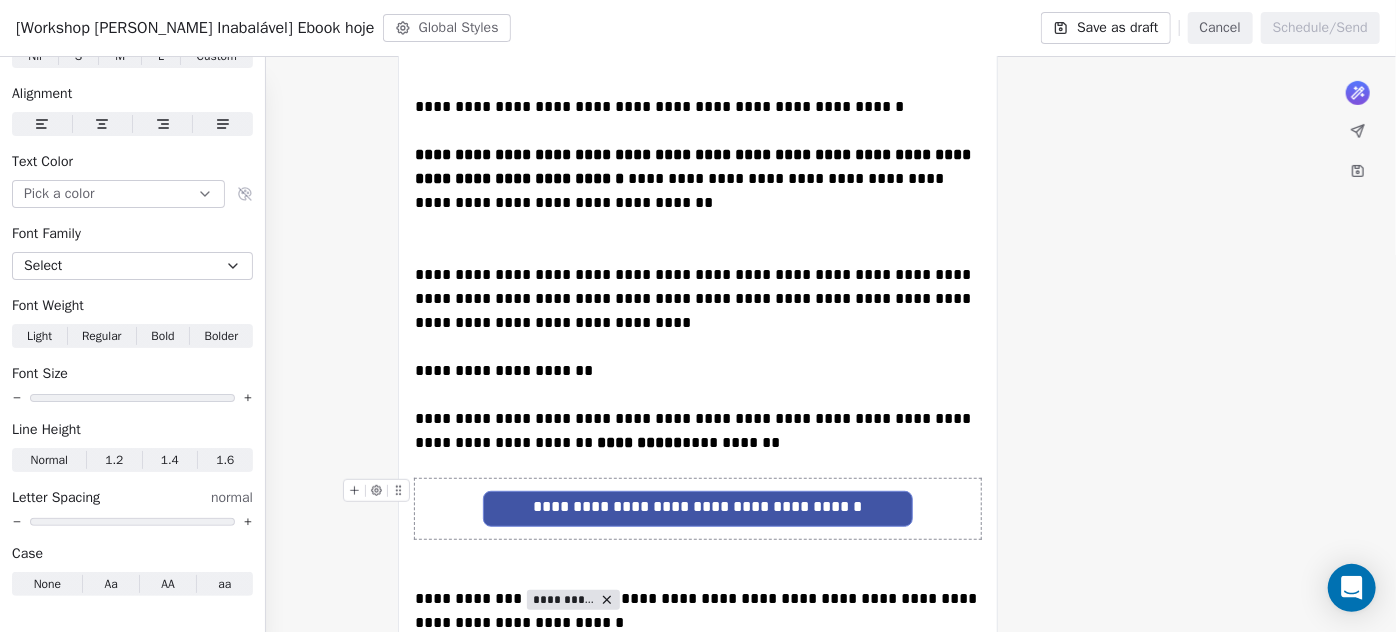 click on "**********" at bounding box center [698, 509] 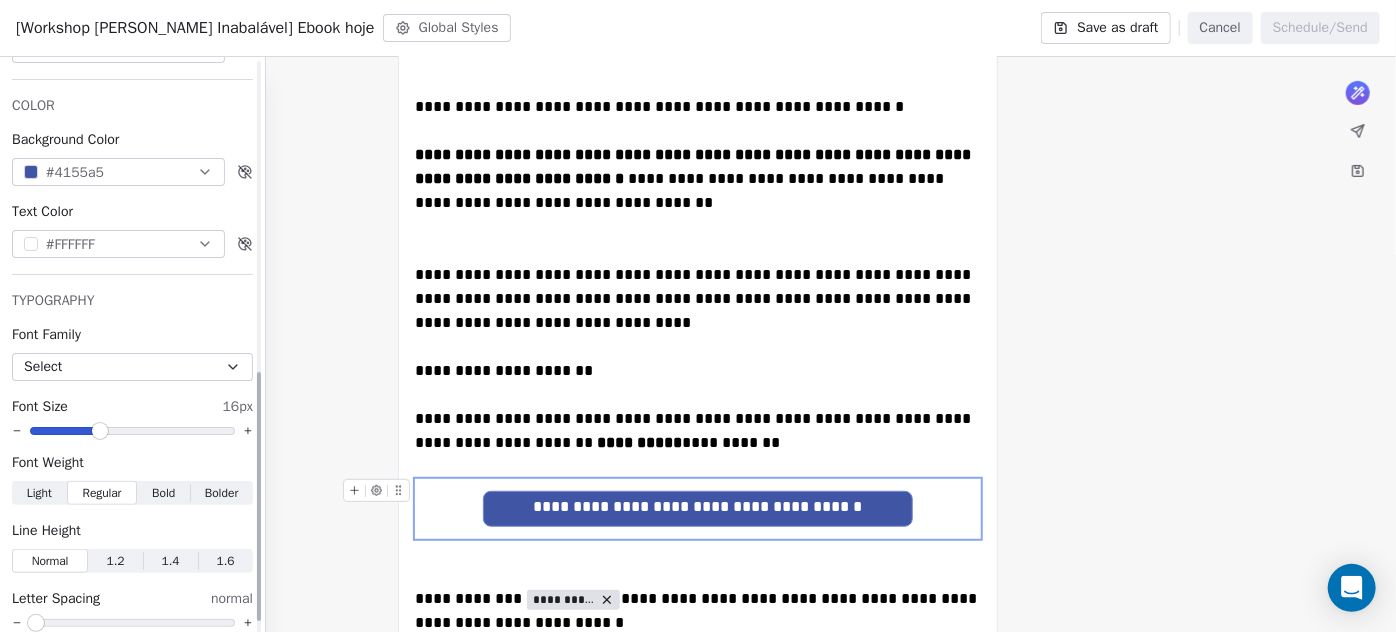 scroll, scrollTop: 760, scrollLeft: 0, axis: vertical 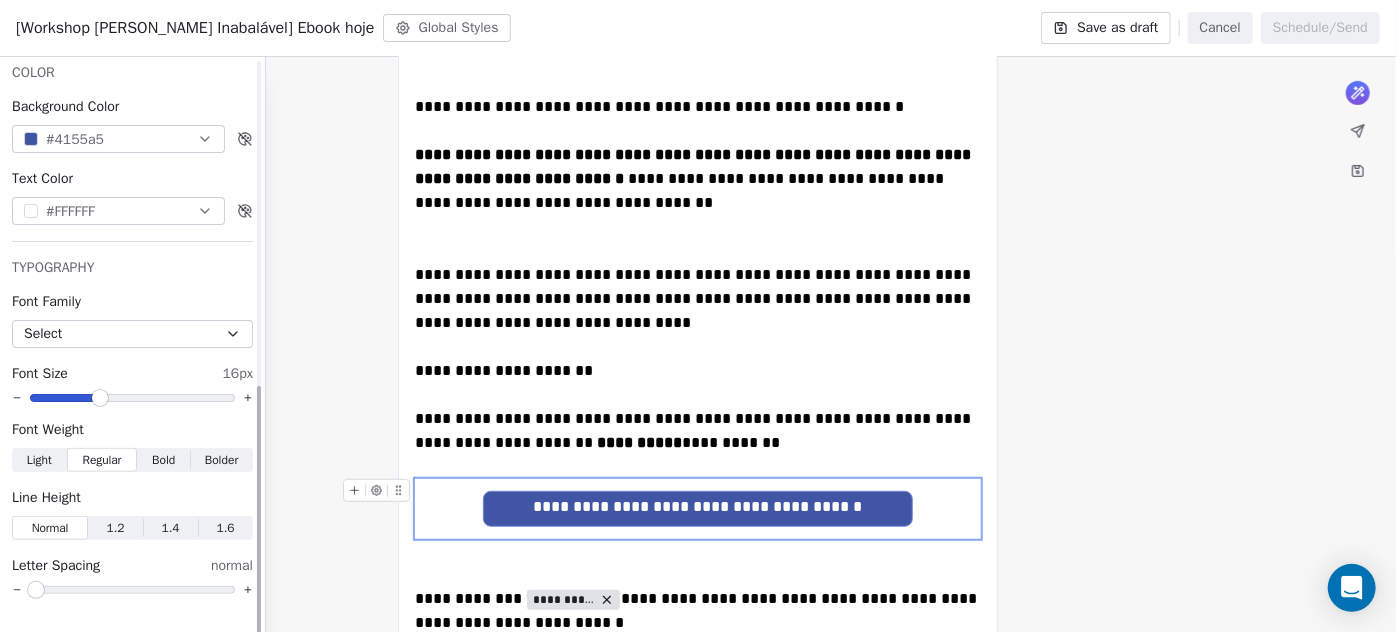 click on "Bold" at bounding box center (163, 460) 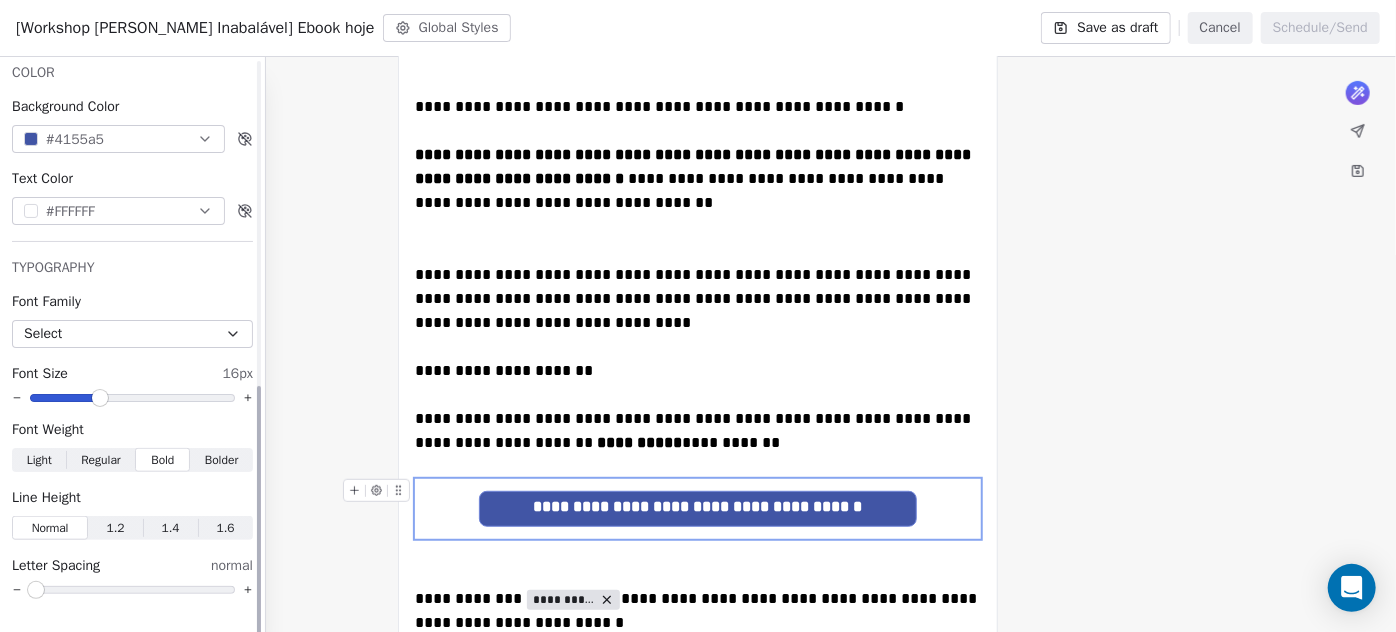 click on "**********" at bounding box center [698, 431] 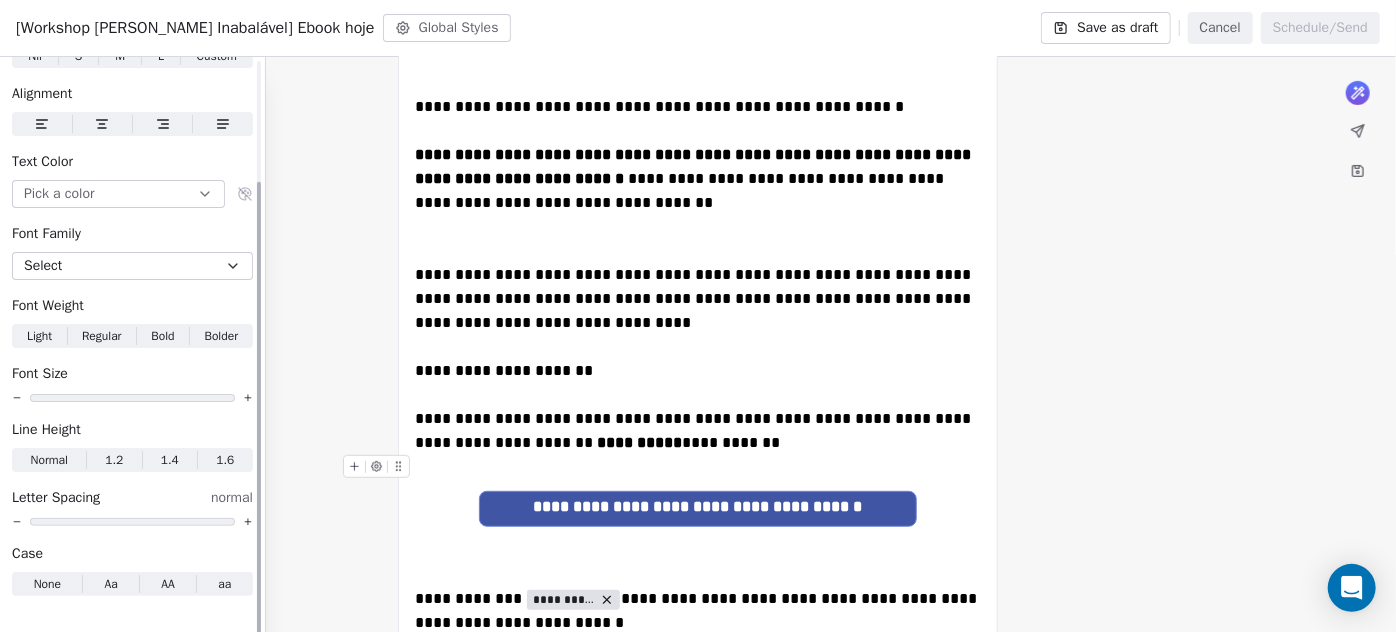 scroll, scrollTop: 0, scrollLeft: 0, axis: both 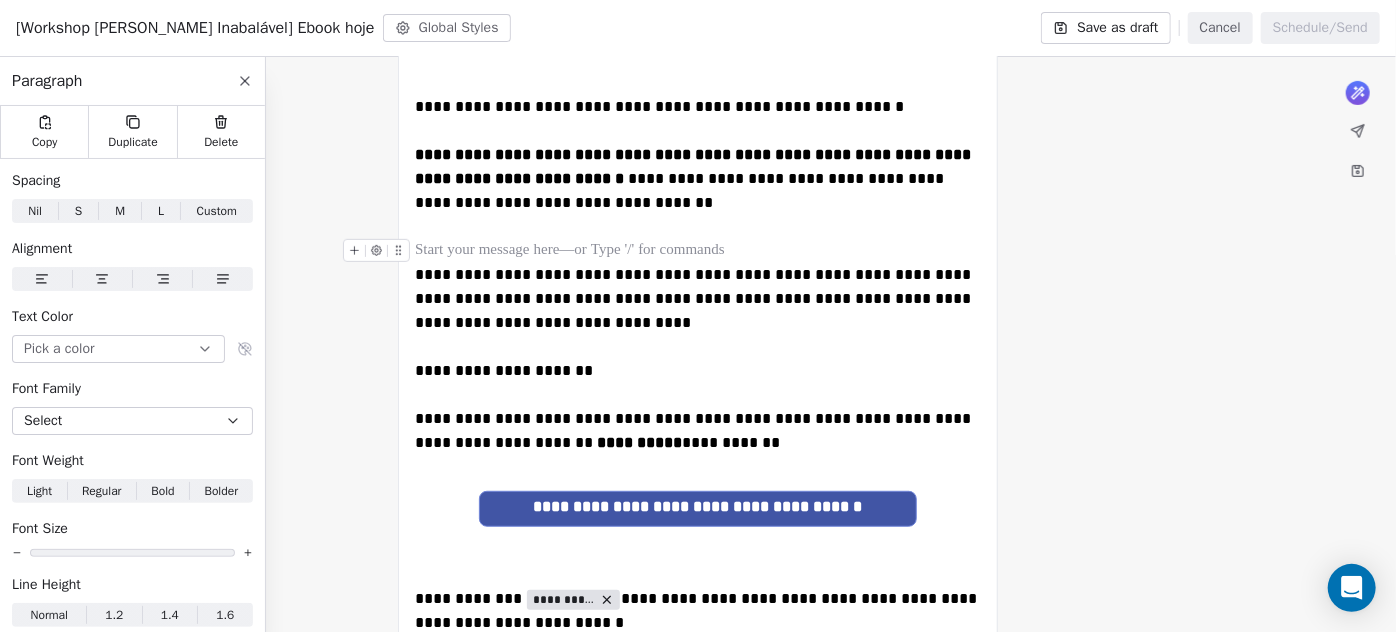 click at bounding box center [698, 251] 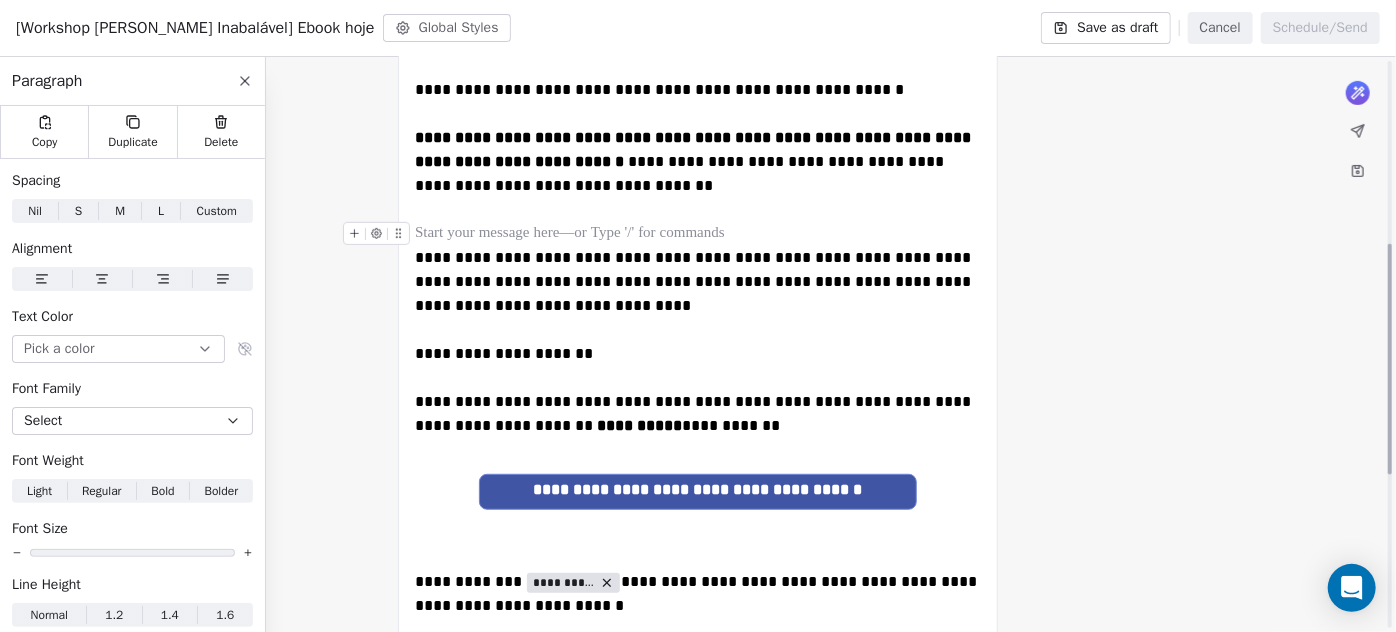scroll, scrollTop: 545, scrollLeft: 0, axis: vertical 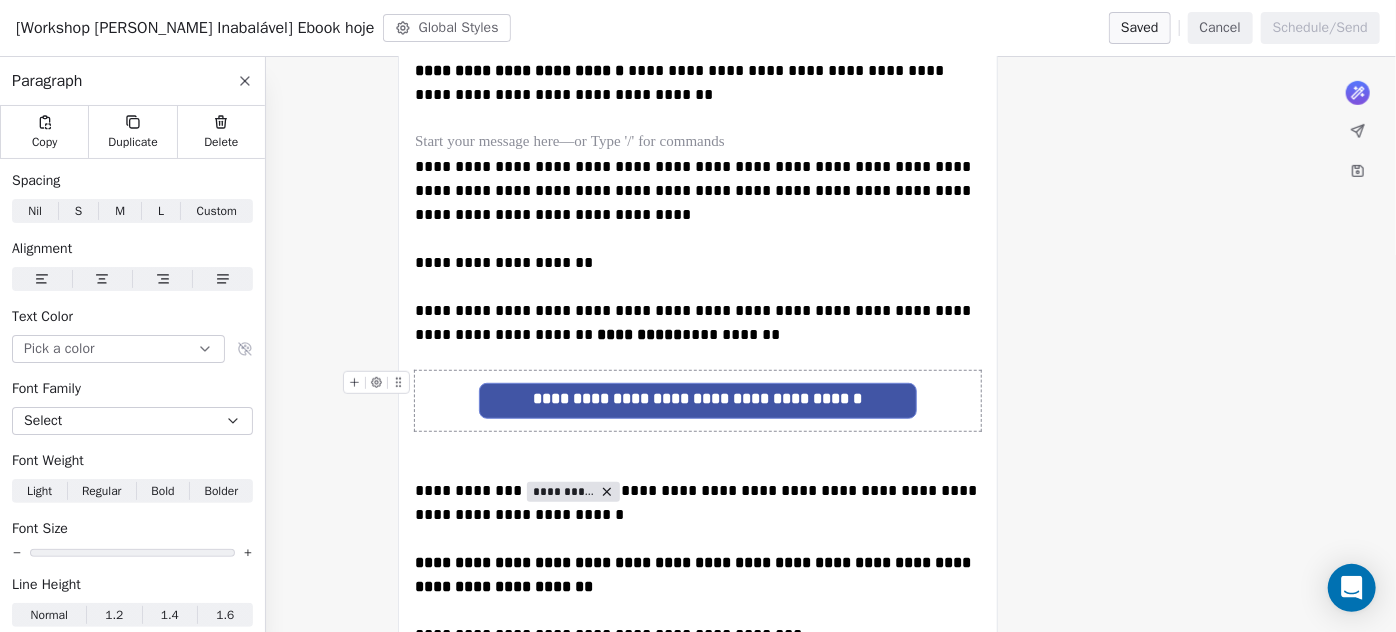 click on "**********" at bounding box center [698, 401] 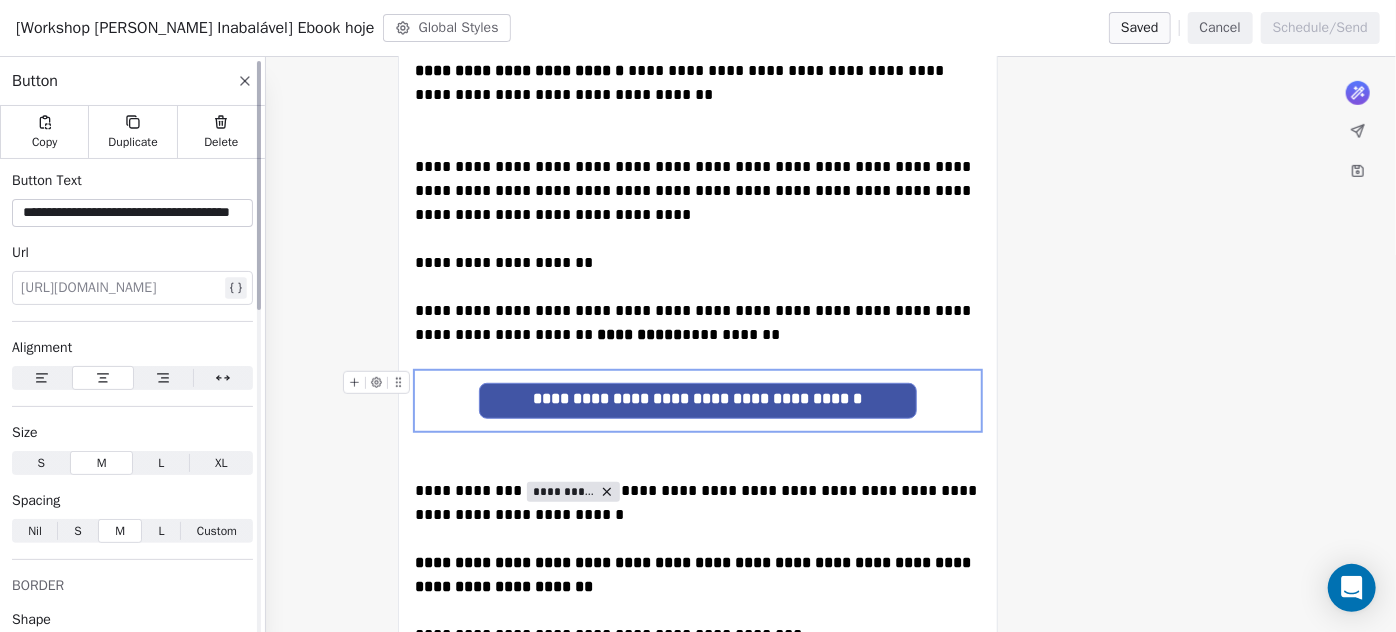 click at bounding box center (120, 288) 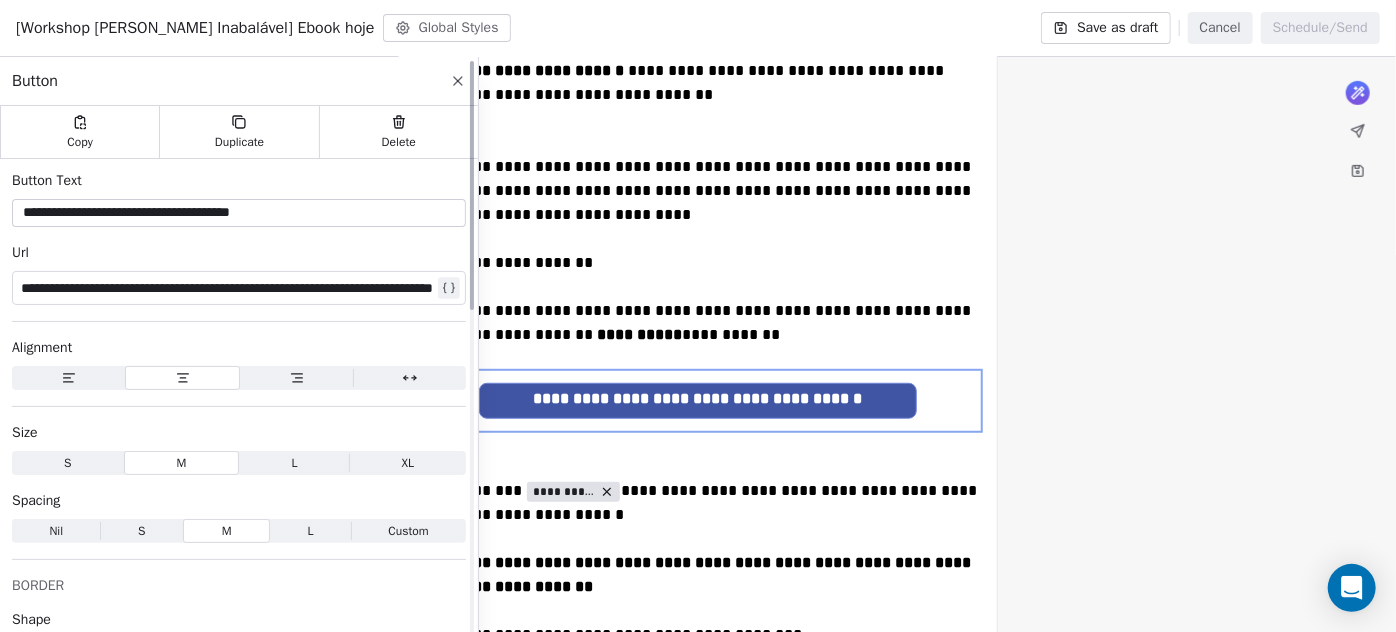 type 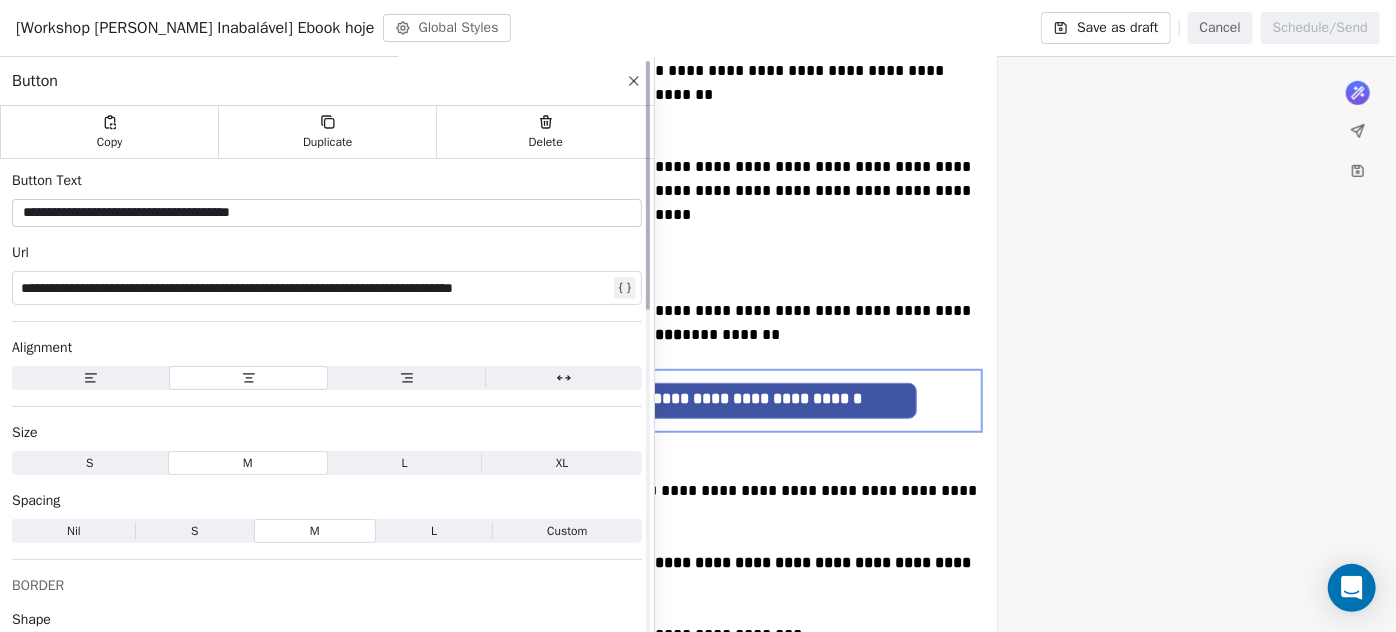 click on "**********" at bounding box center [698, 191] 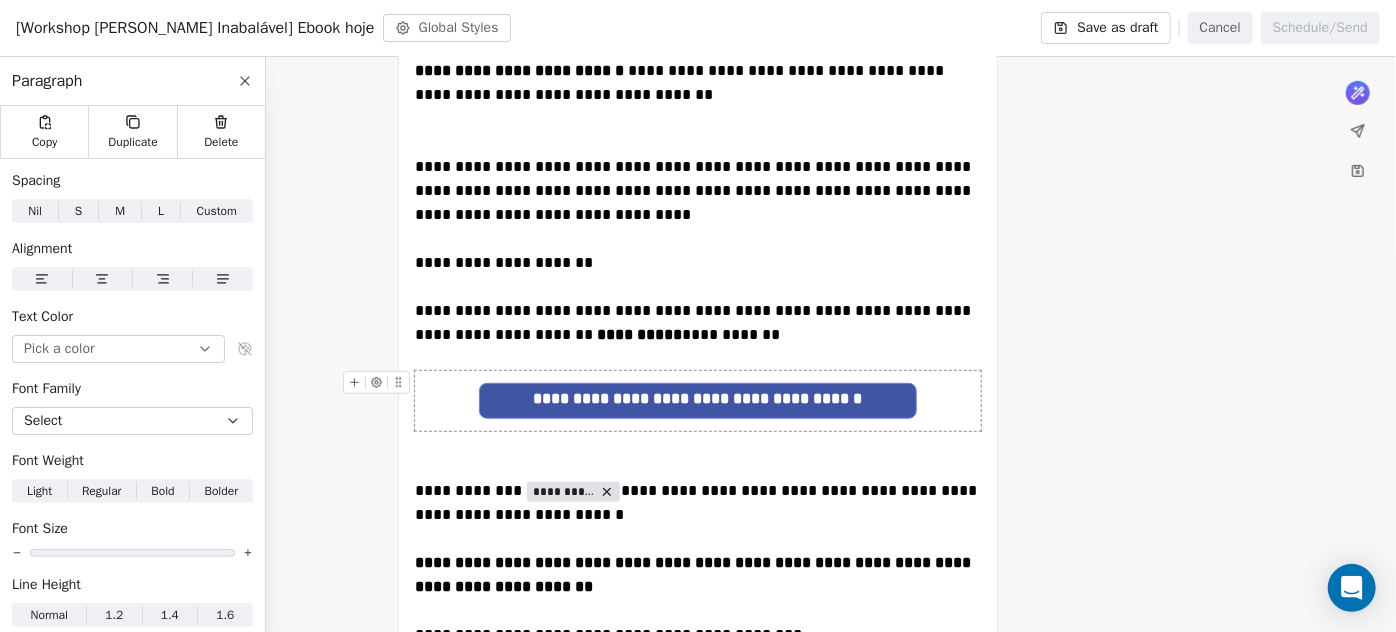 click on "**********" at bounding box center [698, 401] 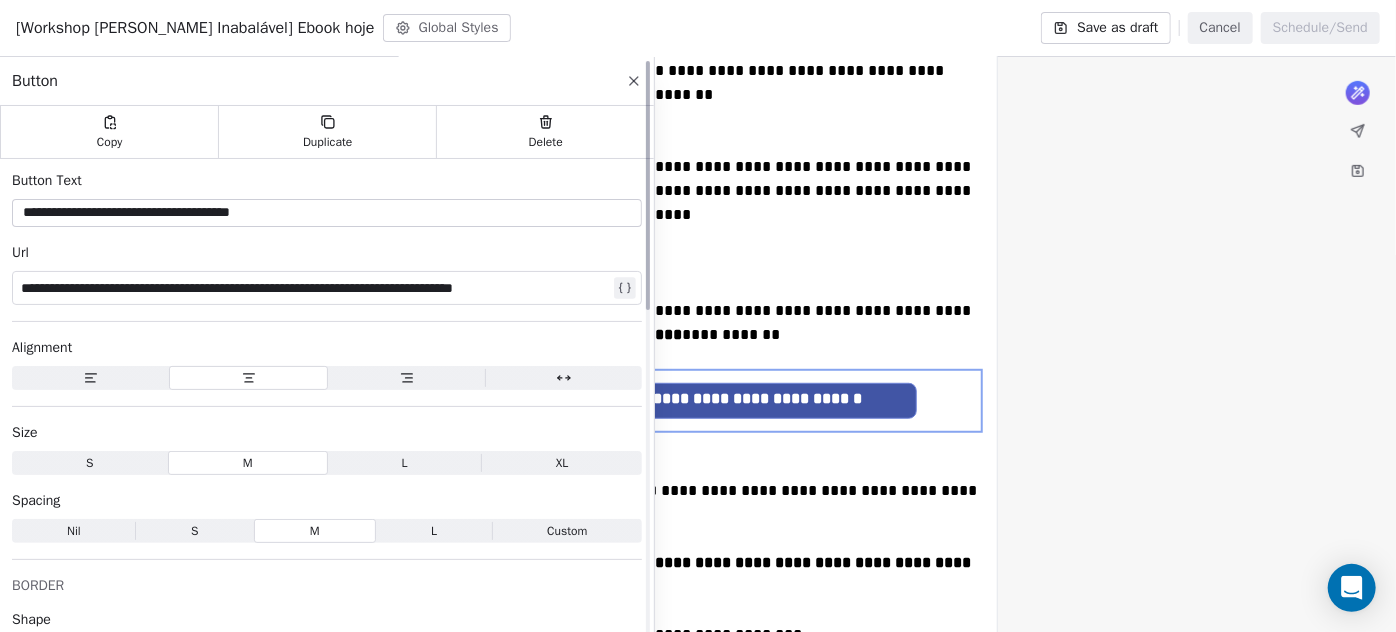 click on "**********" at bounding box center (315, 288) 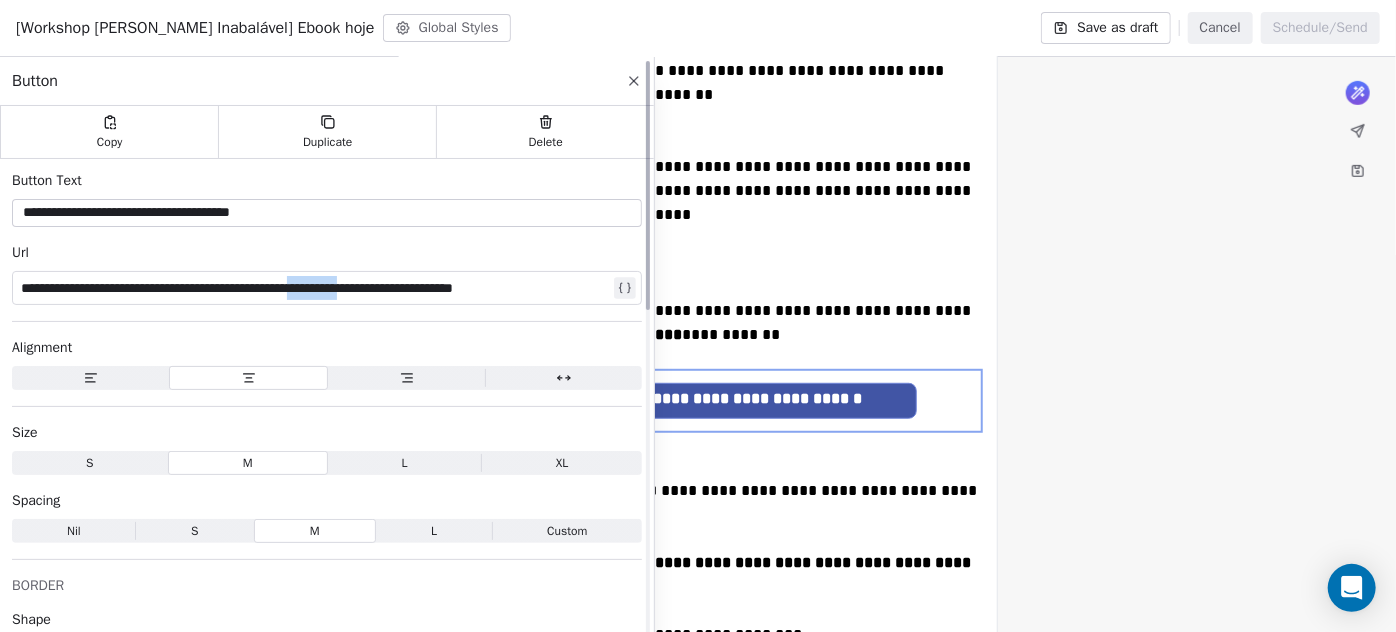 click on "**********" at bounding box center (315, 288) 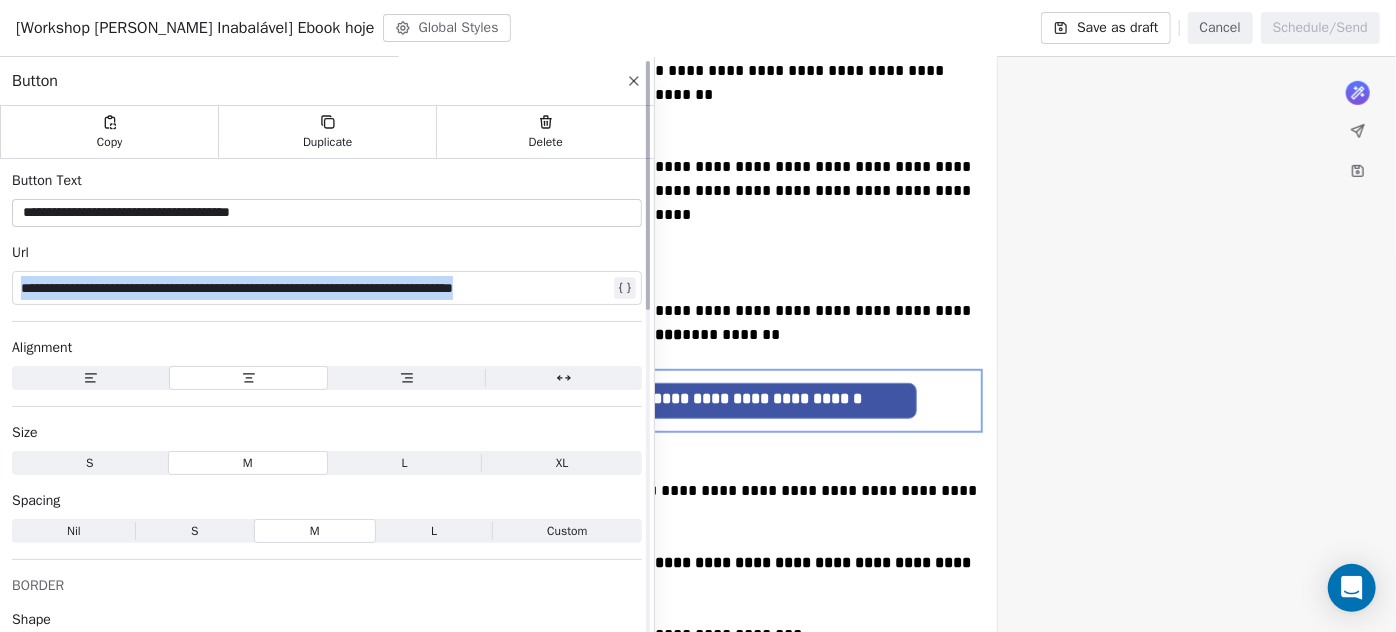 click on "**********" at bounding box center (315, 288) 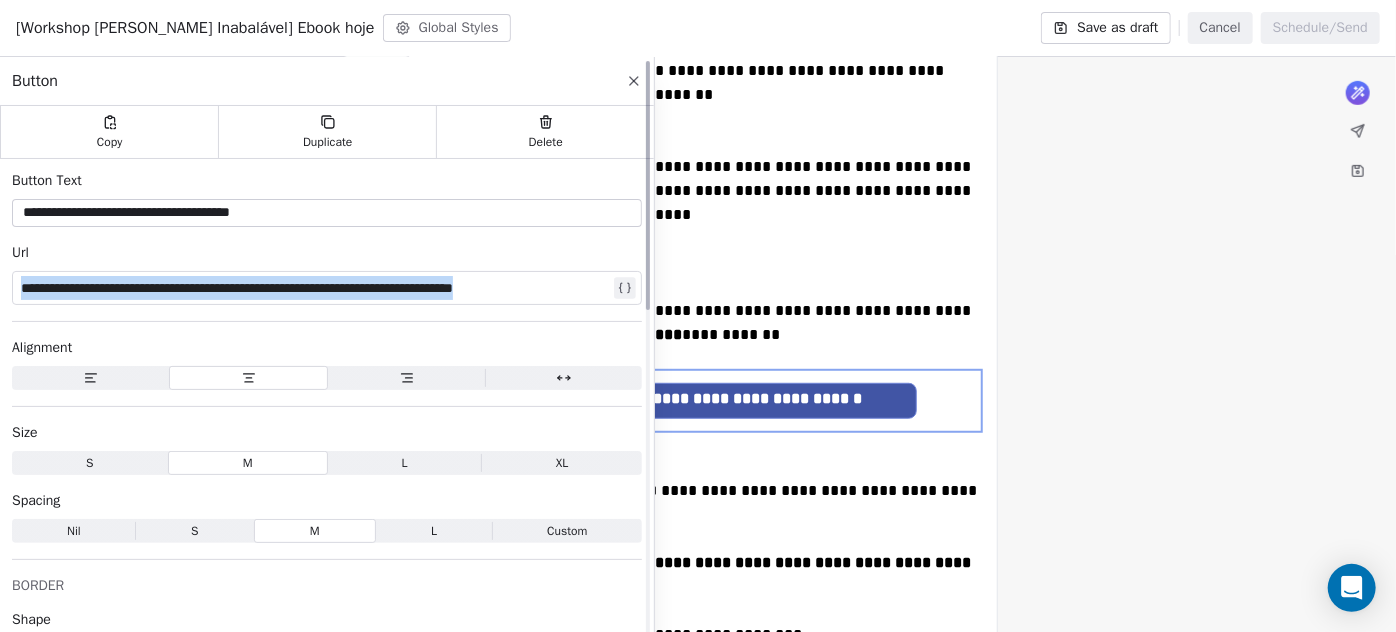 click 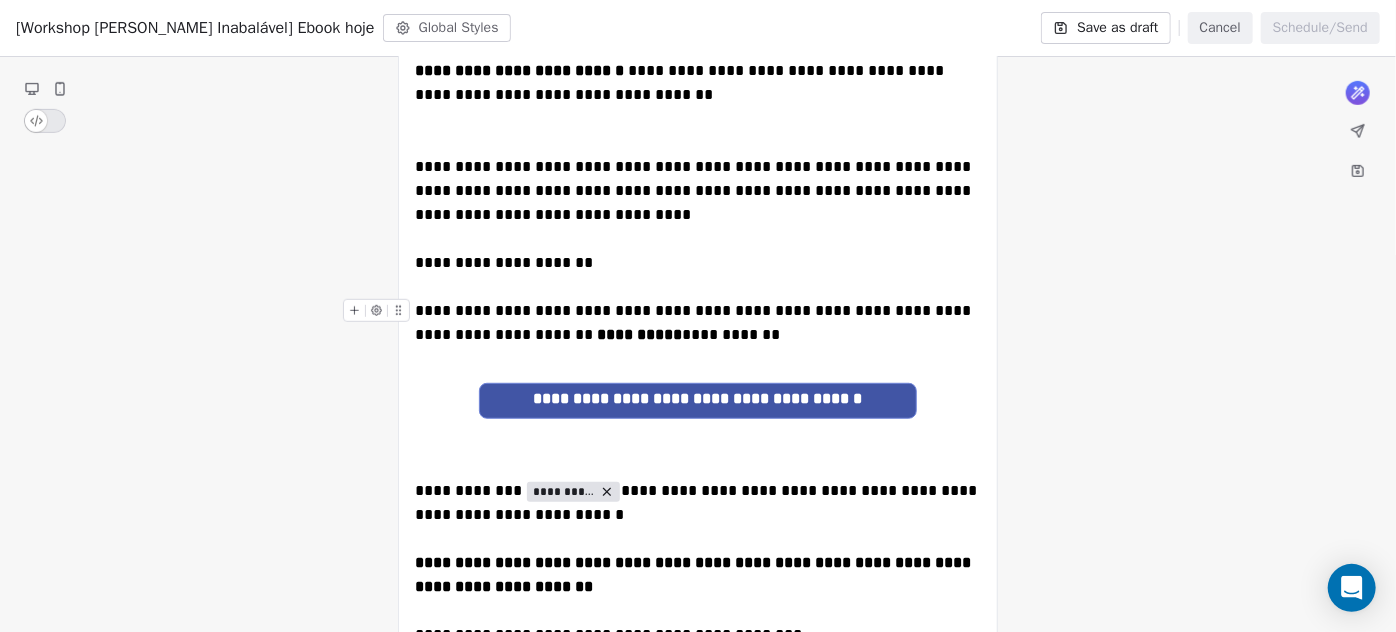 click on "**********" at bounding box center (698, 323) 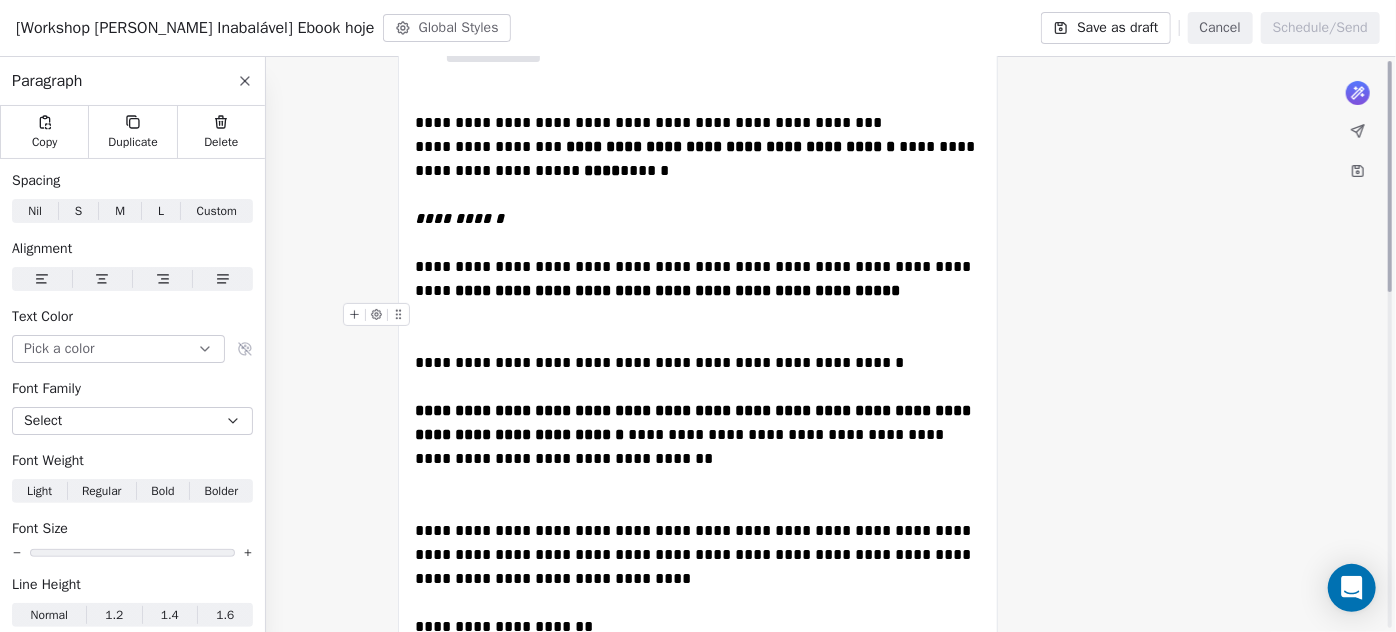 scroll, scrollTop: 0, scrollLeft: 0, axis: both 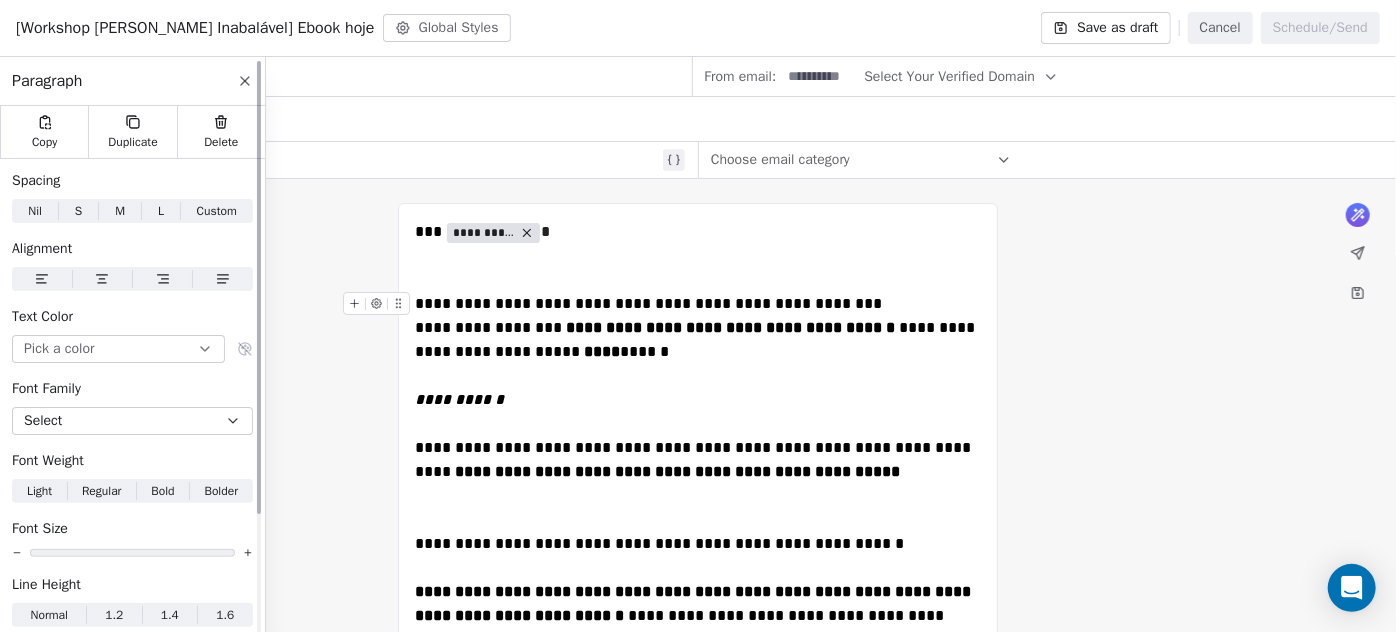 click 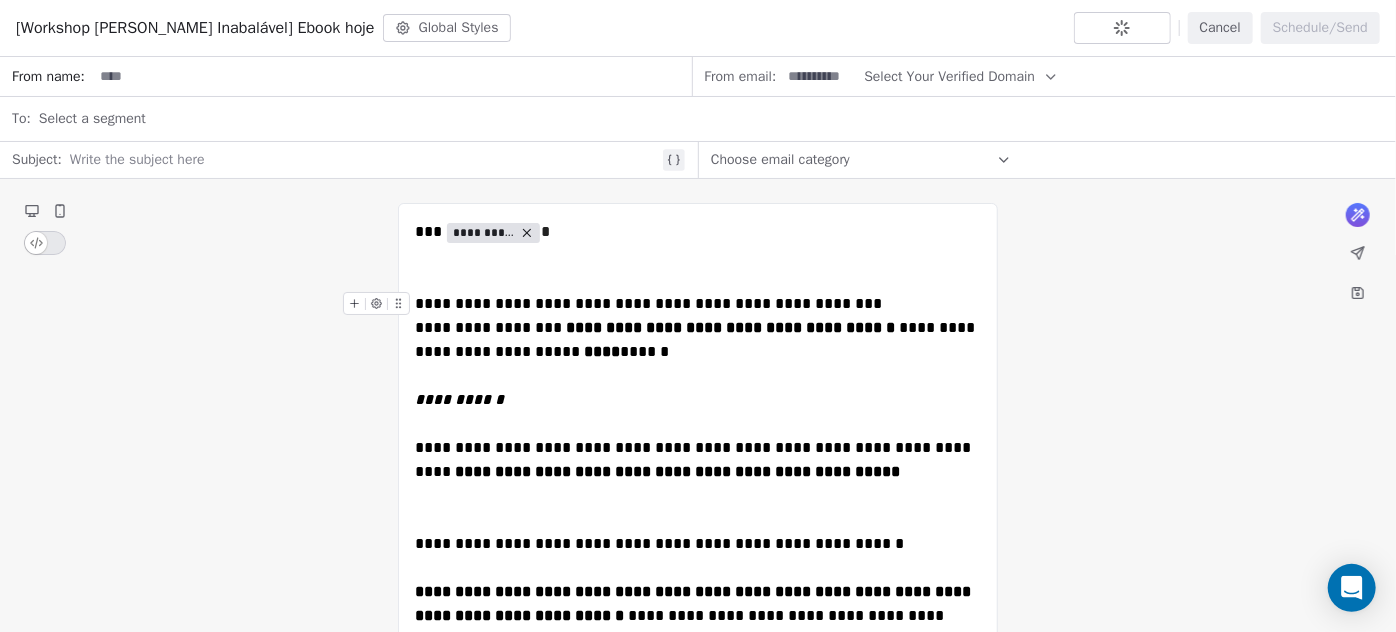 click at bounding box center (392, 76) 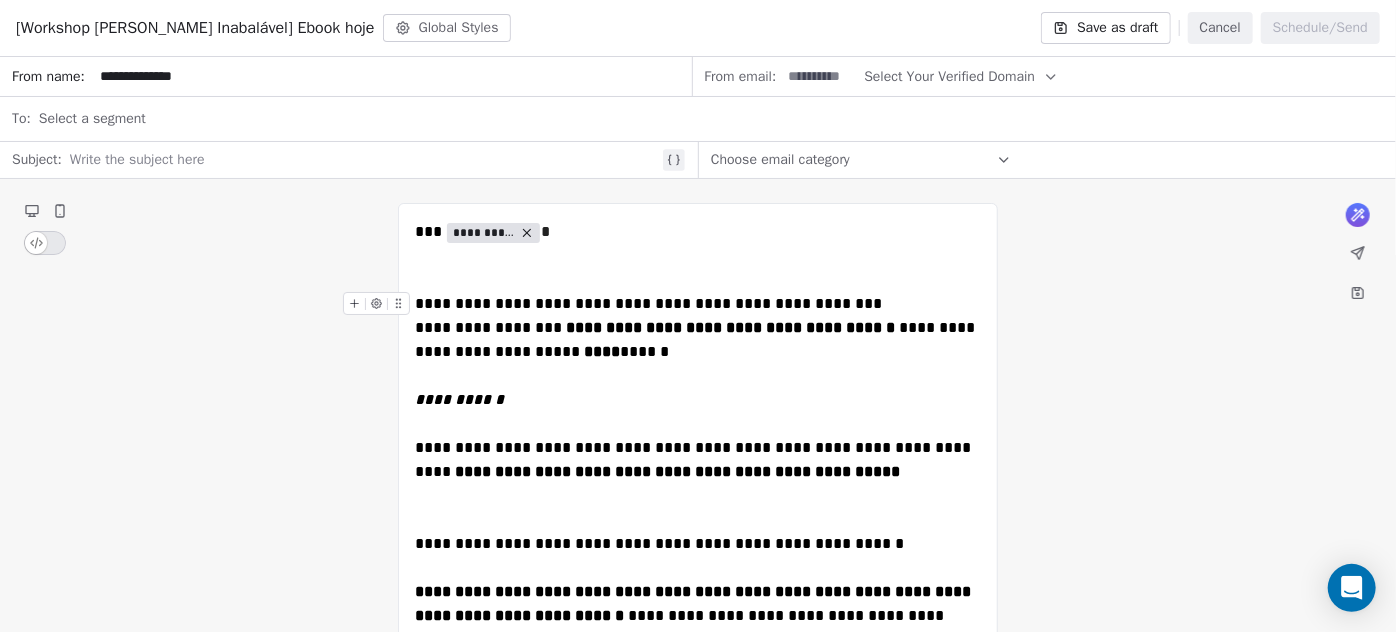 type on "**********" 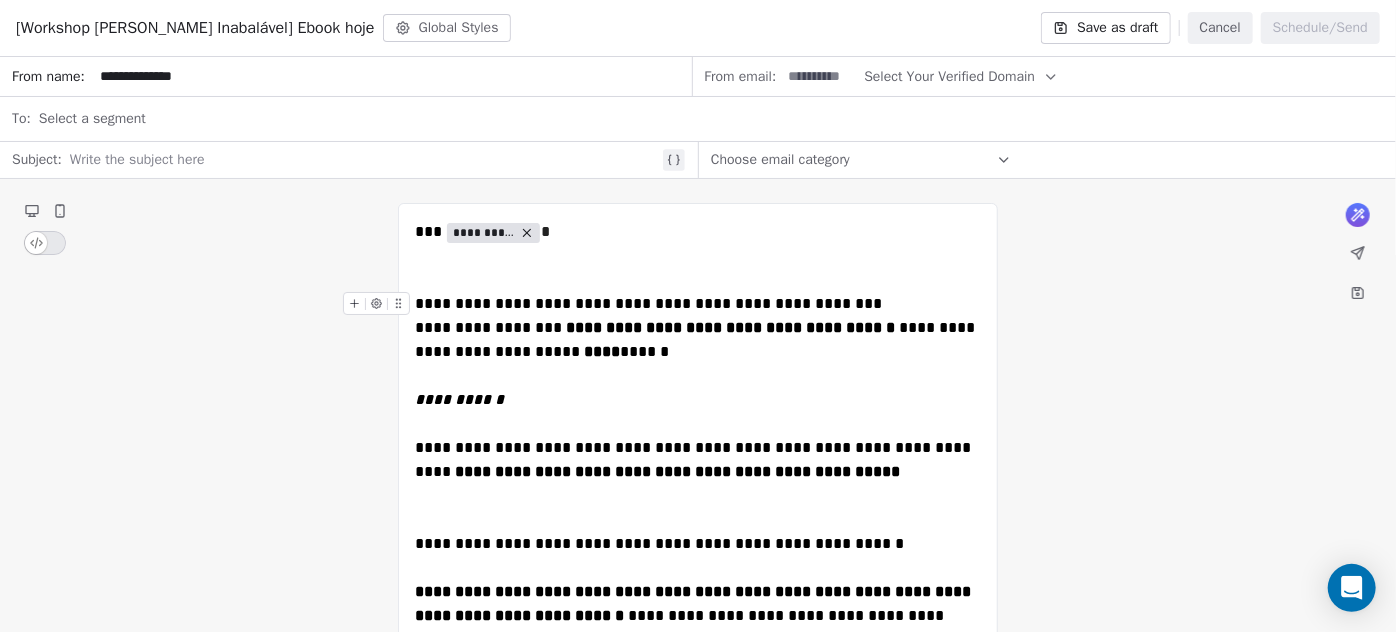 click on "Select a segment" at bounding box center (711, 119) 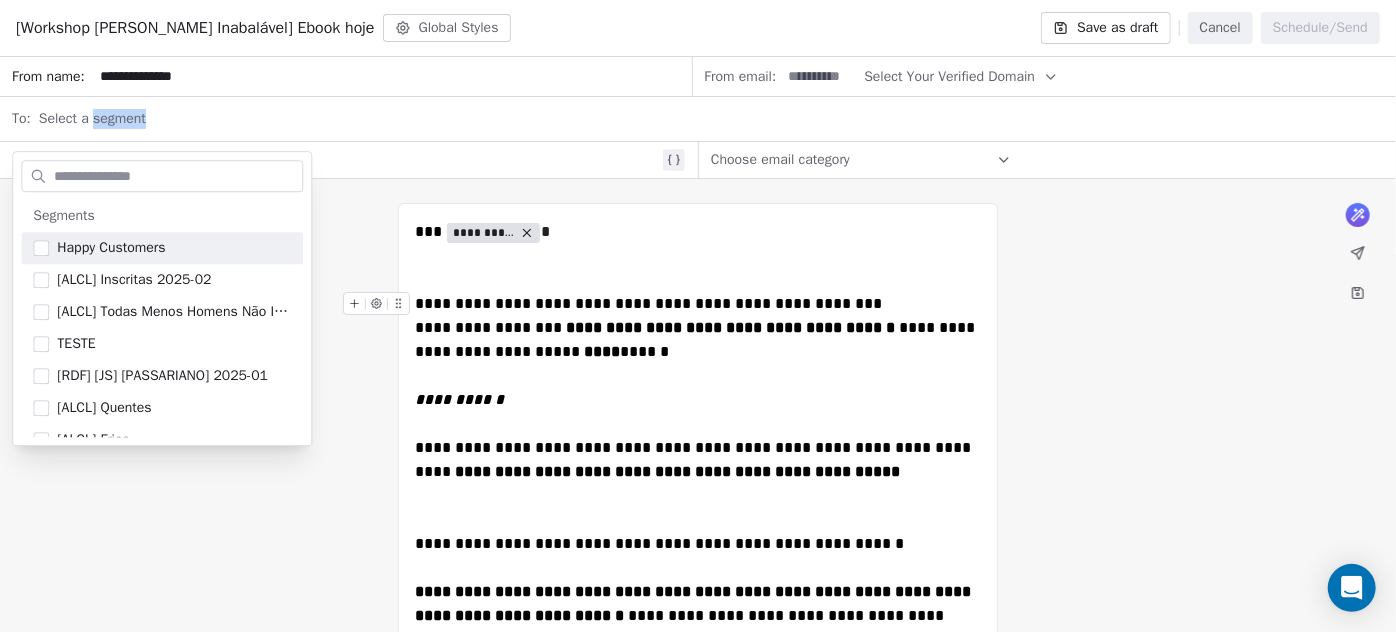 click on "Select a segment" at bounding box center (92, 119) 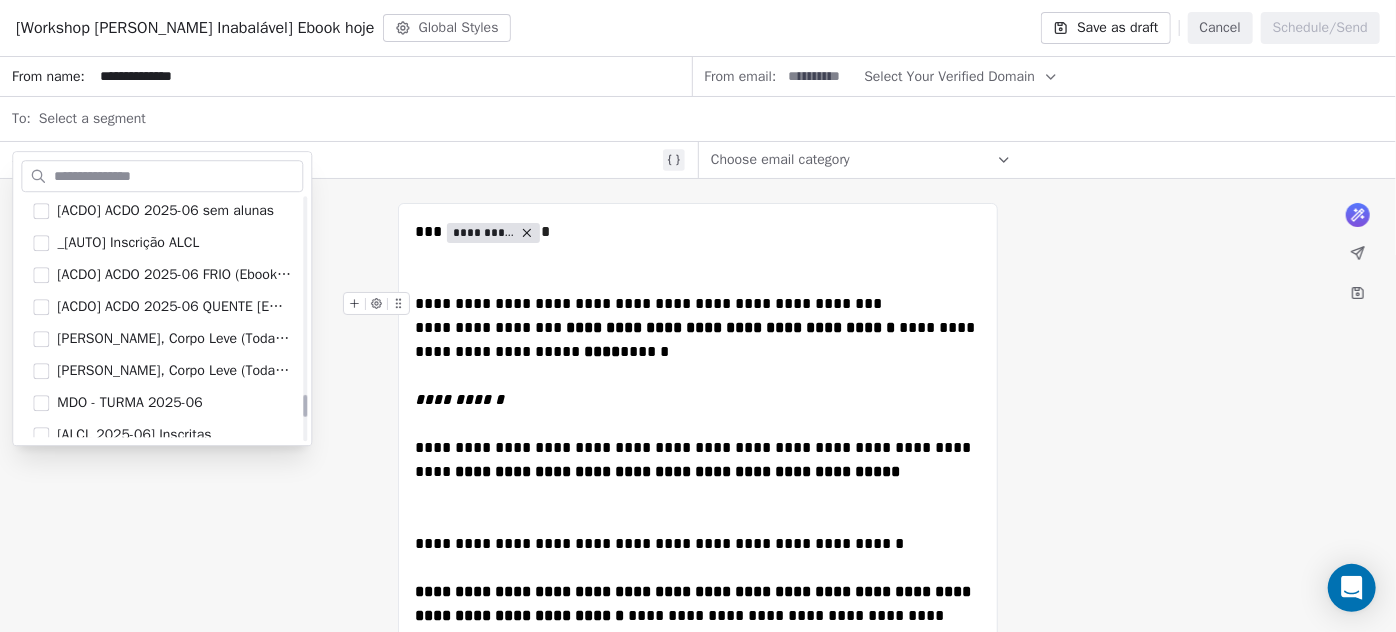 scroll, scrollTop: 2450, scrollLeft: 0, axis: vertical 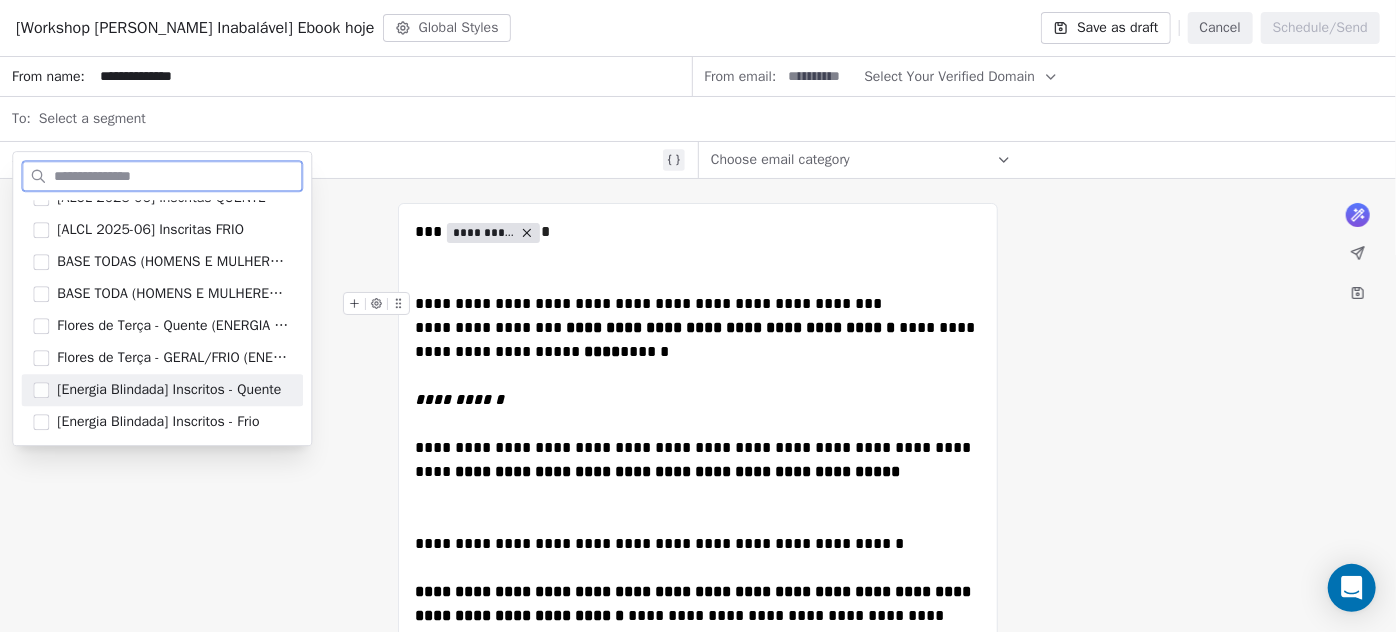 click on "[Energia Blindada] Inscritos - Quente" at bounding box center [169, 390] 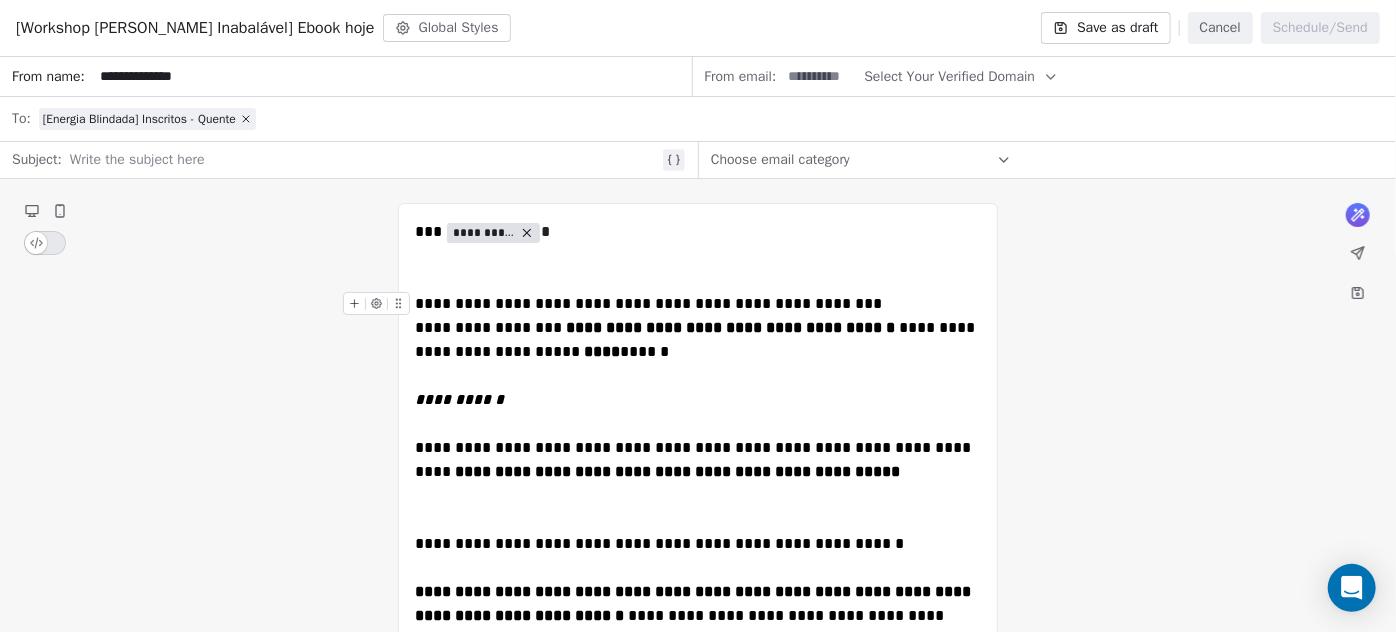 click on "**********" at bounding box center [698, 812] 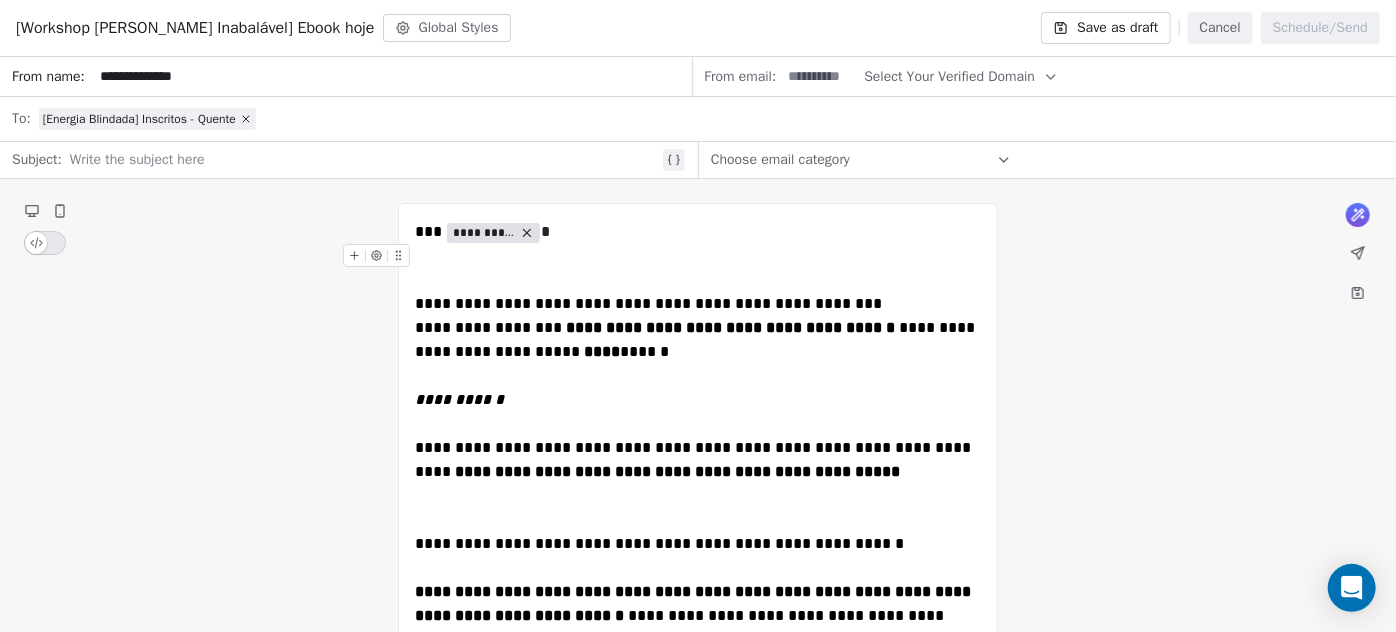 click on "Select Your Verified Domain" at bounding box center [949, 76] 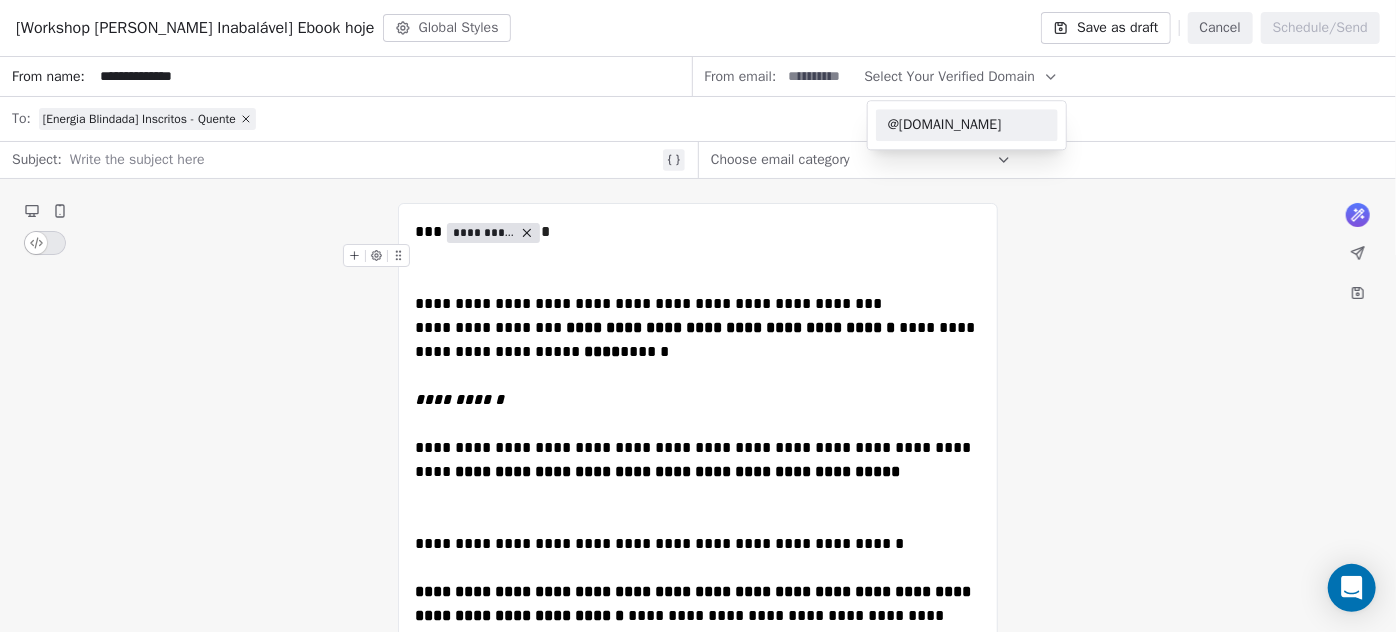 drag, startPoint x: 904, startPoint y: 138, endPoint x: 794, endPoint y: 62, distance: 133.70116 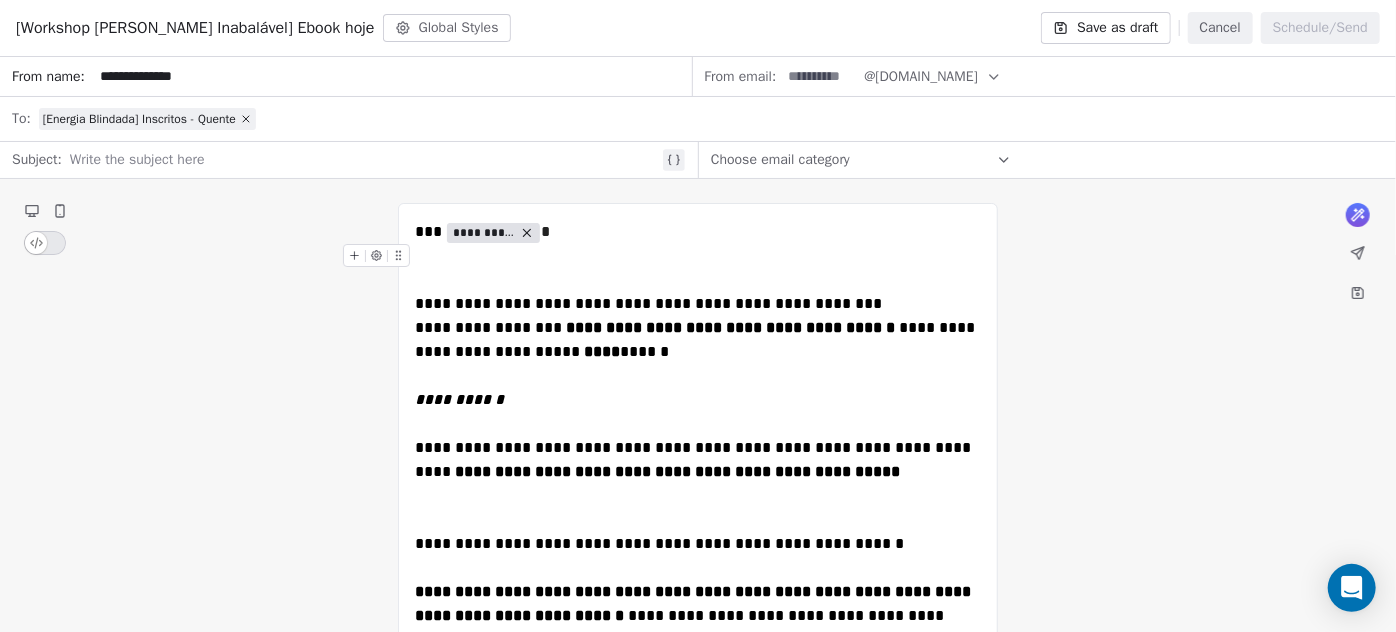 drag, startPoint x: 788, startPoint y: 59, endPoint x: 795, endPoint y: 70, distance: 13.038404 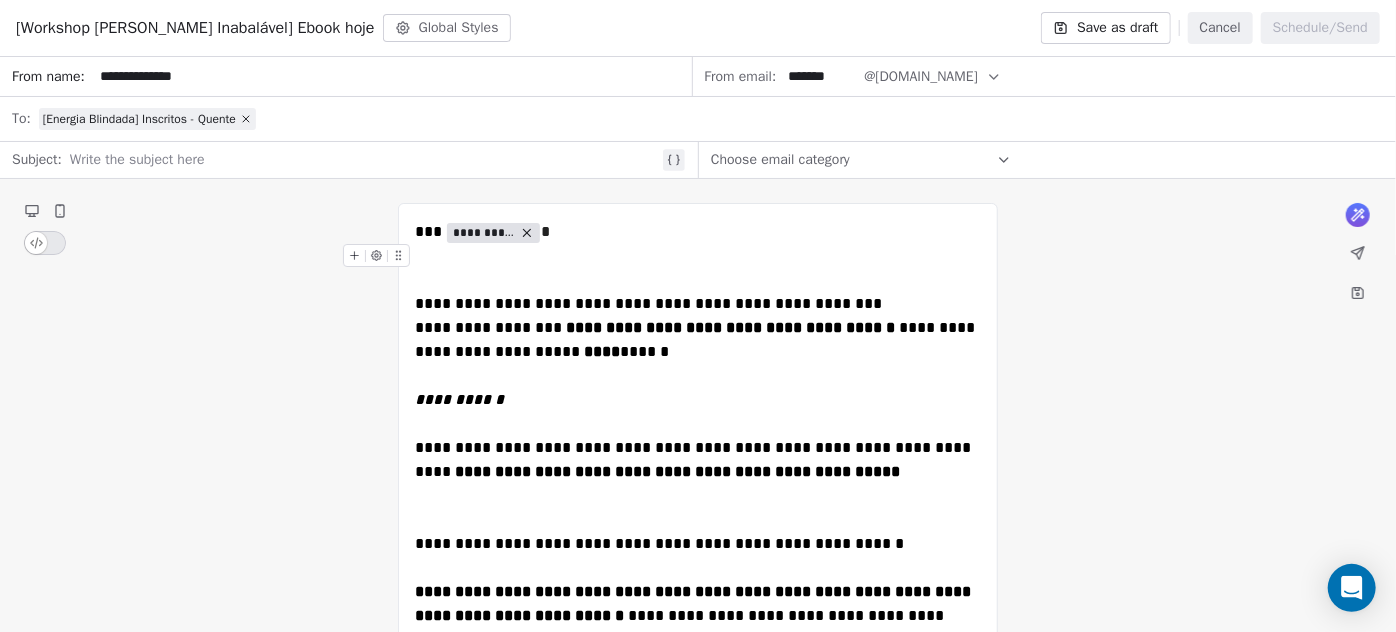 type on "*******" 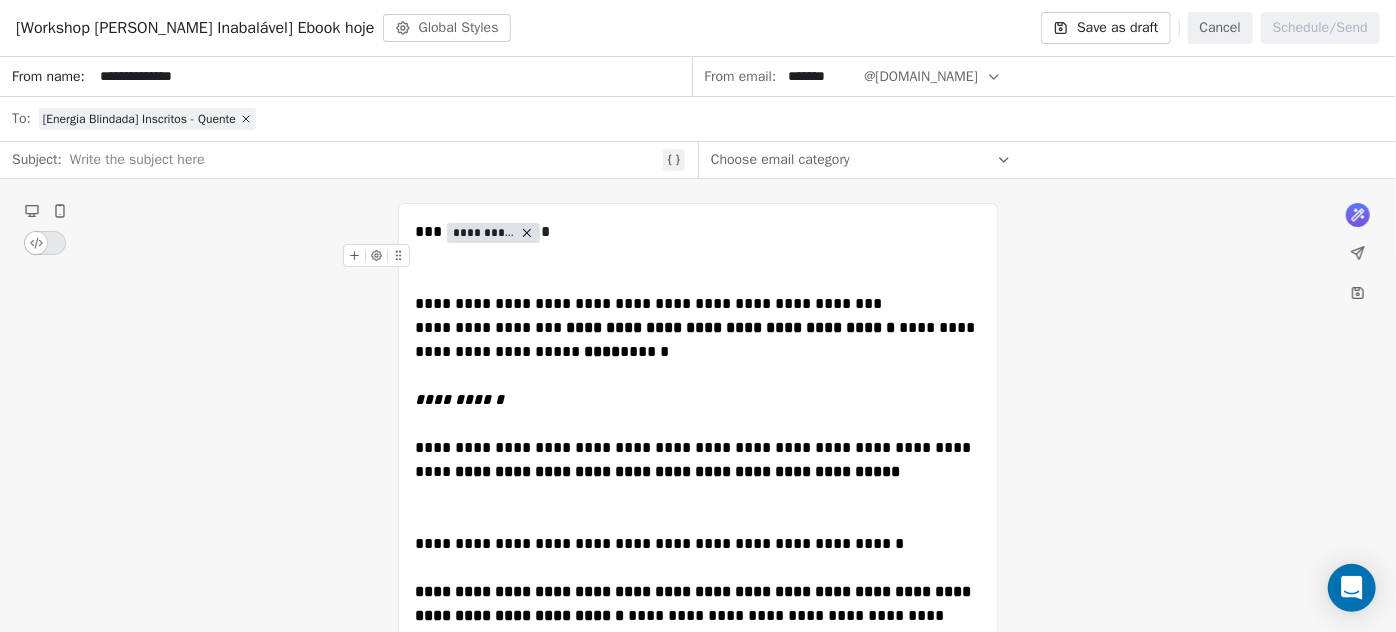 click at bounding box center (364, 160) 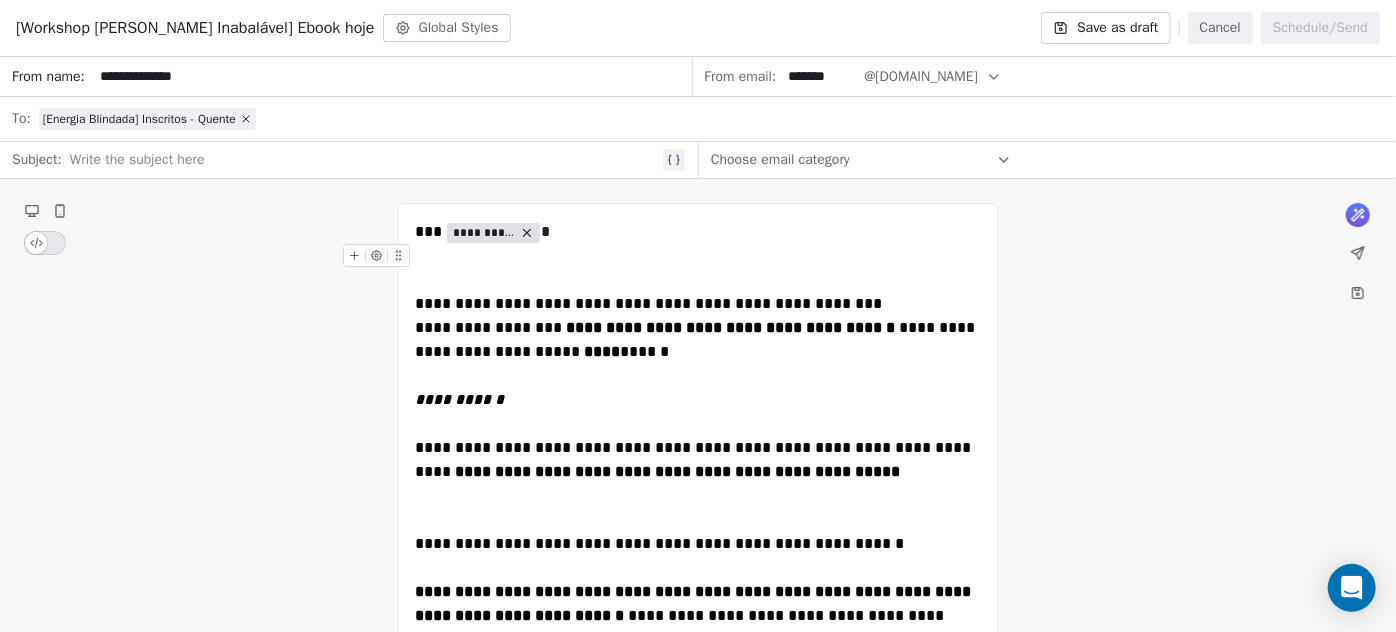 paste 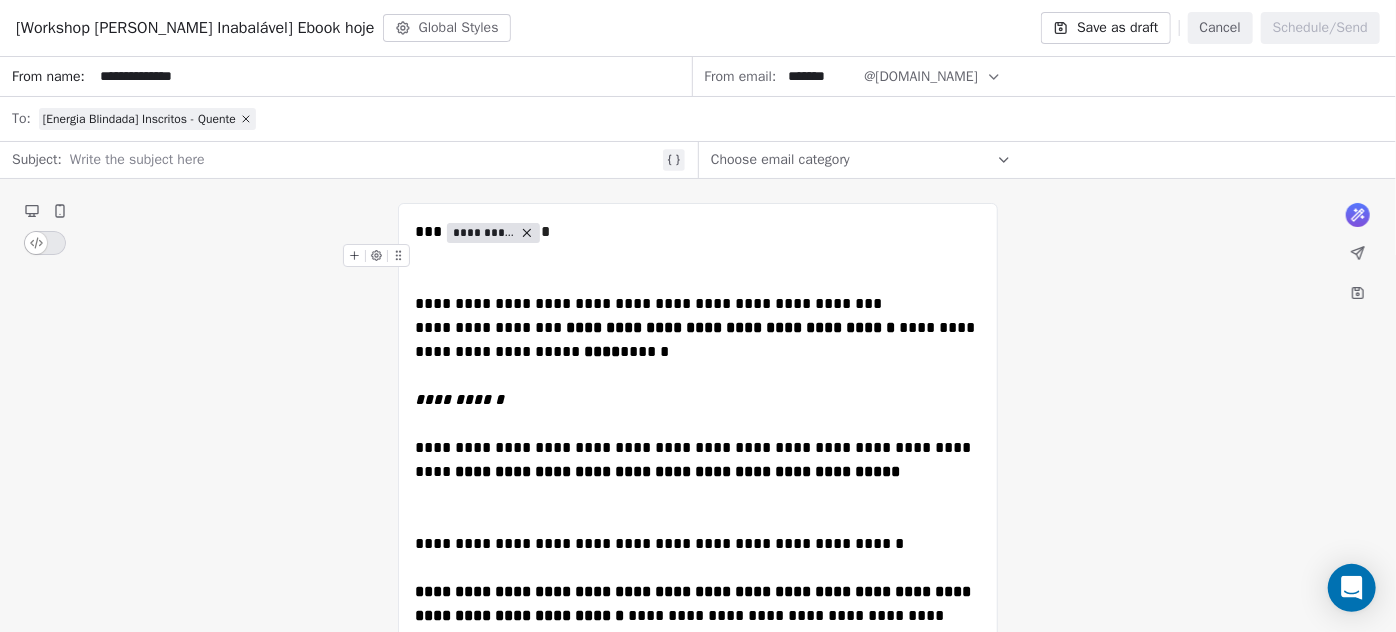 type 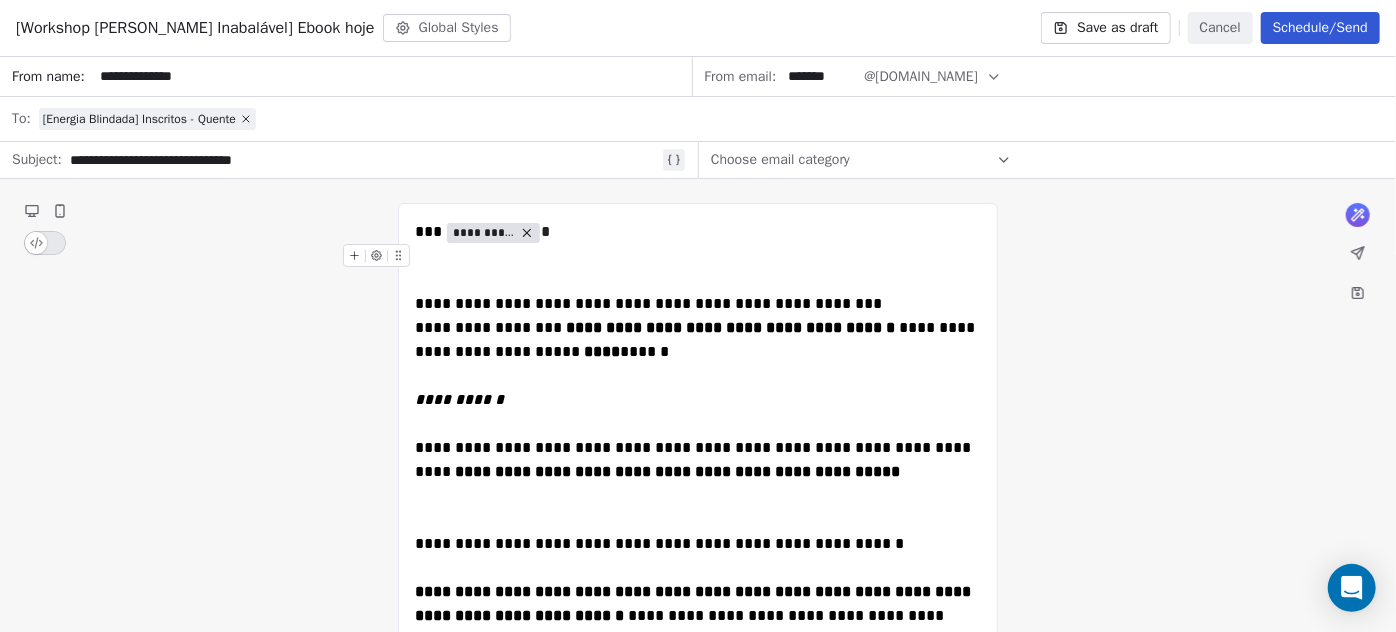click on "Schedule/Send" at bounding box center (1320, 28) 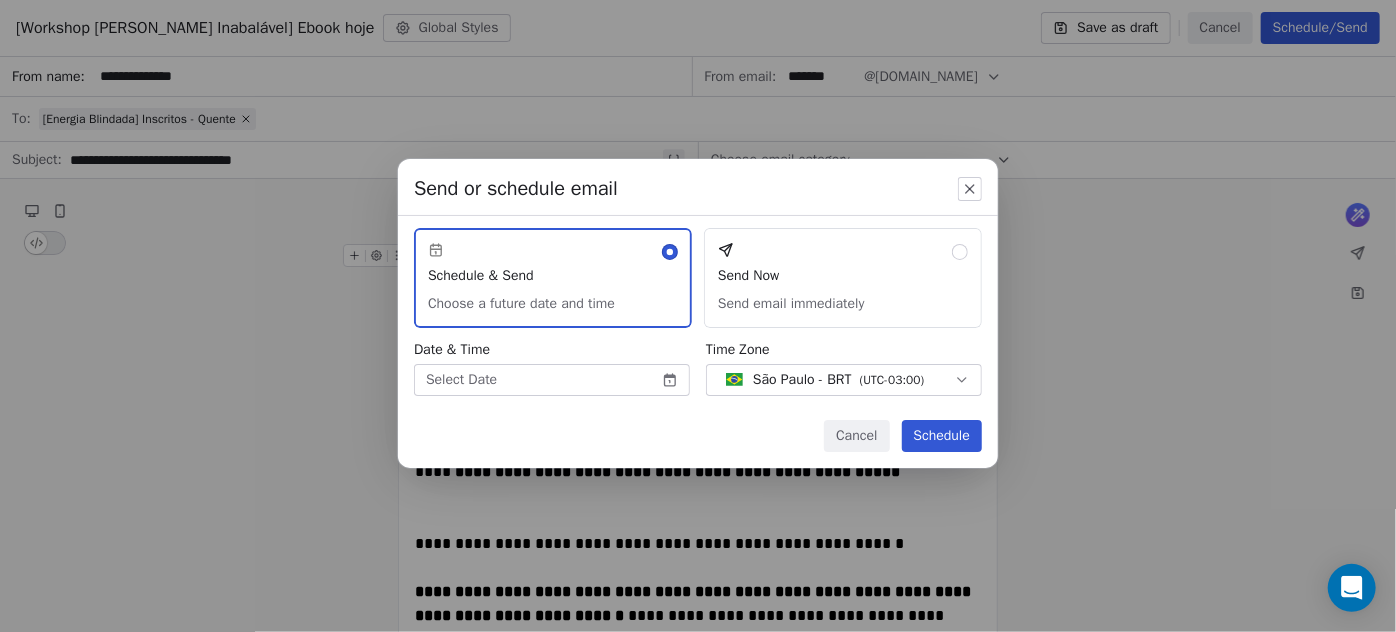 click on "[PERSON_NAME] | AS Treinamentos Contacts People Marketing Workflows Campaigns Sales Sequences Beta Tools Apps AI Agents Help & Support Campaigns  Create new campaign All ( 283 ) All ( 283 ) Drafts ( 1 ) Drafts ( 1 ) In Progress ( 0 ) In Progress ( 0 ) Scheduled ( 0 ) Scheduled ( 0 ) Sent ( 282 ) Sent ( 282 ) Name Status Analytics Actions [Workshop [PERSON_NAME]] Ebook hoje Created on [DATE] 3:04 PM To: No segment selected Draft - Open Rate - Click Rate - Unsubscribe [Workshop [PERSON_NAME] Inabalável] Matrículas abertas Frio Sent on [DATE] 8:32 AM To: [Energia Blindada] Inscritos - Frio  Sent 592 / 592 0.19% (1) Open Rate - Click Rate - Unsubscribe [Workshop [PERSON_NAME] Inabalável] Matrículas abertas Sent on [DATE] 8:02 AM To: [Energia Blindada] Inscritos - Quente  Sent 249 / 249 19.75% (48) Open Rate 2.47% (6) Click Rate 0.41% (1) Unsubscribe [Energia Blindada] Reprise Liberada Frio Sent on [DATE] 11:32 AM To: [Energia Blindada] Inscritos - Frio  Sent 589 / 589 4.27% (23) Open Rate Sent 251" at bounding box center [698, 316] 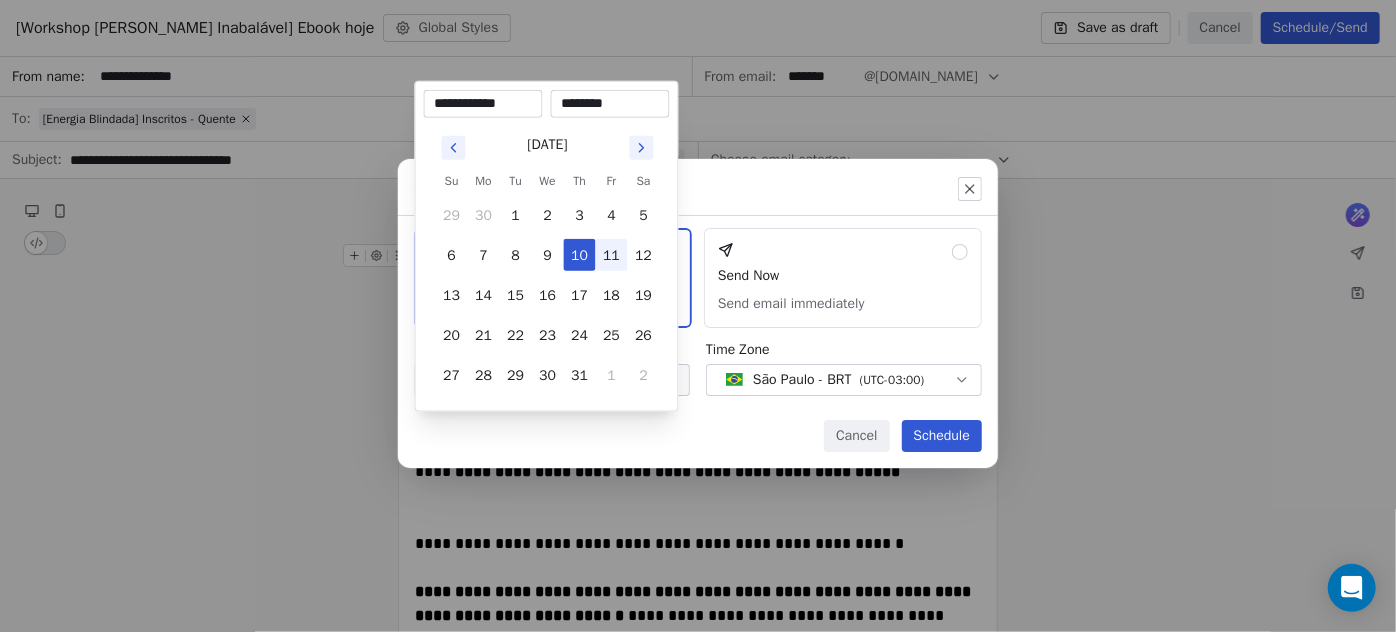 click on "11" at bounding box center (612, 255) 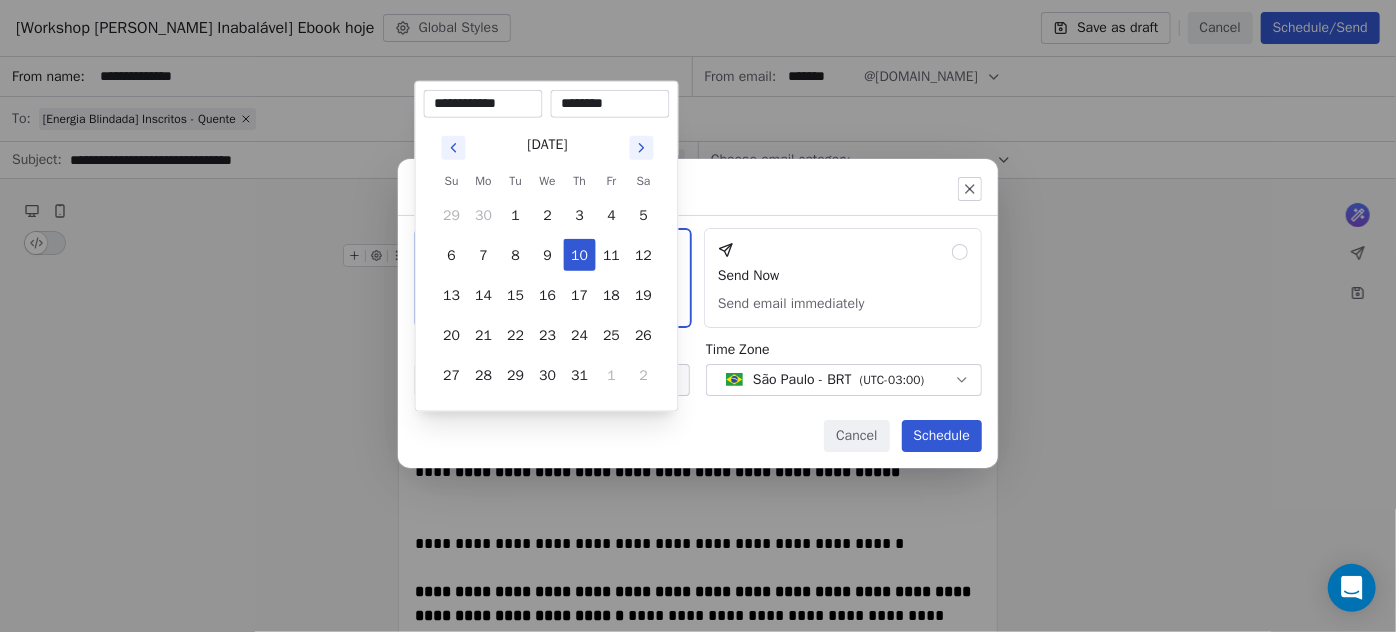 type on "**********" 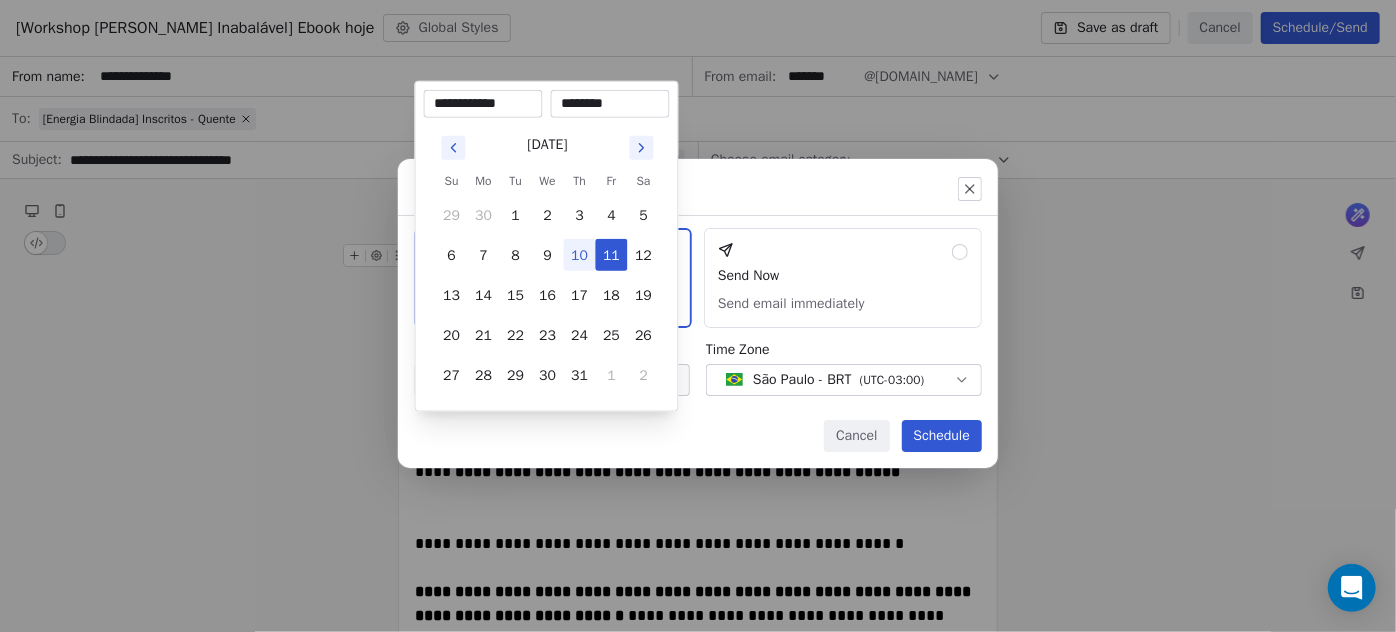 click on "********" at bounding box center [610, 104] 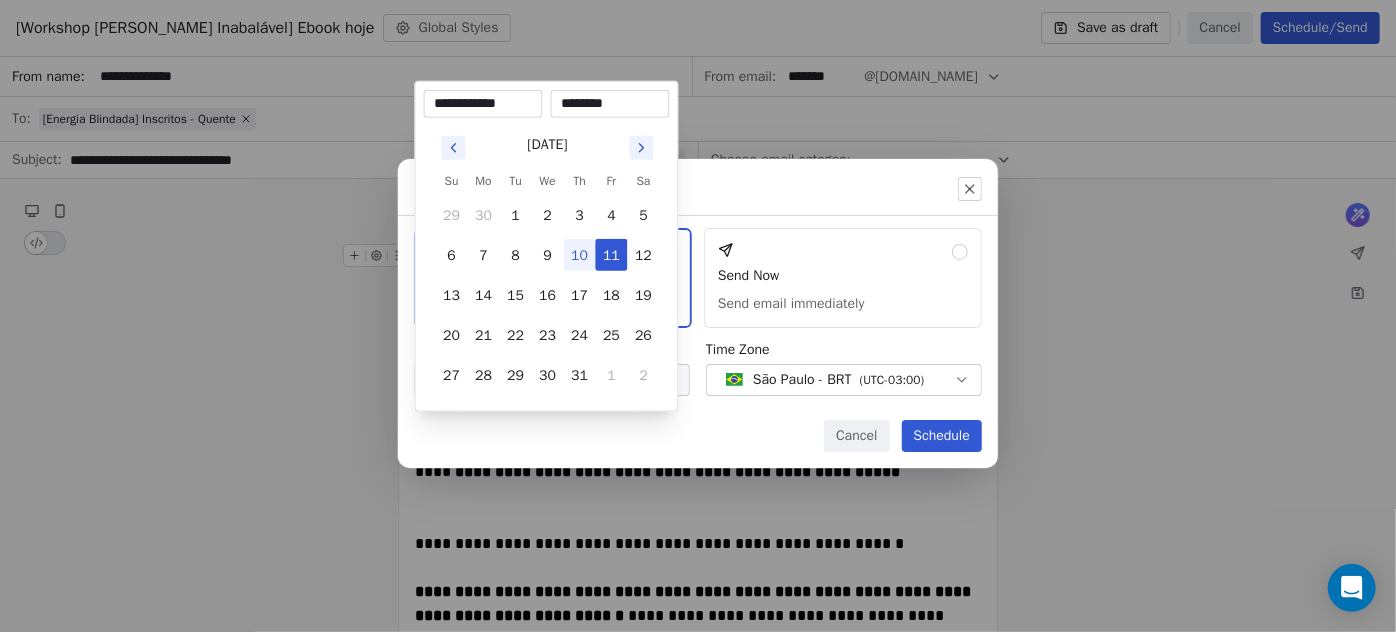 type on "********" 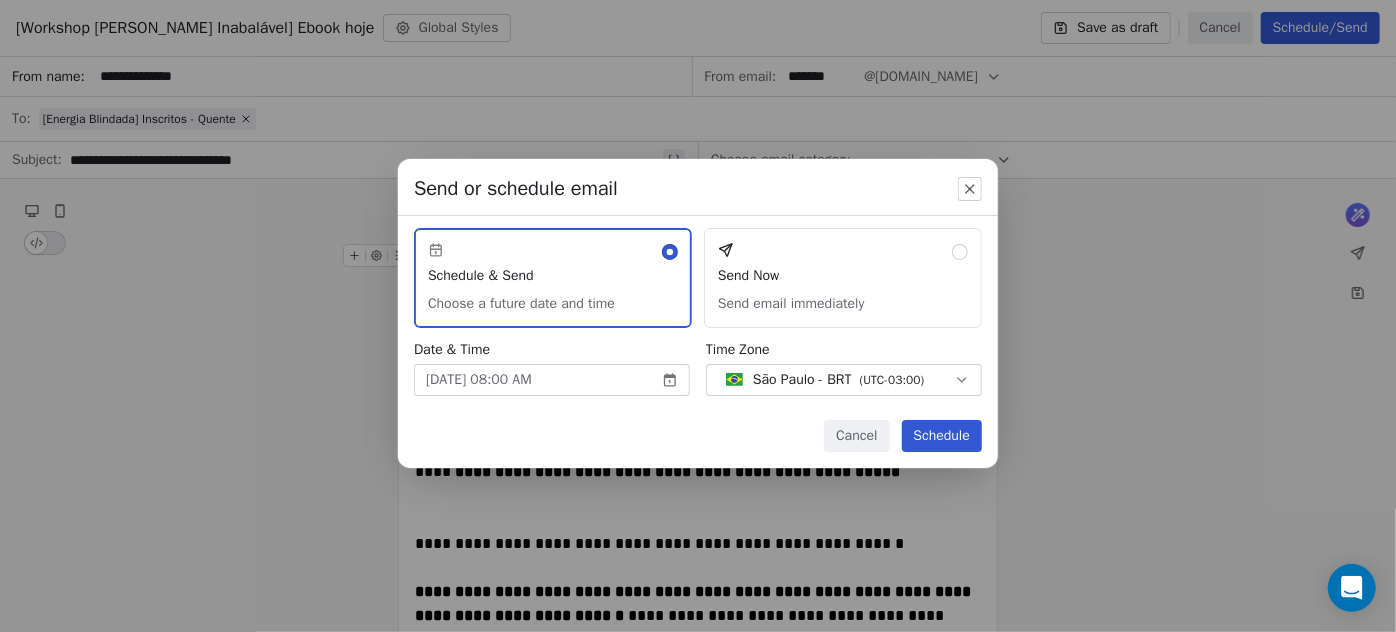 click on "Schedule" at bounding box center (942, 436) 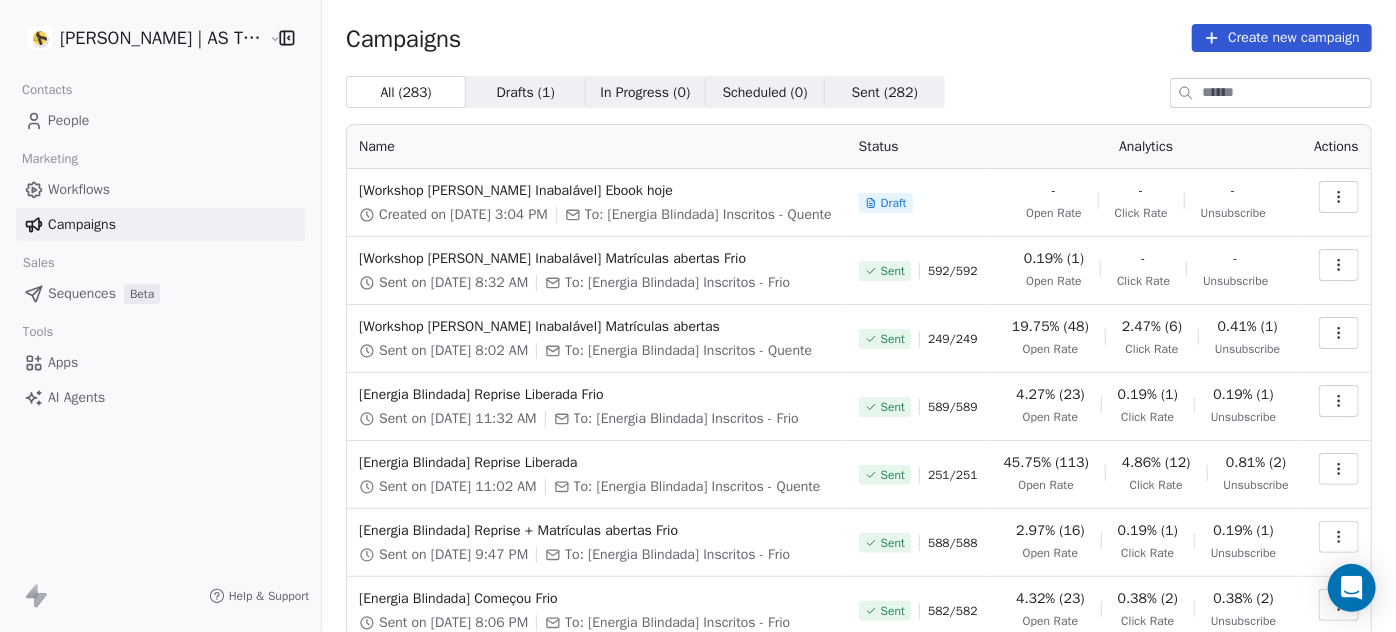 click at bounding box center [1339, 197] 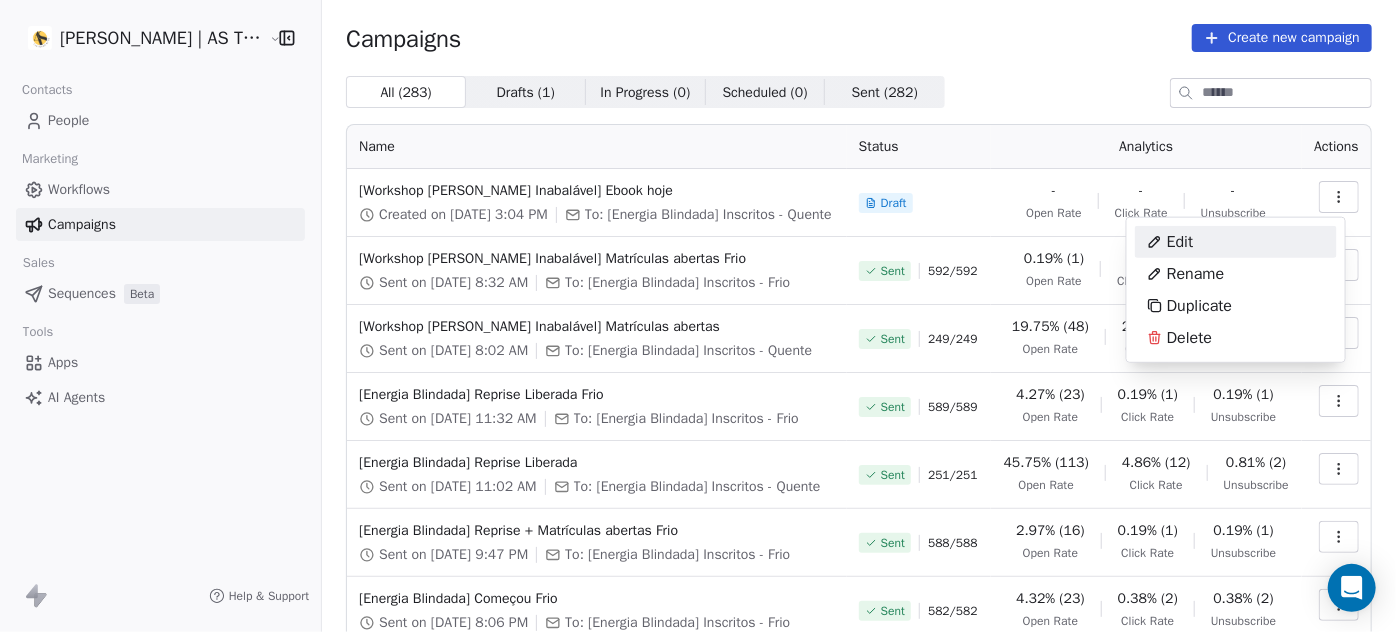 click on "Edit" at bounding box center (1236, 242) 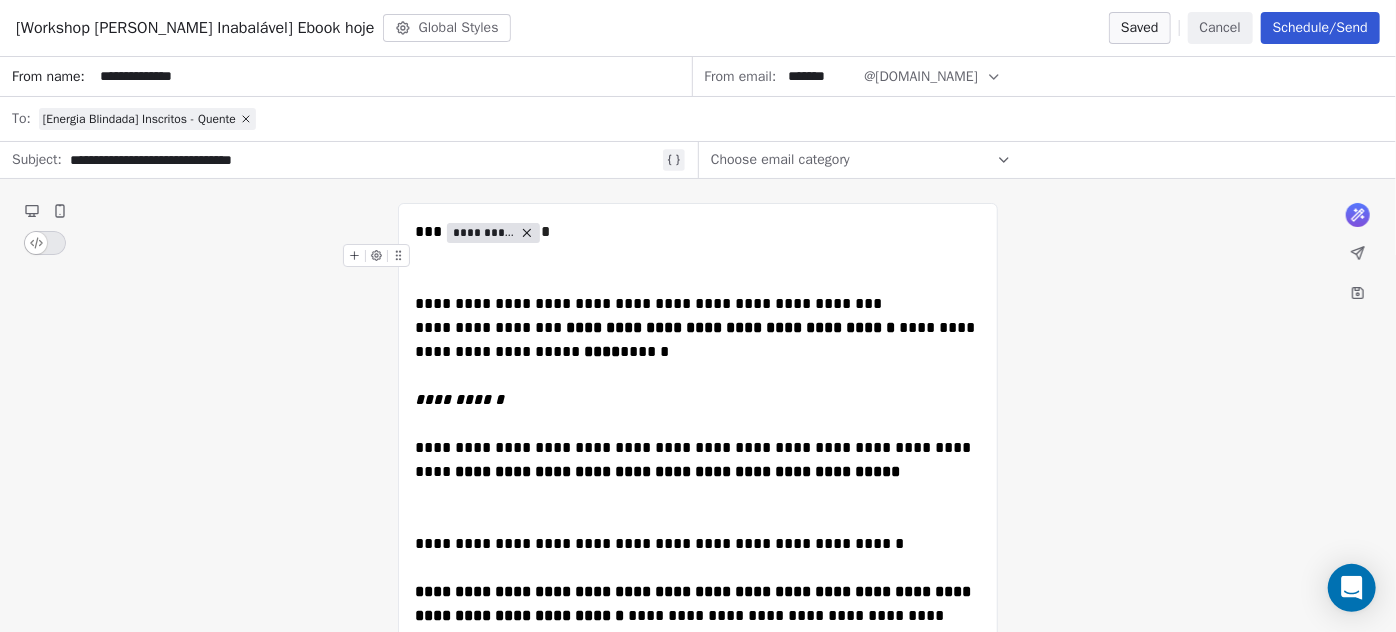 click on "Schedule/Send" at bounding box center [1320, 28] 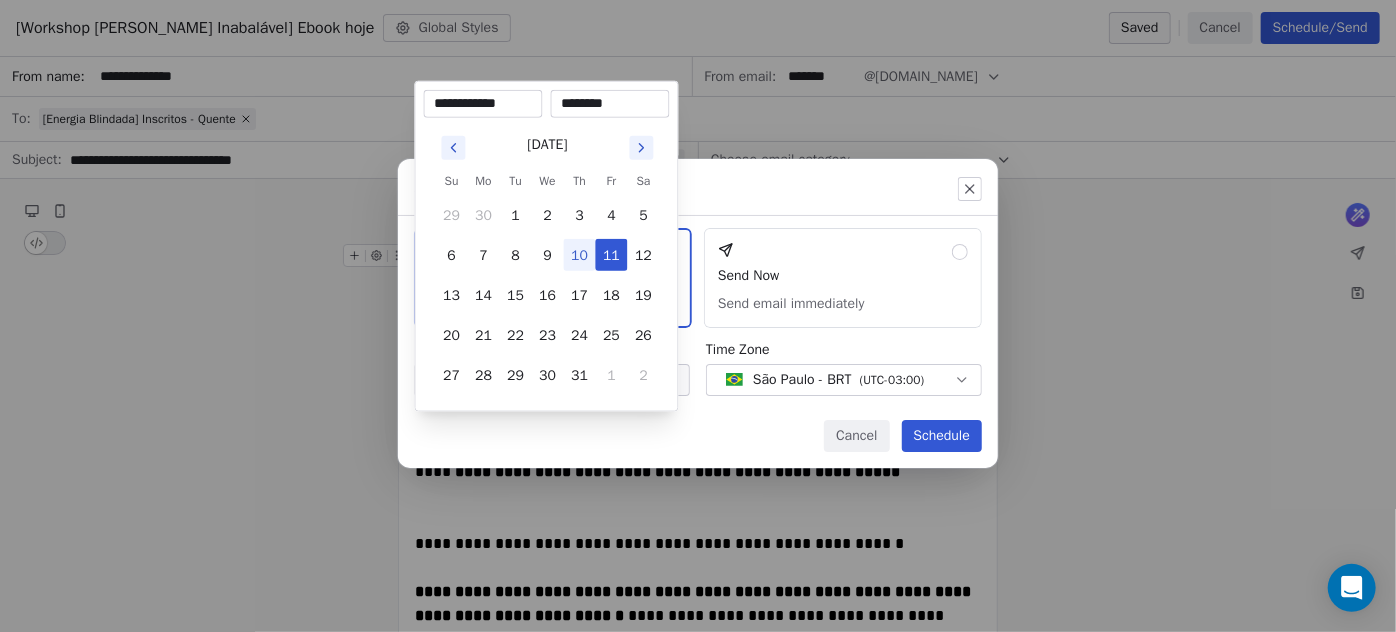 click on "[PERSON_NAME] | AS Treinamentos Contacts People Marketing Workflows Campaigns Sales Sequences Beta Tools Apps AI Agents Help & Support Campaigns  Create new campaign All ( 283 ) All ( 283 ) Drafts ( 1 ) Drafts ( 1 ) In Progress ( 0 ) In Progress ( 0 ) Scheduled ( 0 ) Scheduled ( 0 ) Sent ( 282 ) Sent ( 282 ) Name Status Analytics Actions [Workshop [PERSON_NAME]] Ebook hoje Created on [DATE] 3:04 PM To: [Energia Blindada] Inscritos - Quente  Draft - Open Rate - Click Rate - Unsubscribe [Workshop [PERSON_NAME] Inabalável] Matrículas abertas Frio Sent on [DATE] 8:32 AM To: [Energia Blindada] Inscritos - Frio  Sent 592 / 592 0.19% (1) Open Rate - Click Rate - Unsubscribe [Workshop [PERSON_NAME] Inabalável] Matrículas abertas Sent on [DATE] 8:02 AM To: [Energia Blindada] Inscritos - Quente  Sent 249 / 249 19.75% (48) Open Rate 2.47% (6) Click Rate 0.41% (1) Unsubscribe [Energia Blindada] Reprise Liberada Frio Sent on [DATE] 11:32 AM To: [Energia Blindada] Inscritos - Frio  Sent 589 / 589 4.27% (23)" at bounding box center [698, 316] 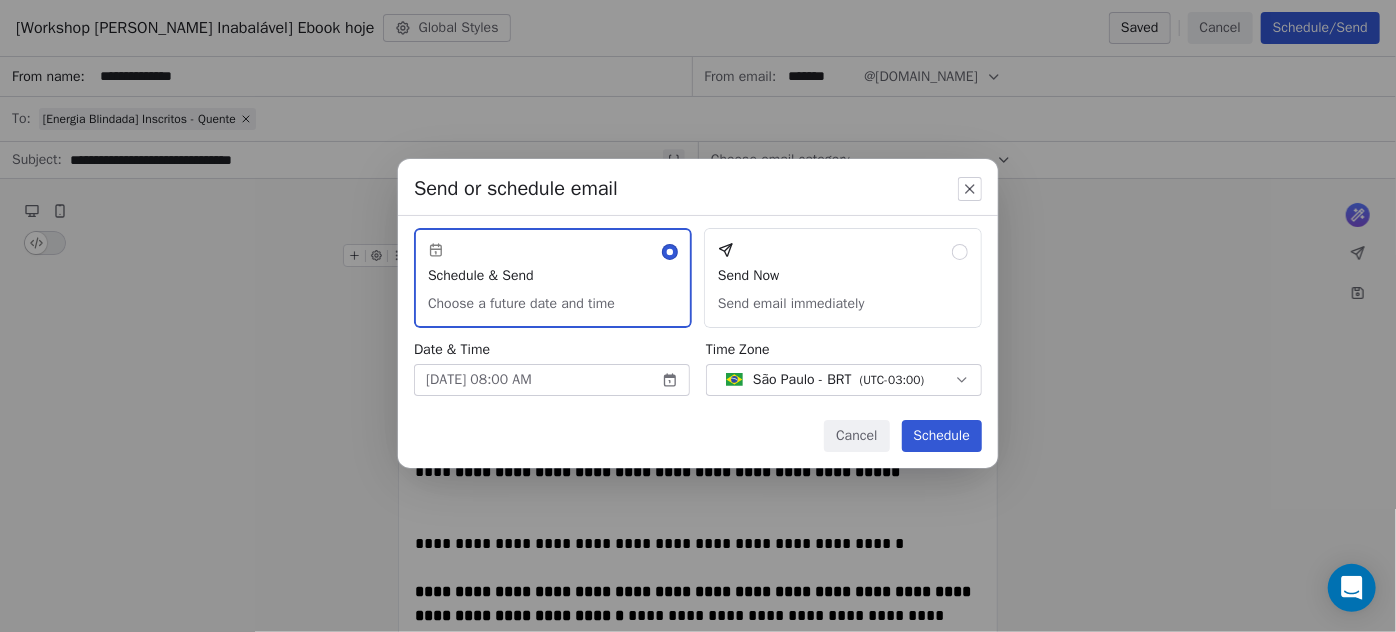 click on "Send or schedule email Schedule & Send Choose a future date and time Send Now Send email immediately Date & Time [DATE] 08:00 AM Time Zone [GEOGRAPHIC_DATA] - BRT ( UTC-03:00 ) Cancel Schedule" at bounding box center [698, 316] 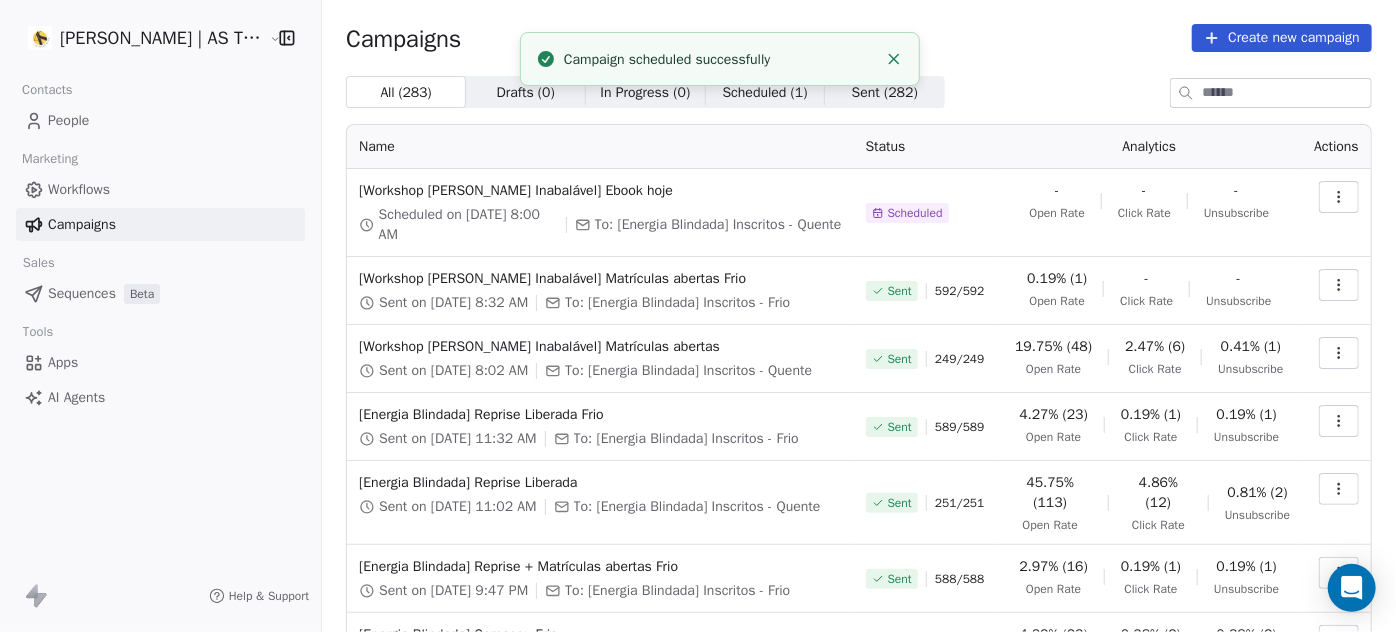 click at bounding box center [1339, 197] 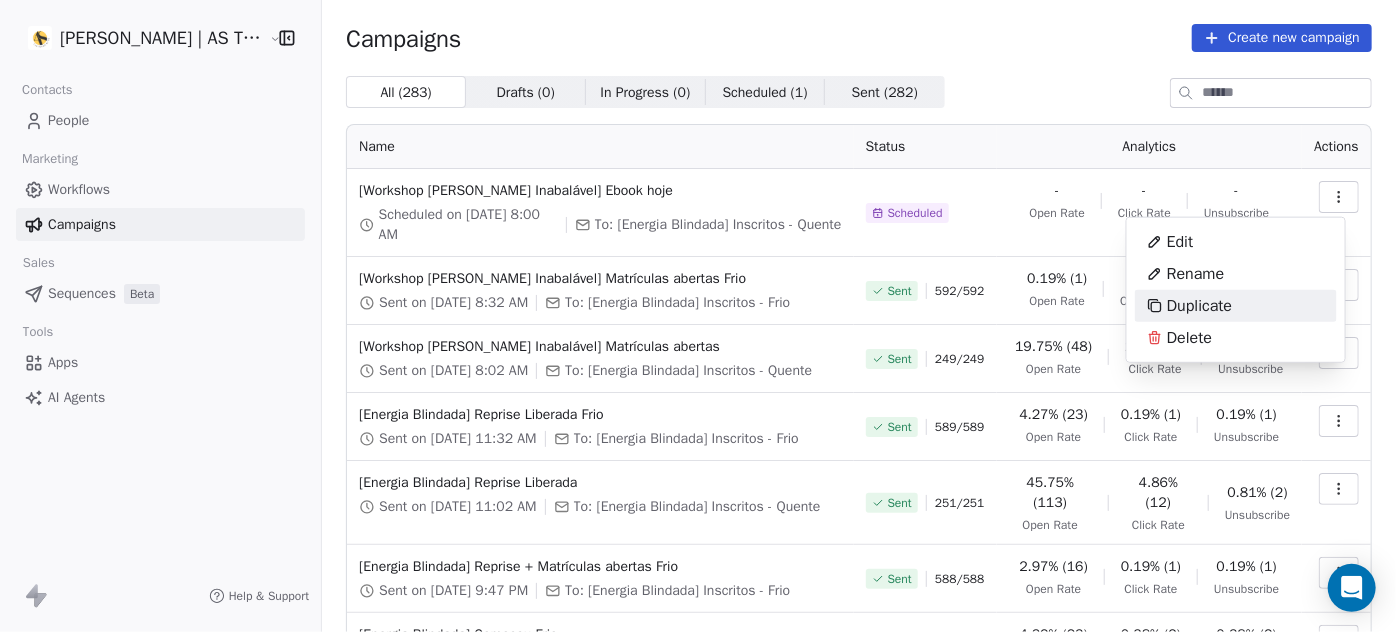 click on "Duplicate" at bounding box center [1199, 306] 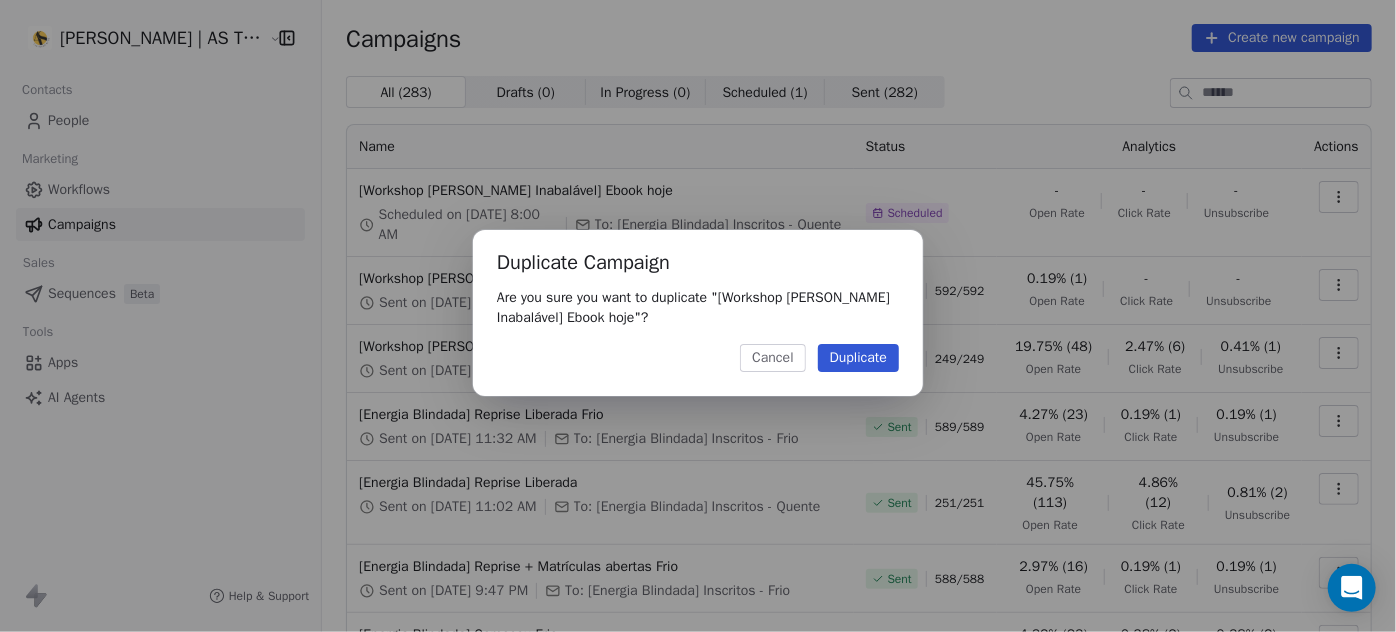 click on "Duplicate" at bounding box center (858, 358) 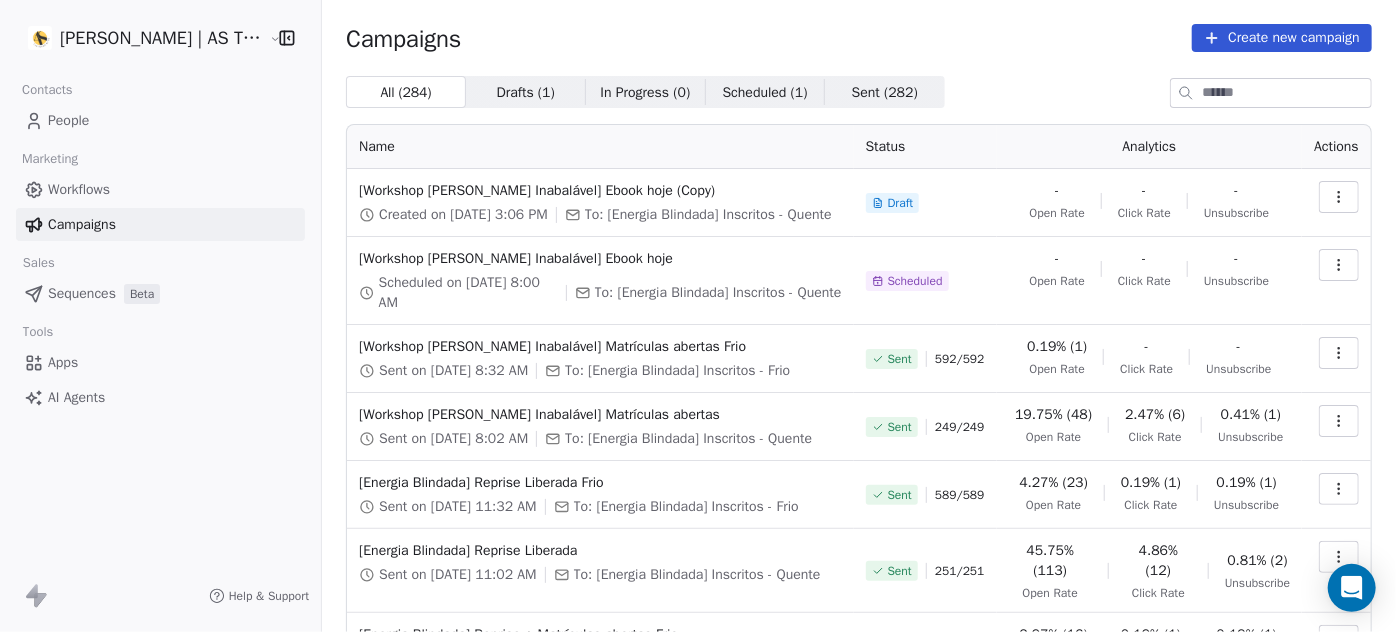 click at bounding box center (1339, 197) 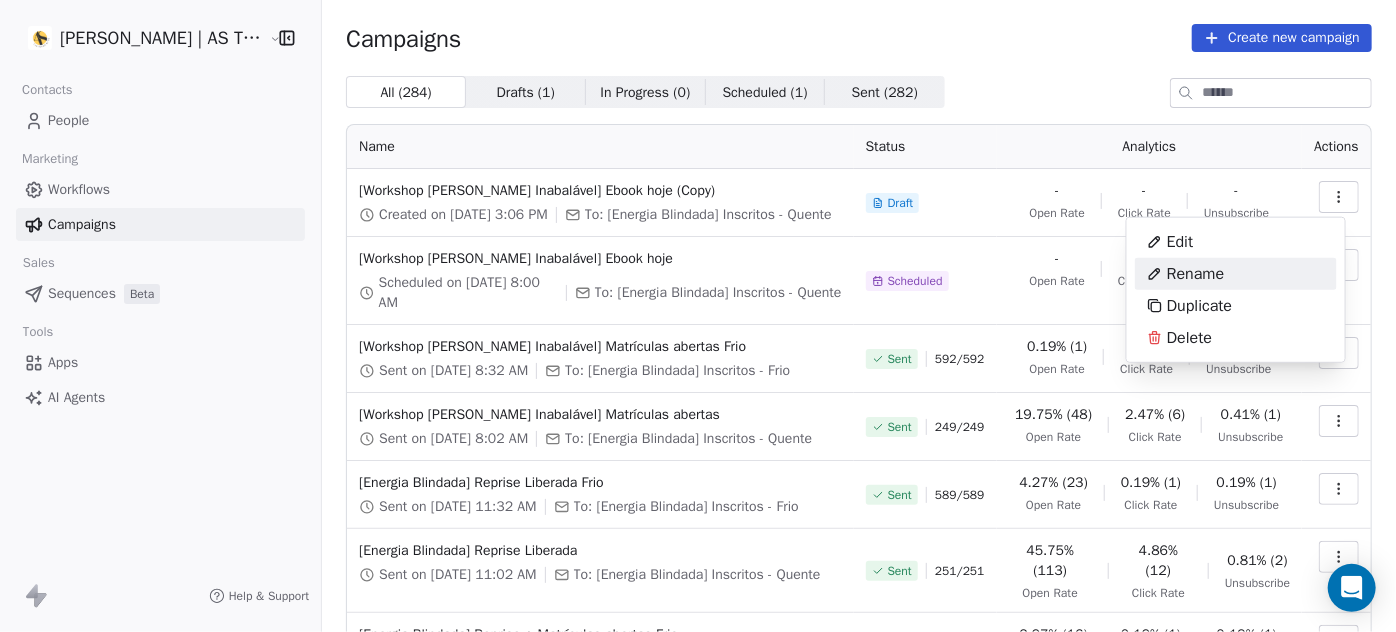 click on "Rename" at bounding box center (1236, 274) 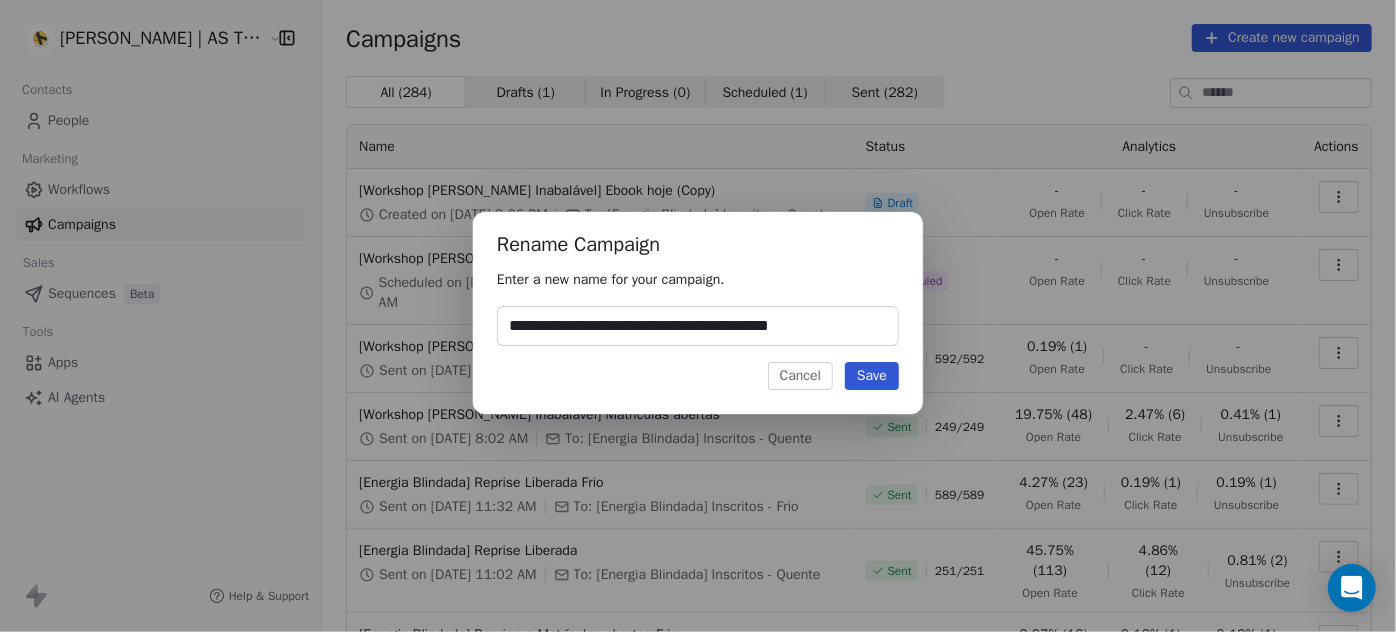 click on "**********" at bounding box center (698, 326) 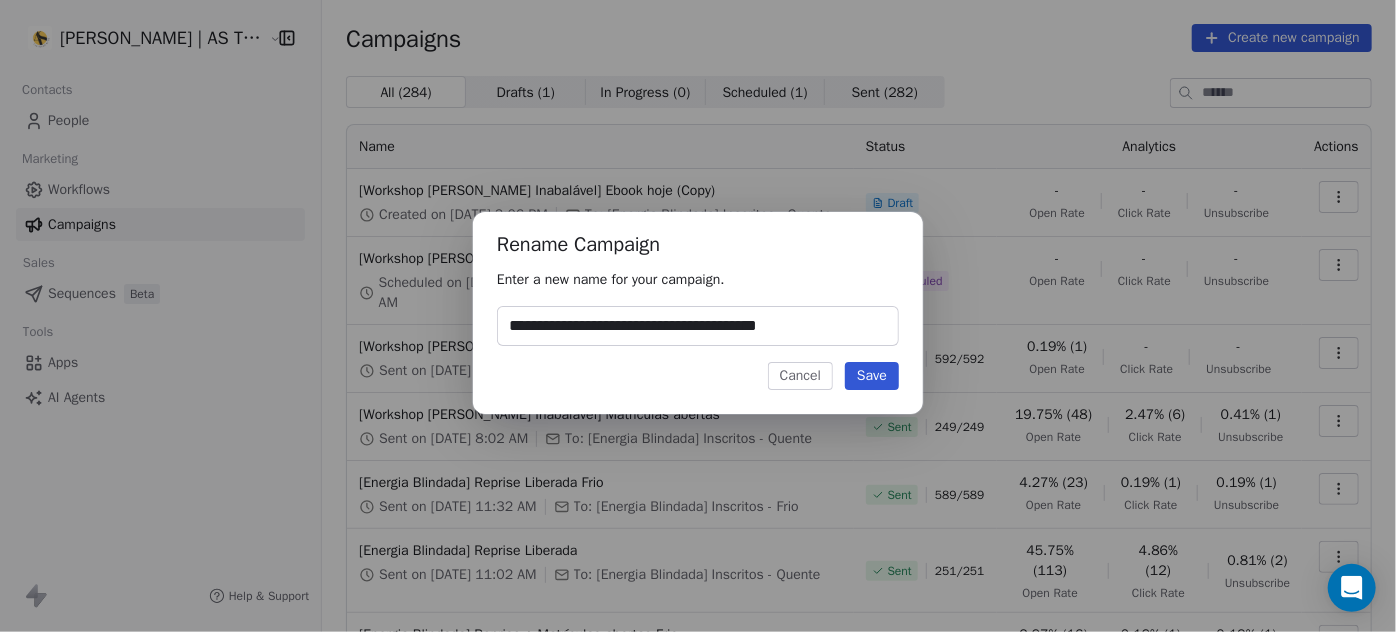 type on "**********" 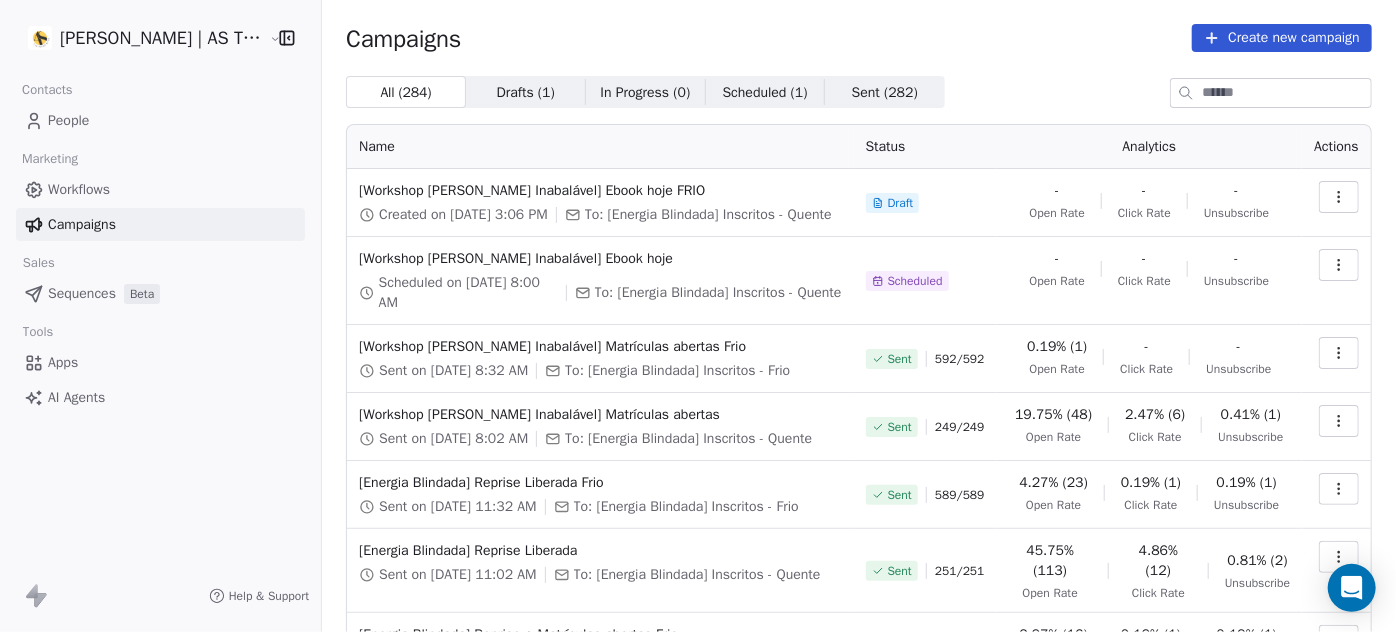click 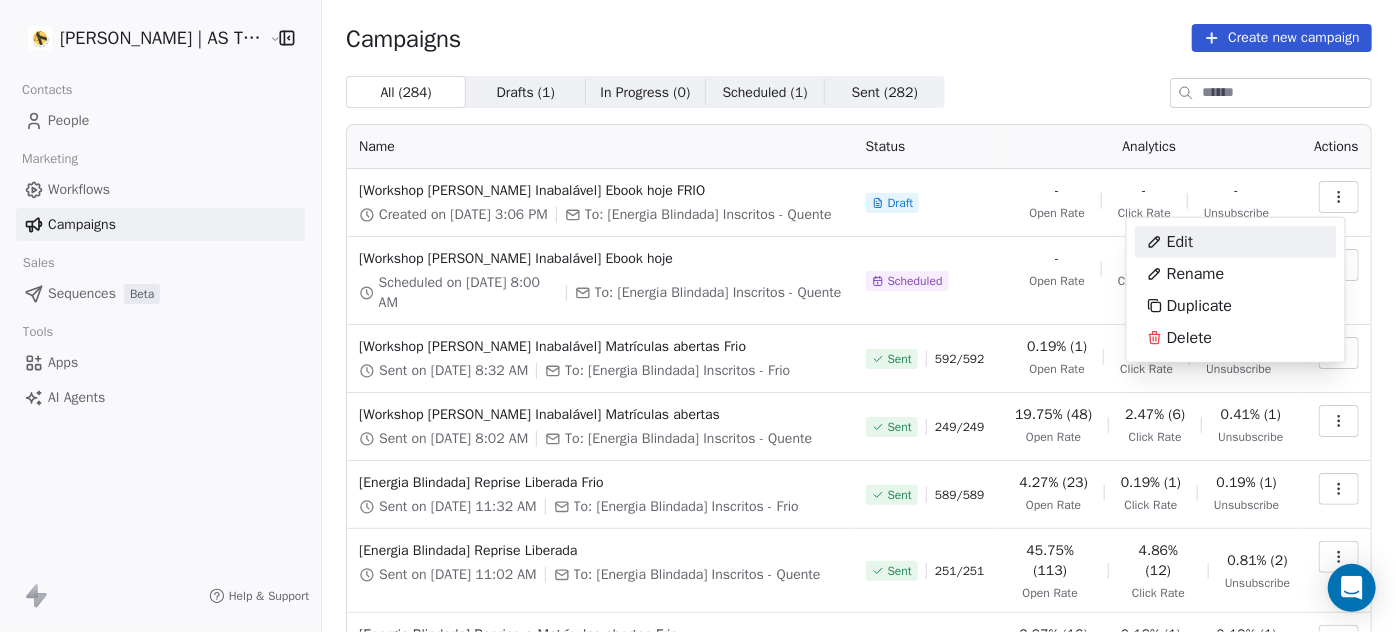 click on "Edit" at bounding box center [1236, 242] 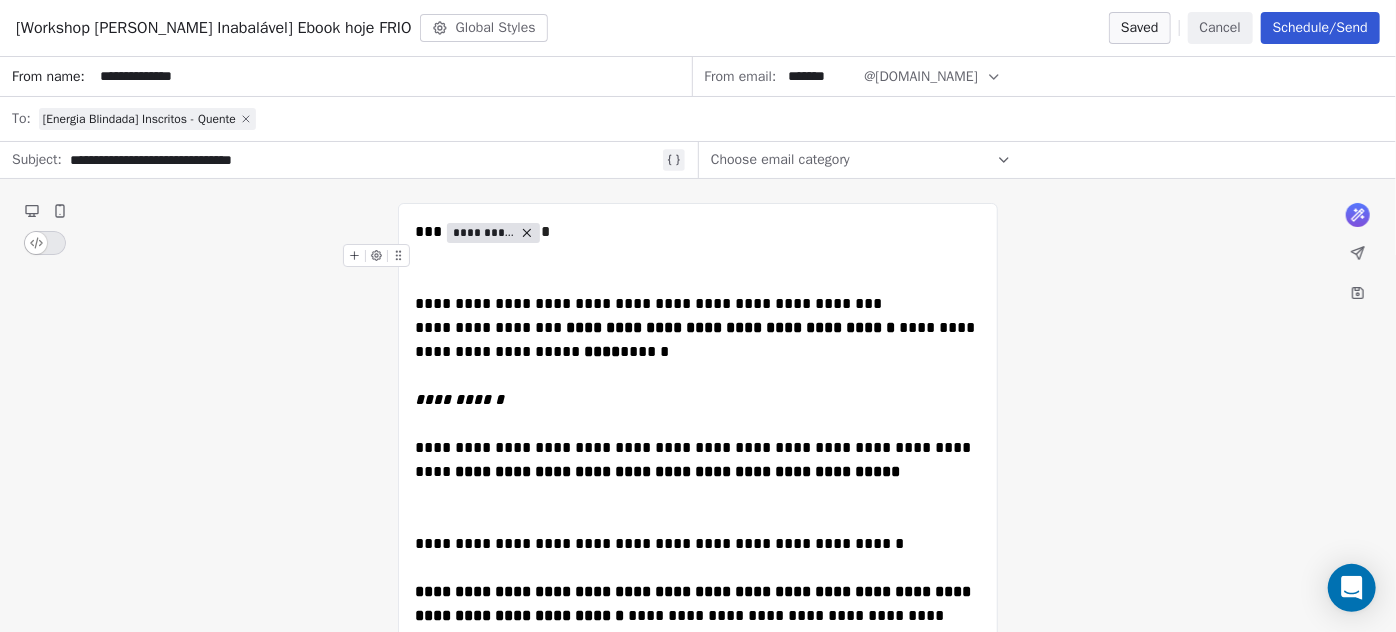 click 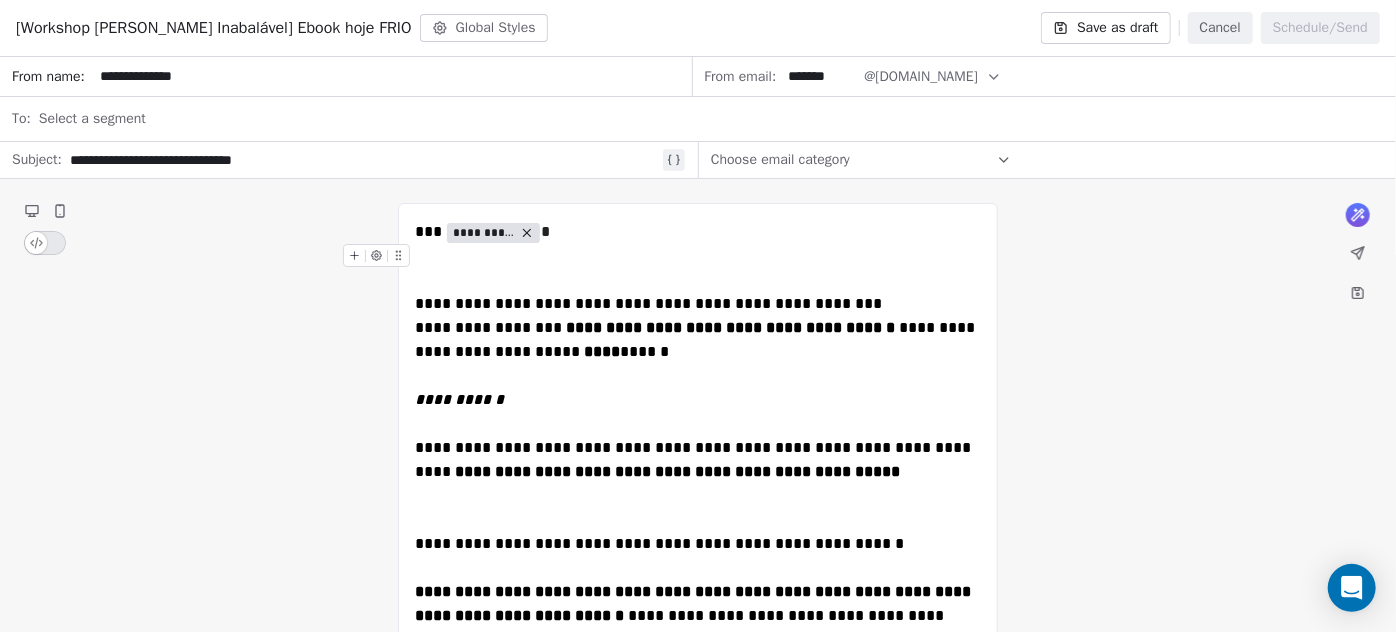 click on "Select a segment" at bounding box center [711, 119] 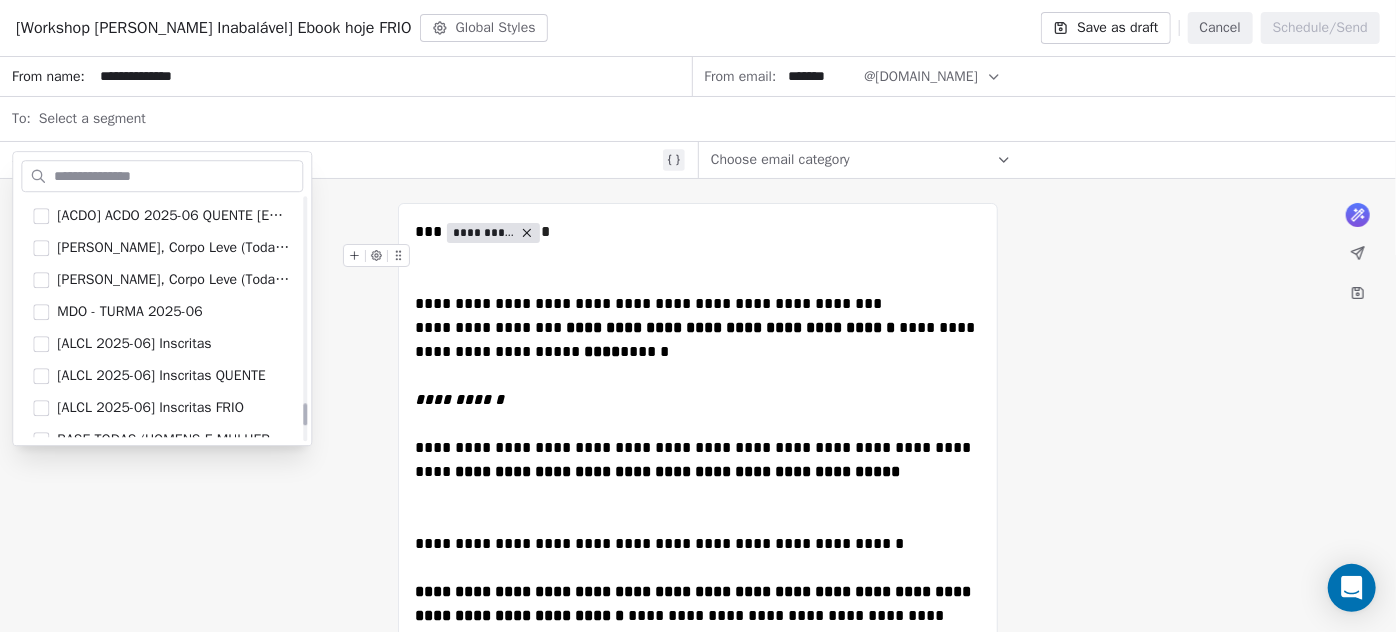scroll, scrollTop: 2450, scrollLeft: 0, axis: vertical 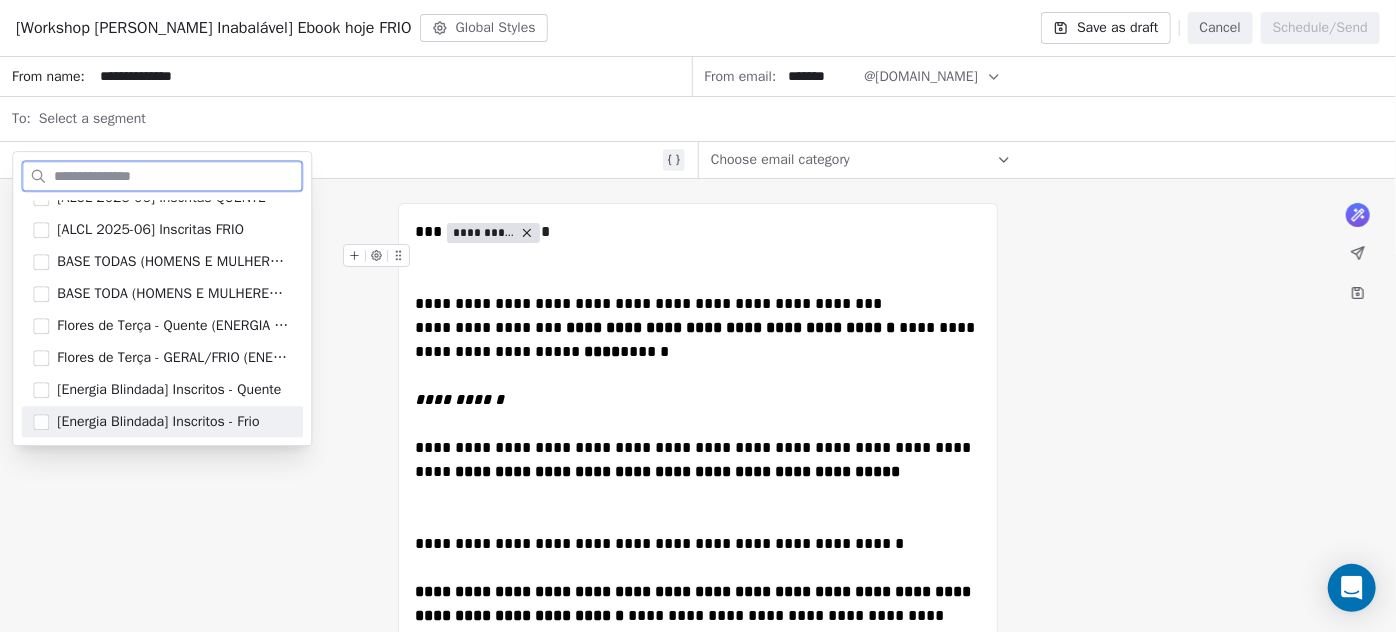 click on "[Energia Blindada] Inscritos - Frio" at bounding box center [158, 422] 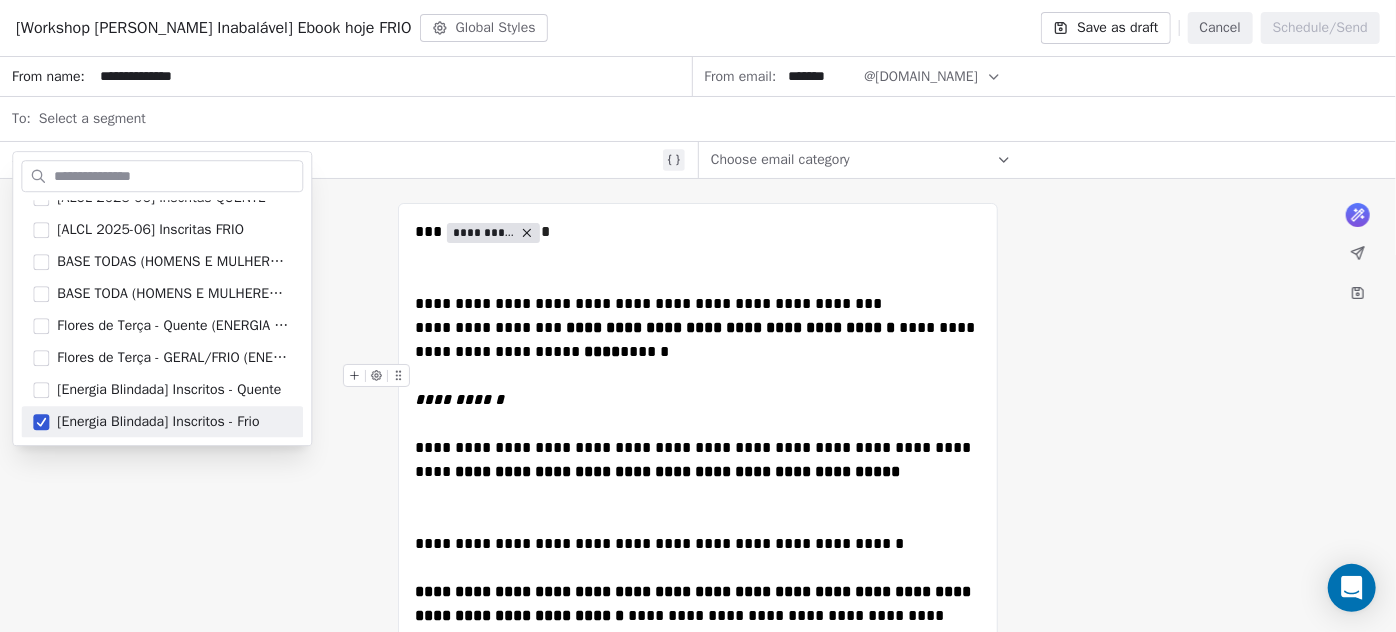 click on "**********" at bounding box center (698, 812) 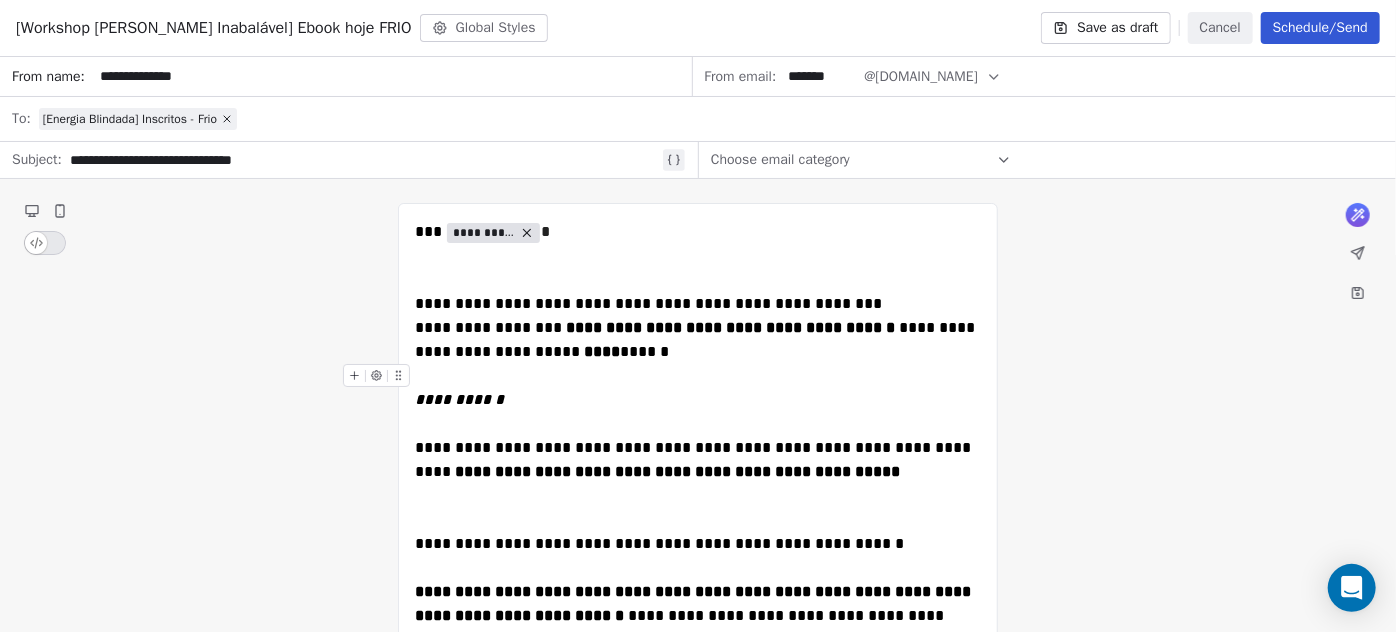 click on "Schedule/Send" at bounding box center [1320, 28] 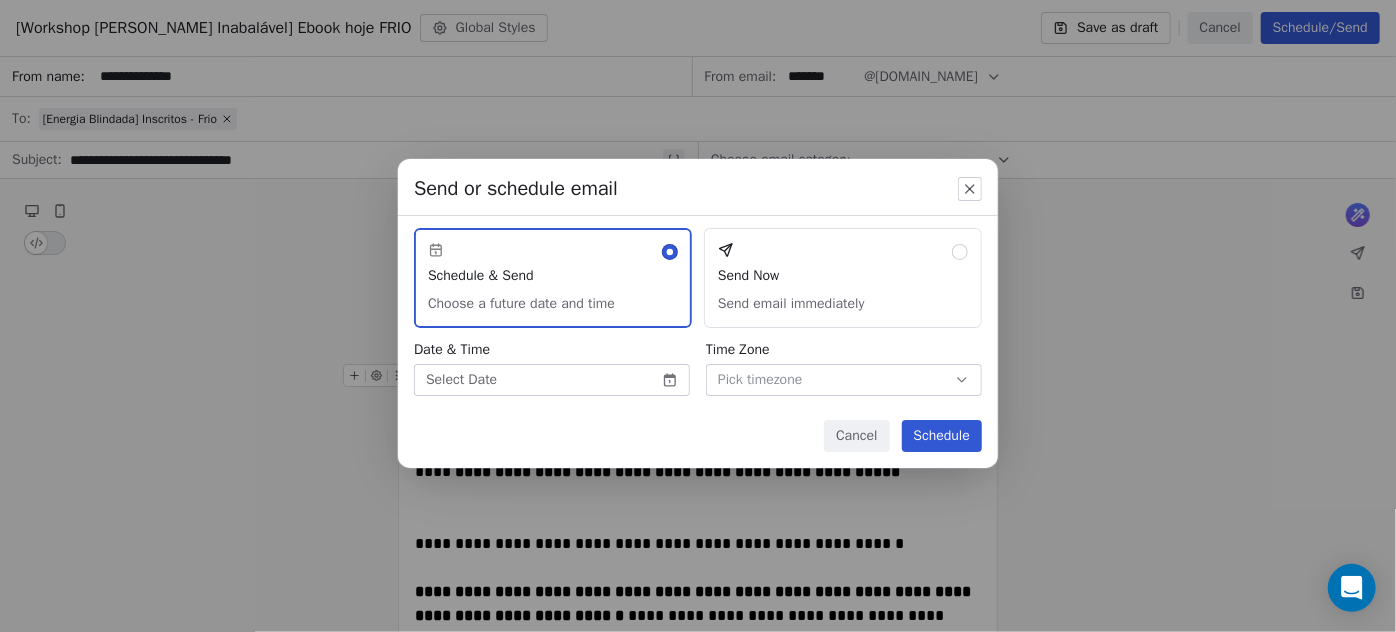 click on "[PERSON_NAME] | AS Treinamentos Contacts People Marketing Workflows Campaigns Sales Sequences Beta Tools Apps AI Agents Help & Support Campaigns  Create new campaign All ( 284 ) All ( 284 ) Drafts ( 1 ) Drafts ( 1 ) In Progress ( 0 ) In Progress ( 0 ) Scheduled ( 1 ) Scheduled ( 1 ) Sent ( 282 ) Sent ( 282 ) Name Status Analytics Actions [Workshop [PERSON_NAME]] Ebook hoje FRIO Created on [DATE] 3:06 PM To: [Energia Blindada] Inscritos - Quente  Draft - Open Rate - Click Rate - Unsubscribe [Workshop [PERSON_NAME] Inabalável] Ebook hoje Scheduled on [DATE] 8:00 AM To: [Energia Blindada] Inscritos - Quente  Scheduled - Open Rate - Click Rate - Unsubscribe [Workshop [PERSON_NAME] Inabalável] Matrículas abertas Frio Sent on [DATE] 8:32 AM To: [Energia Blindada] Inscritos - Frio  Sent 592 / 592 0.19% (1) Open Rate - Click Rate - Unsubscribe [Workshop [PERSON_NAME] Inabalável] Matrículas abertas Sent on [DATE] 8:02 AM To: [Energia Blindada] Inscritos - Quente  Sent 249 / 249 19.75% (48) Open Rate 2.47% (6)" at bounding box center (698, 316) 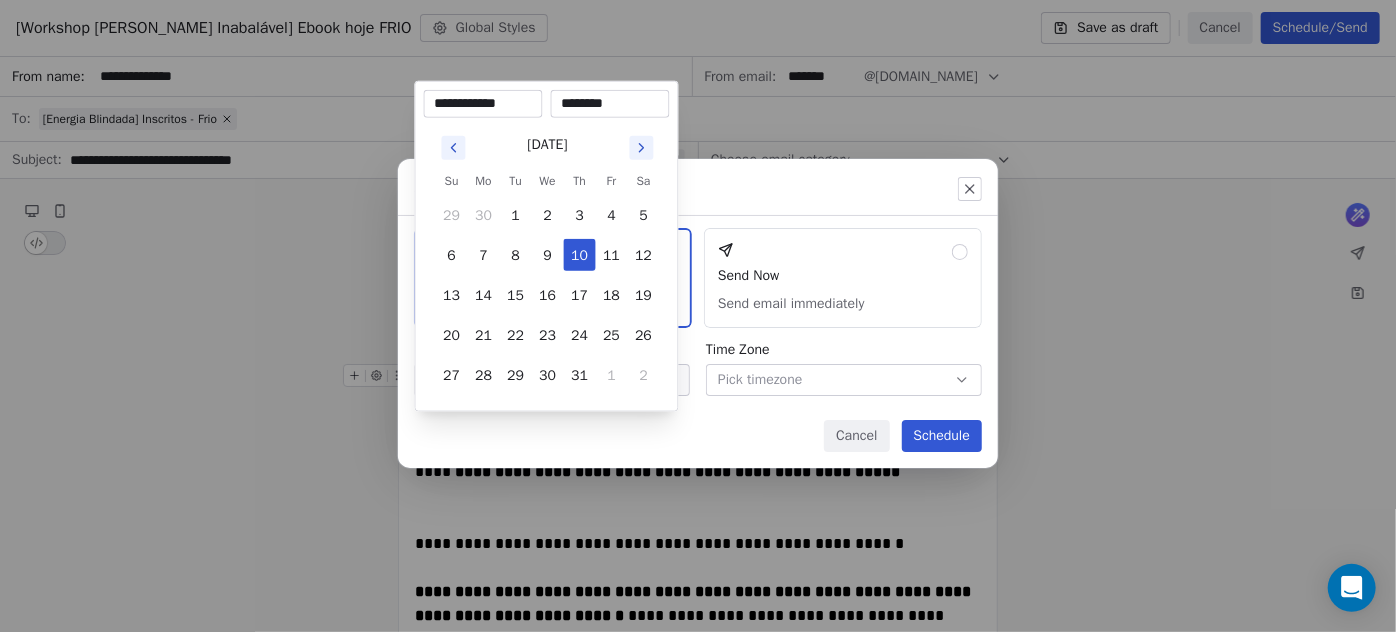 drag, startPoint x: 608, startPoint y: 252, endPoint x: 595, endPoint y: 130, distance: 122.69067 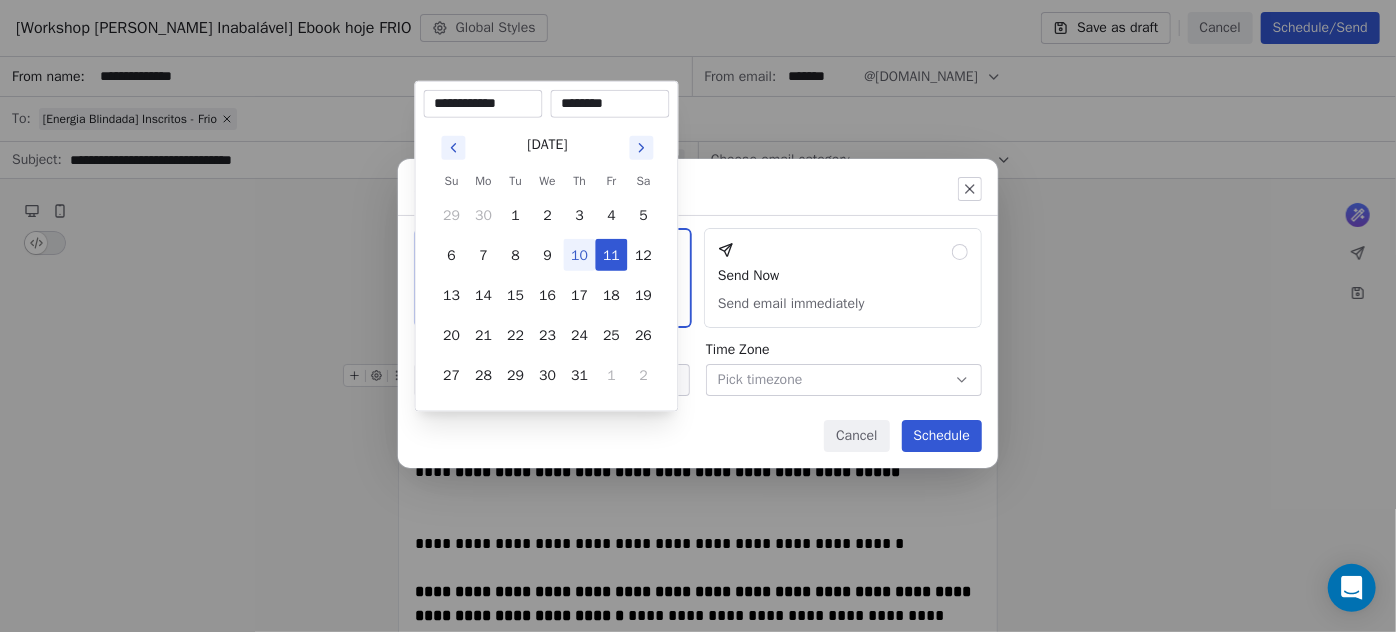 click on "********" at bounding box center (610, 104) 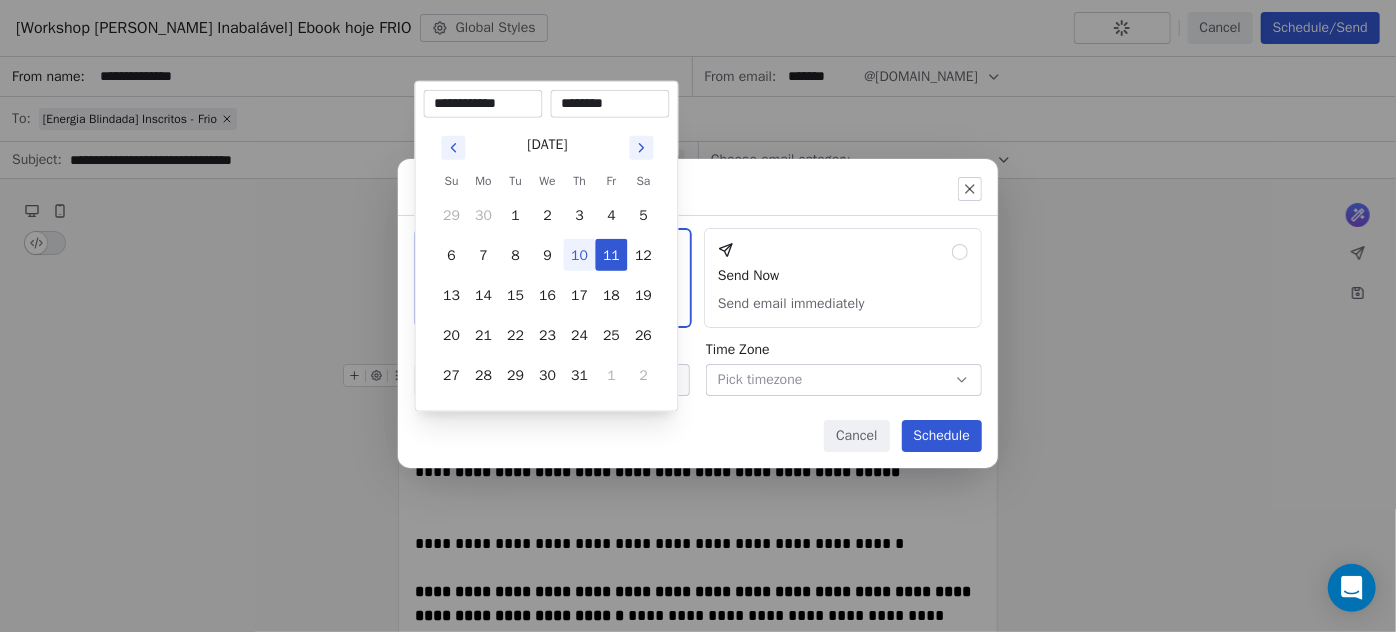 type on "********" 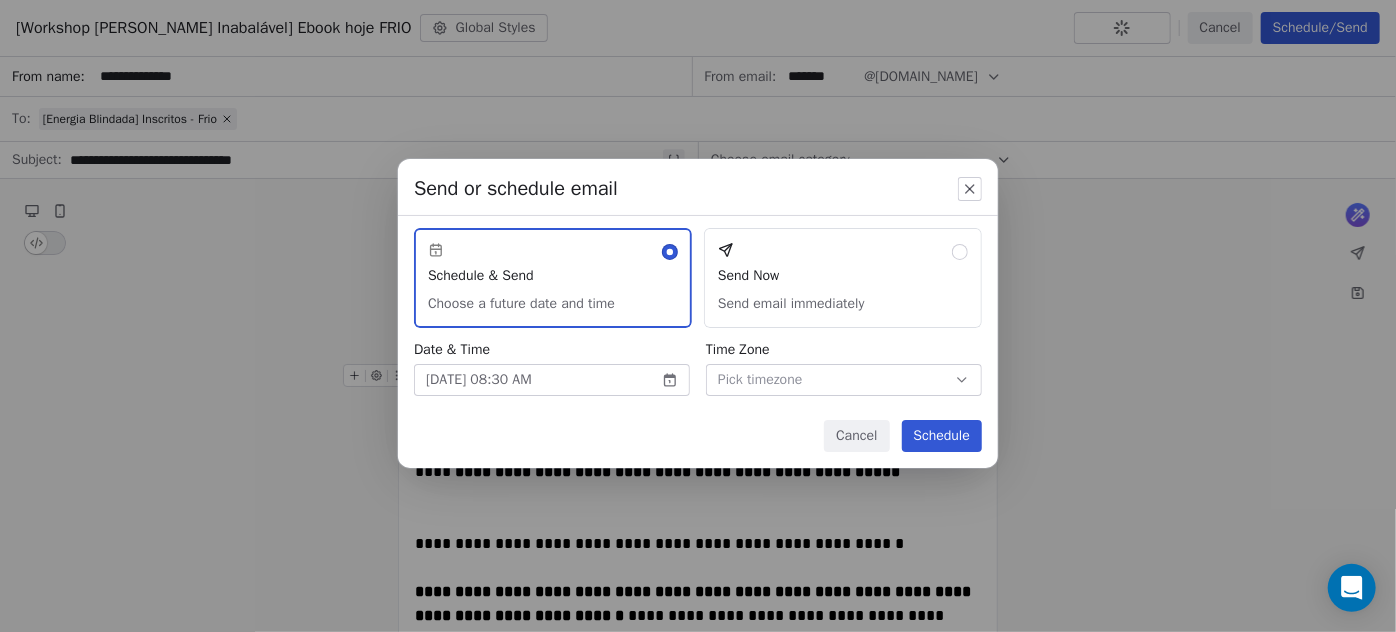 click on "Send or schedule email Schedule & Send Choose a future date and time Send Now Send email immediately Date & Time [DATE] 08:30 AM Time Zone Pick timezone Cancel Schedule" at bounding box center [698, 316] 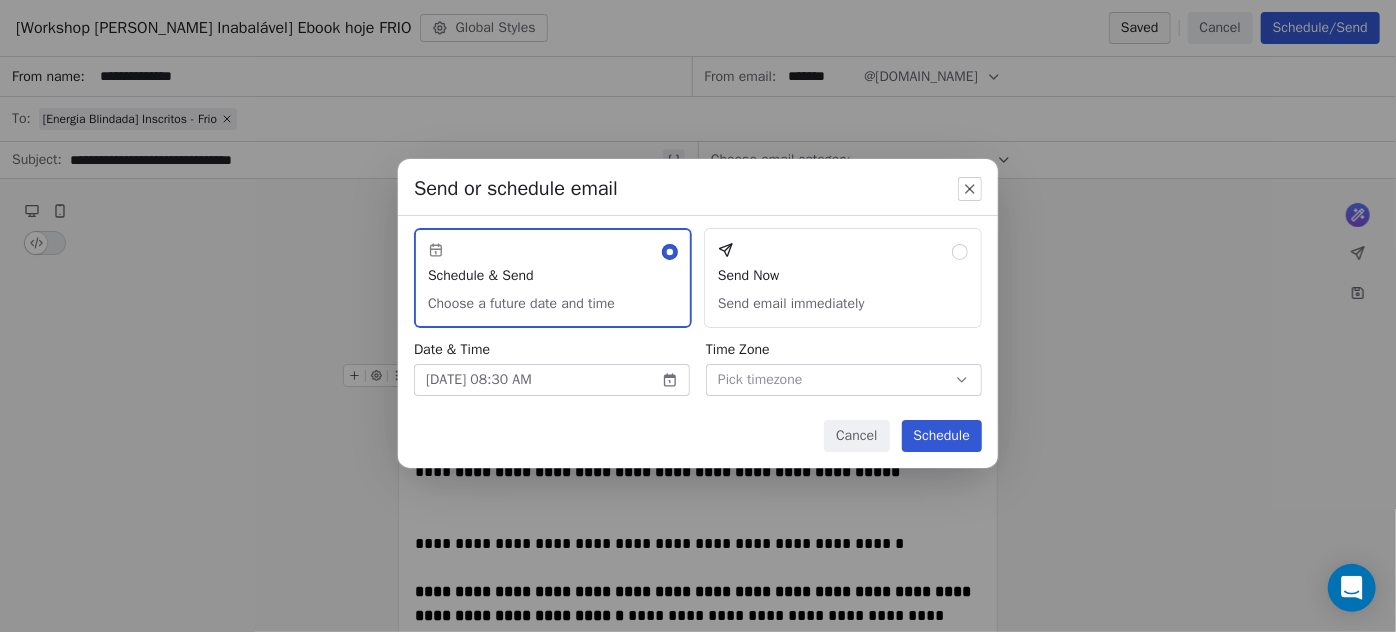 click on "Schedule" at bounding box center (942, 436) 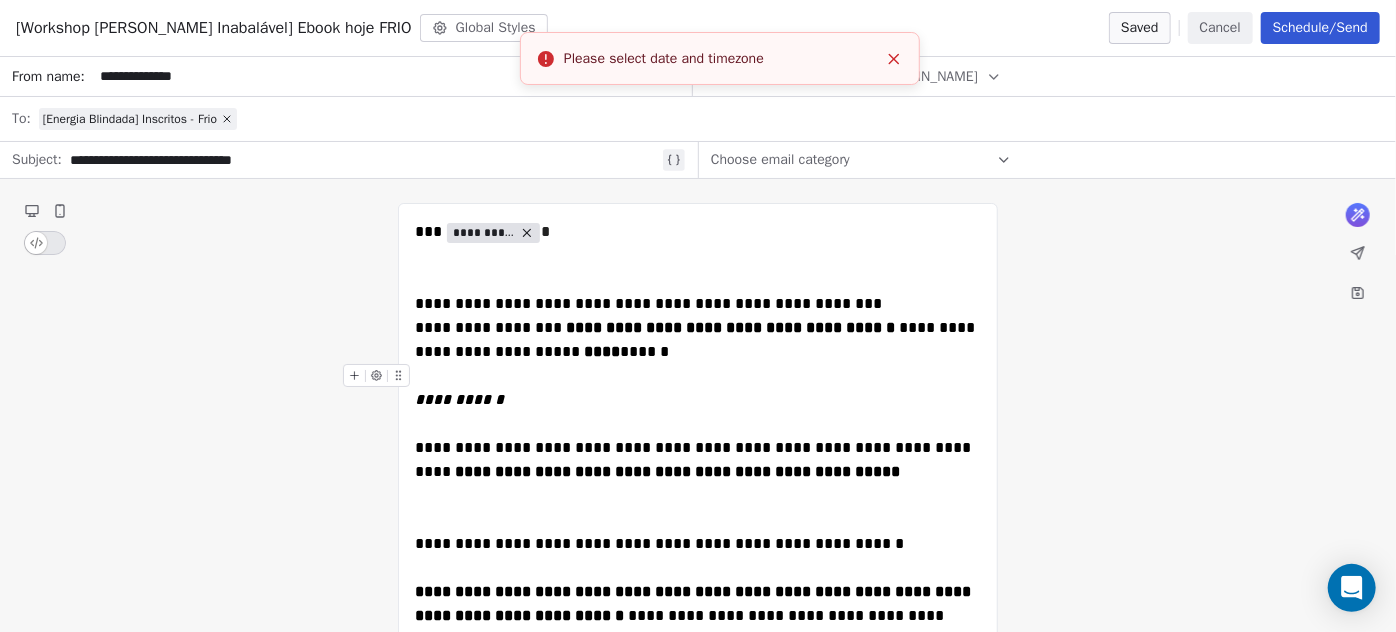 click 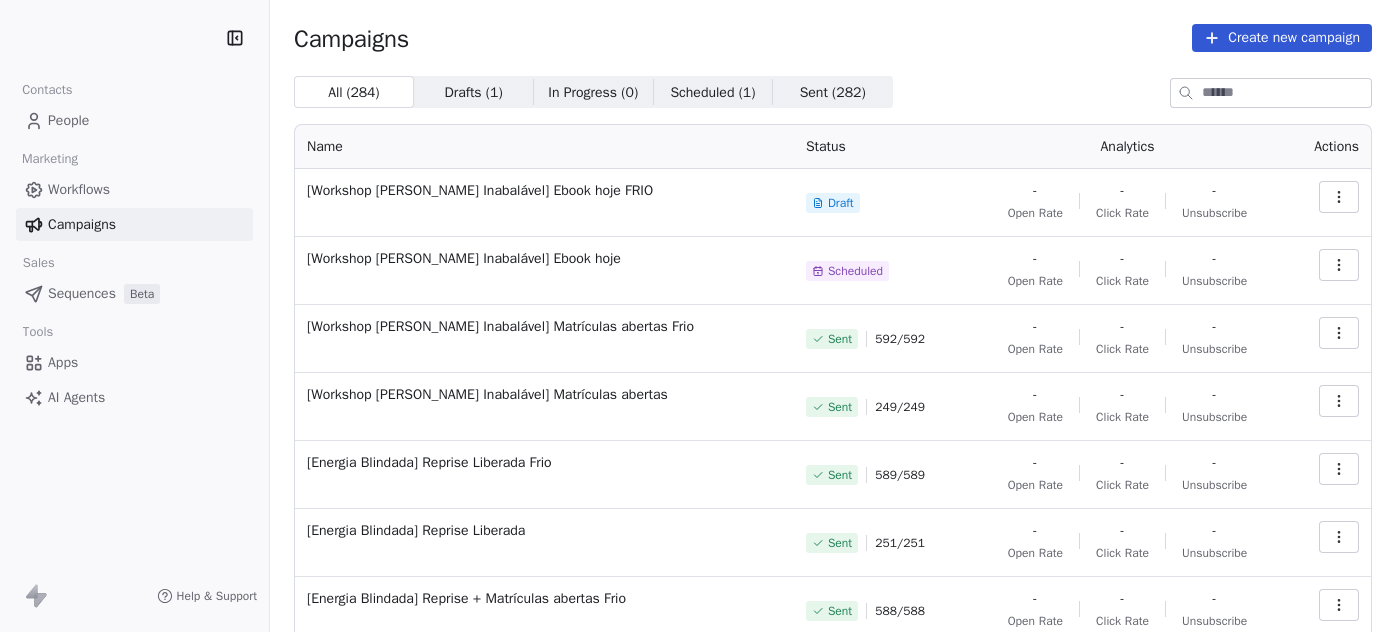 scroll, scrollTop: 0, scrollLeft: 0, axis: both 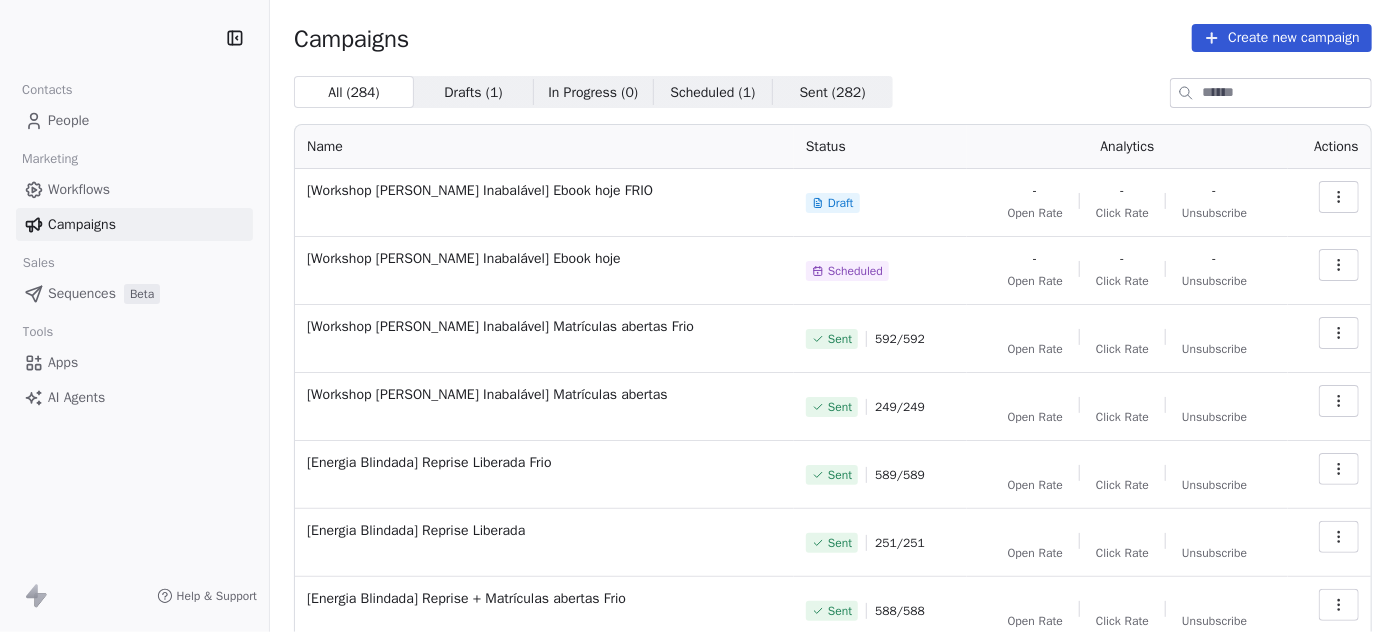 click at bounding box center [1339, 197] 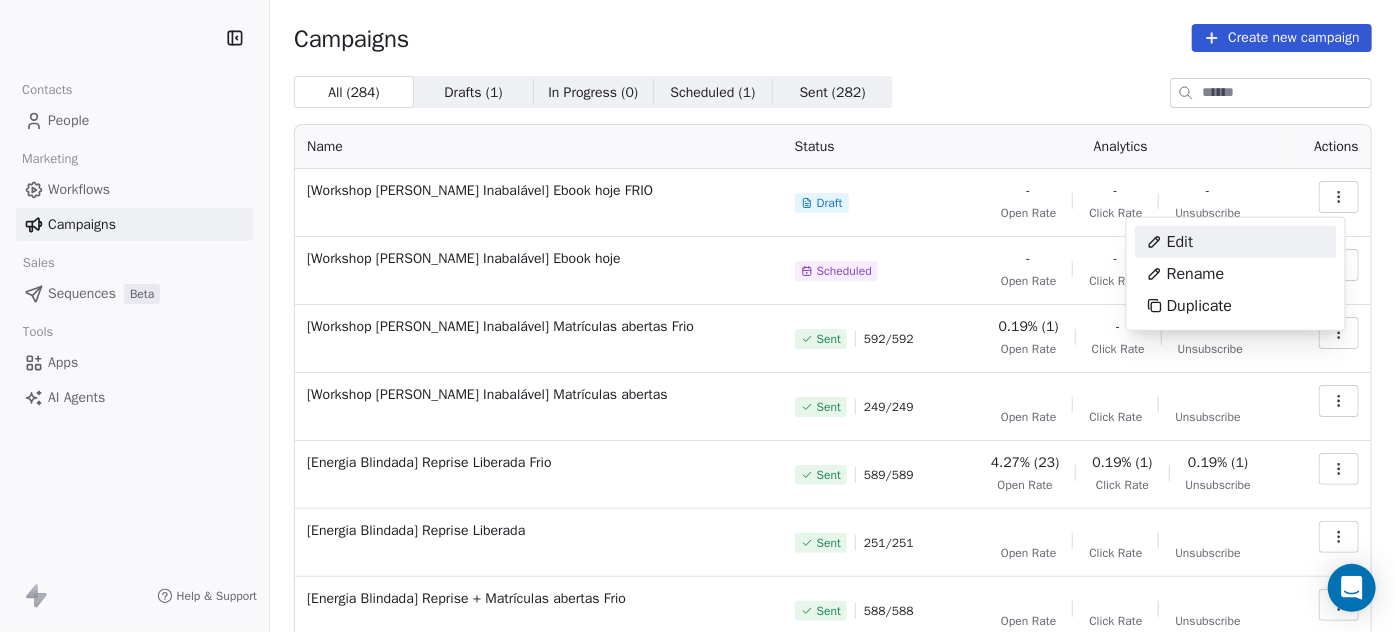 click on "Edit" at bounding box center [1236, 242] 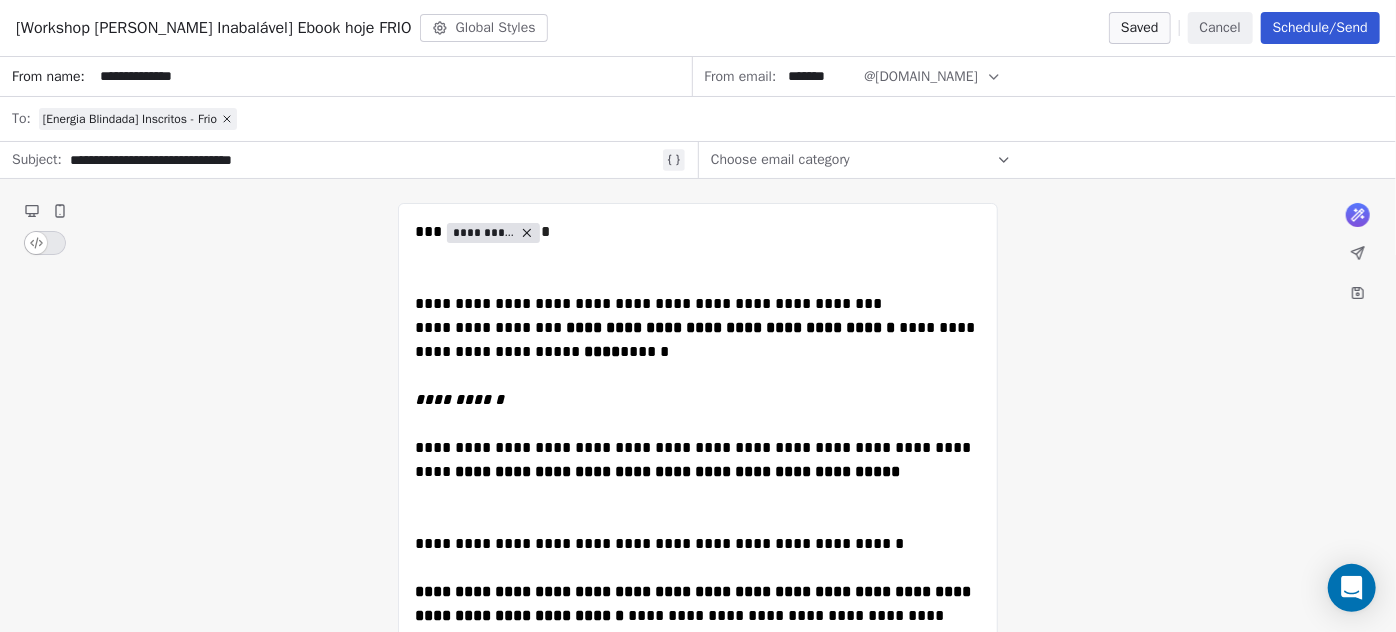 click on "Schedule/Send" at bounding box center (1320, 28) 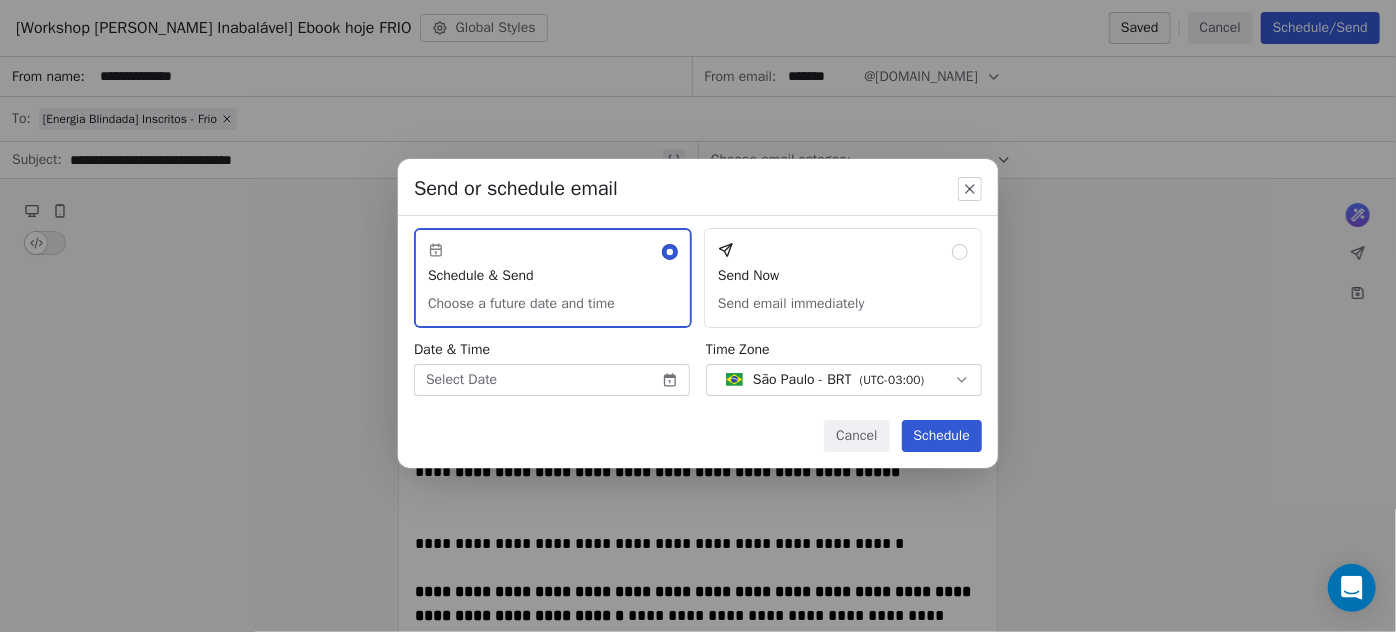 click on "Amanda Schultz | AS Treinamentos Contacts People Marketing Workflows Campaigns Sales Sequences Beta Tools Apps AI Agents Help & Support Campaigns  Create new campaign All ( 284 ) All ( 284 ) Drafts ( 1 ) Drafts ( 1 ) In Progress ( 0 ) In Progress ( 0 ) Scheduled ( 1 ) Scheduled ( 1 ) Sent ( 282 ) Sent ( 282 ) Name Status Analytics Actions [Workshop Luz Inabalável] Ebook hoje FRIO Created on Jul 10, 2025, 3:06 PM To: [Energia Blindada] Inscritos - Frio  Draft - Open Rate - Click Rate - Unsubscribe [Workshop Luz Inabalável] Ebook hoje Scheduled on Jul 11, 2025, 8:00 AM To: [Energia Blindada] Inscritos - Quente  Scheduled - Open Rate - Click Rate - Unsubscribe [Workshop Luz Inabalável] Matrículas abertas Frio Sent on Jul 10, 2025, 8:32 AM To: [Energia Blindada] Inscritos - Frio  Sent 592 / 592 0.19% (1) Open Rate - Click Rate - Unsubscribe [Workshop Luz Inabalável] Matrículas abertas Sent on Jul 10, 2025, 8:02 AM To: [Energia Blindada] Inscritos - Quente  Sent 249 / 249 19.75% (48) Open Rate 2.47% (6) /" at bounding box center [698, 316] 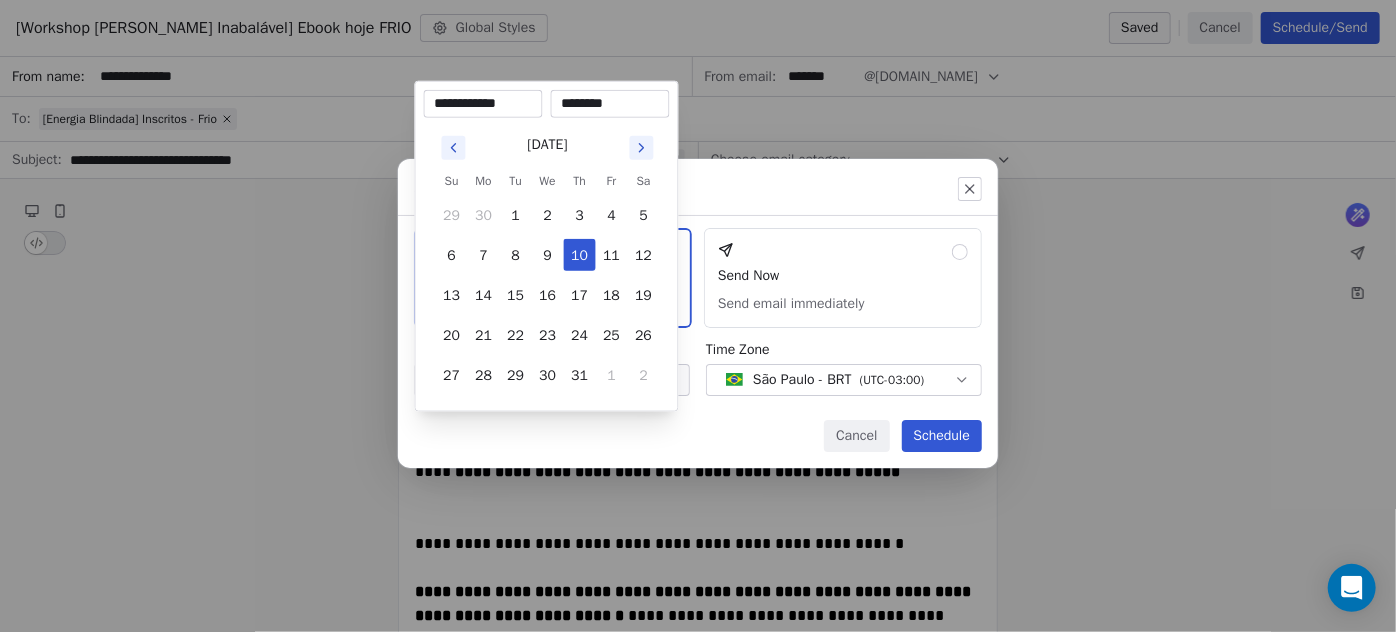 drag, startPoint x: 606, startPoint y: 247, endPoint x: 589, endPoint y: 172, distance: 76.902534 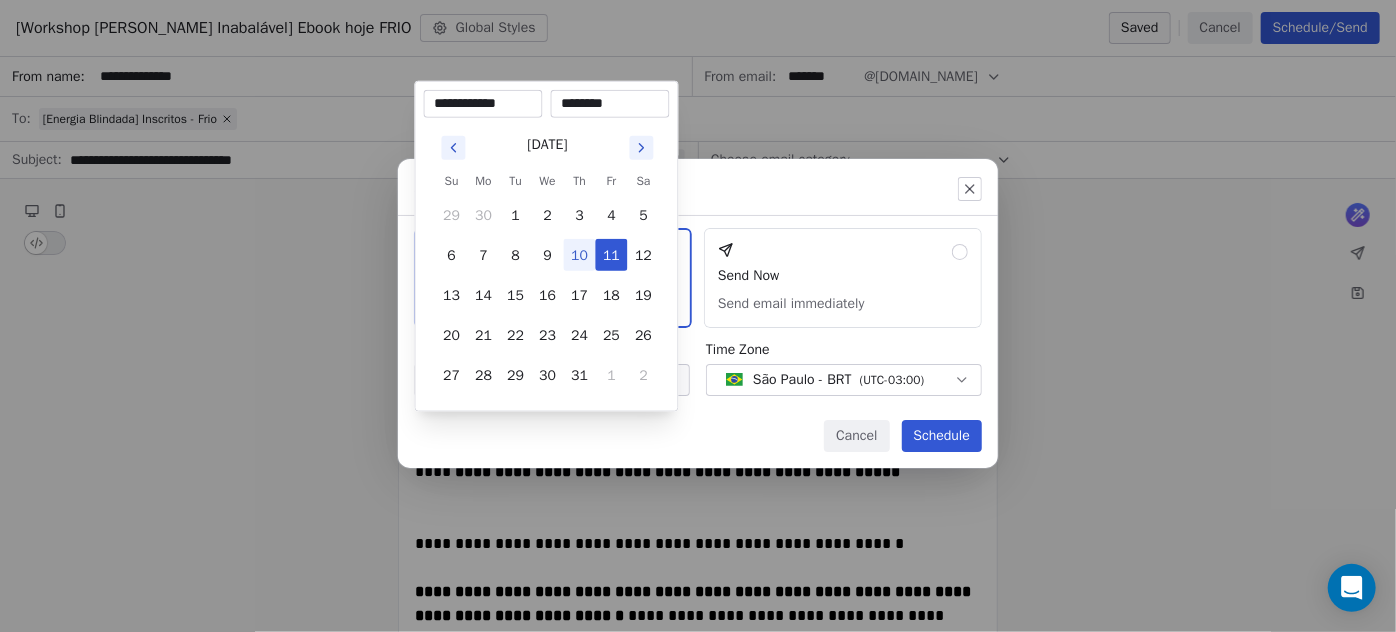 click on "********" at bounding box center [610, 104] 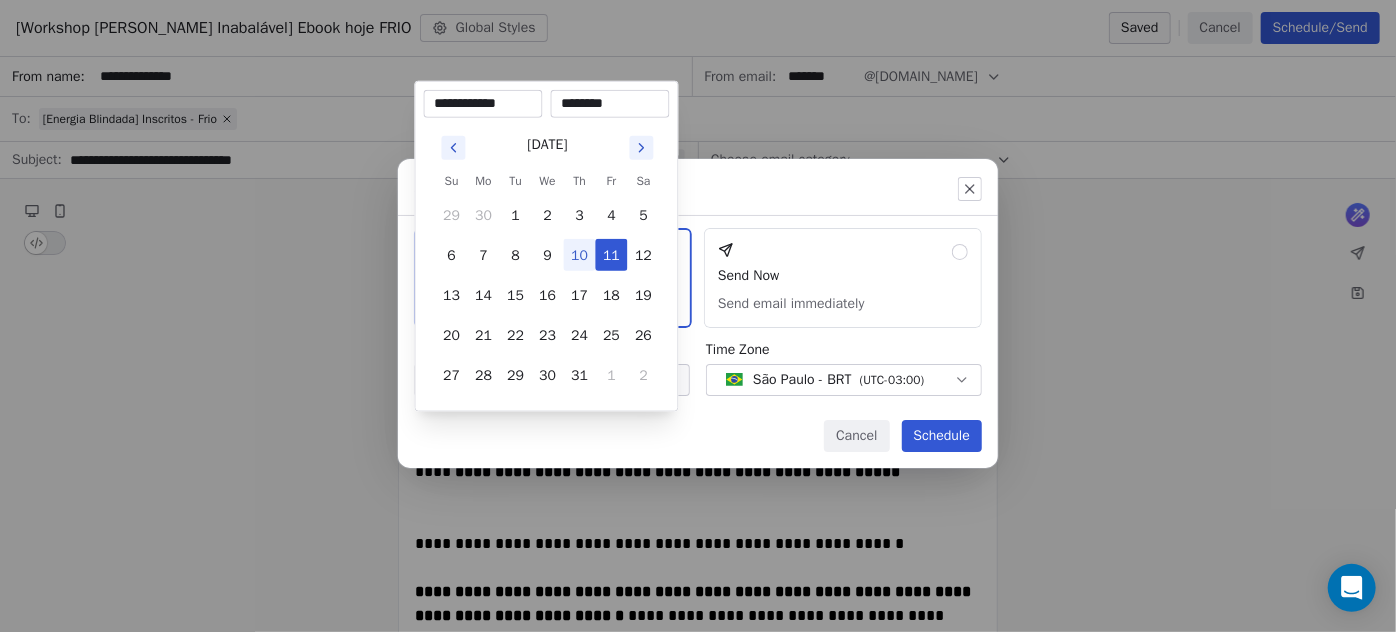 type on "********" 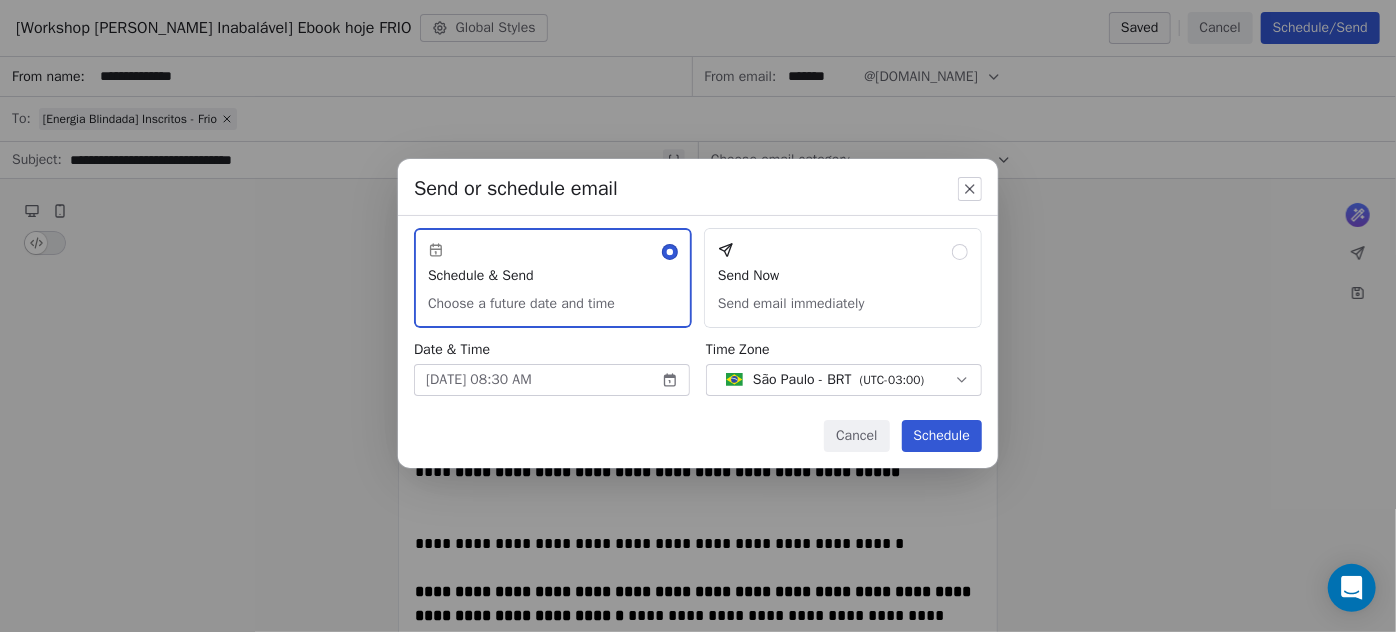 click on "Schedule" at bounding box center [942, 436] 